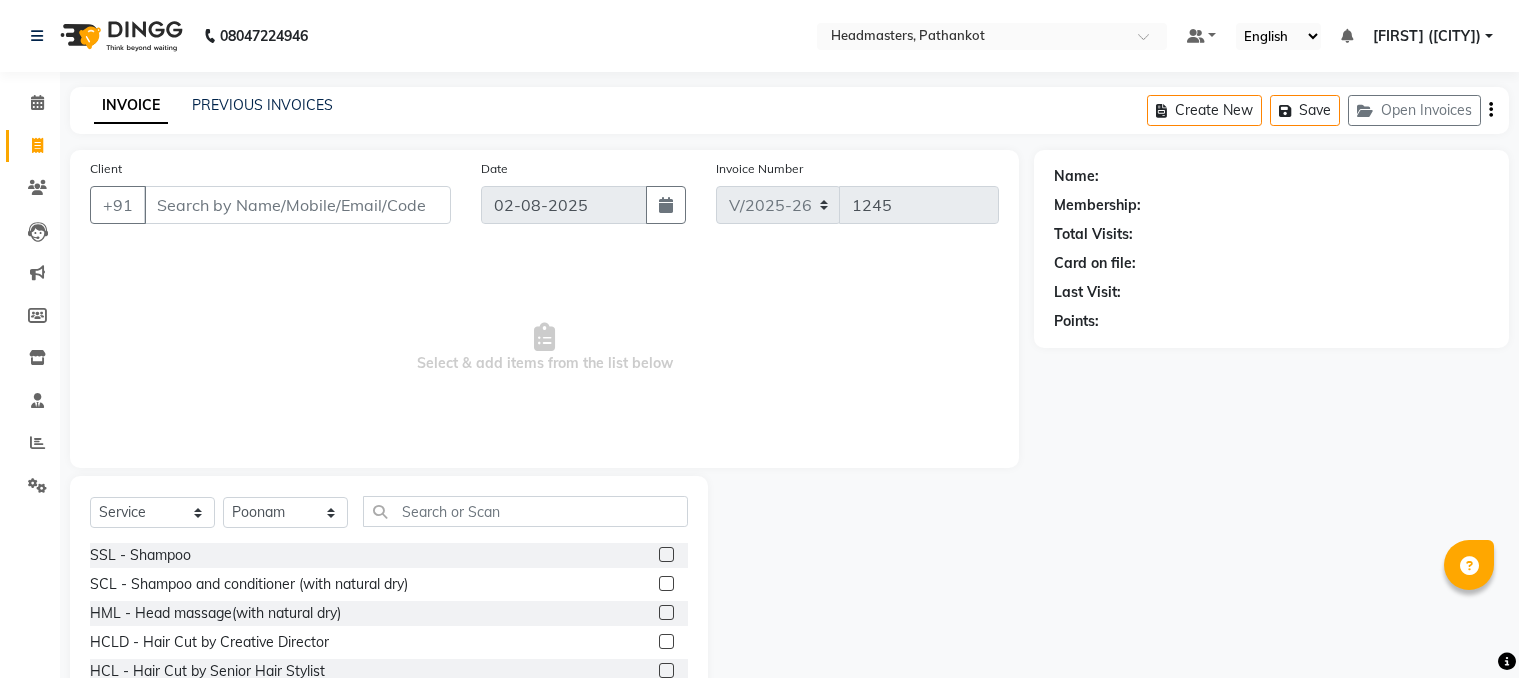 select on "service" 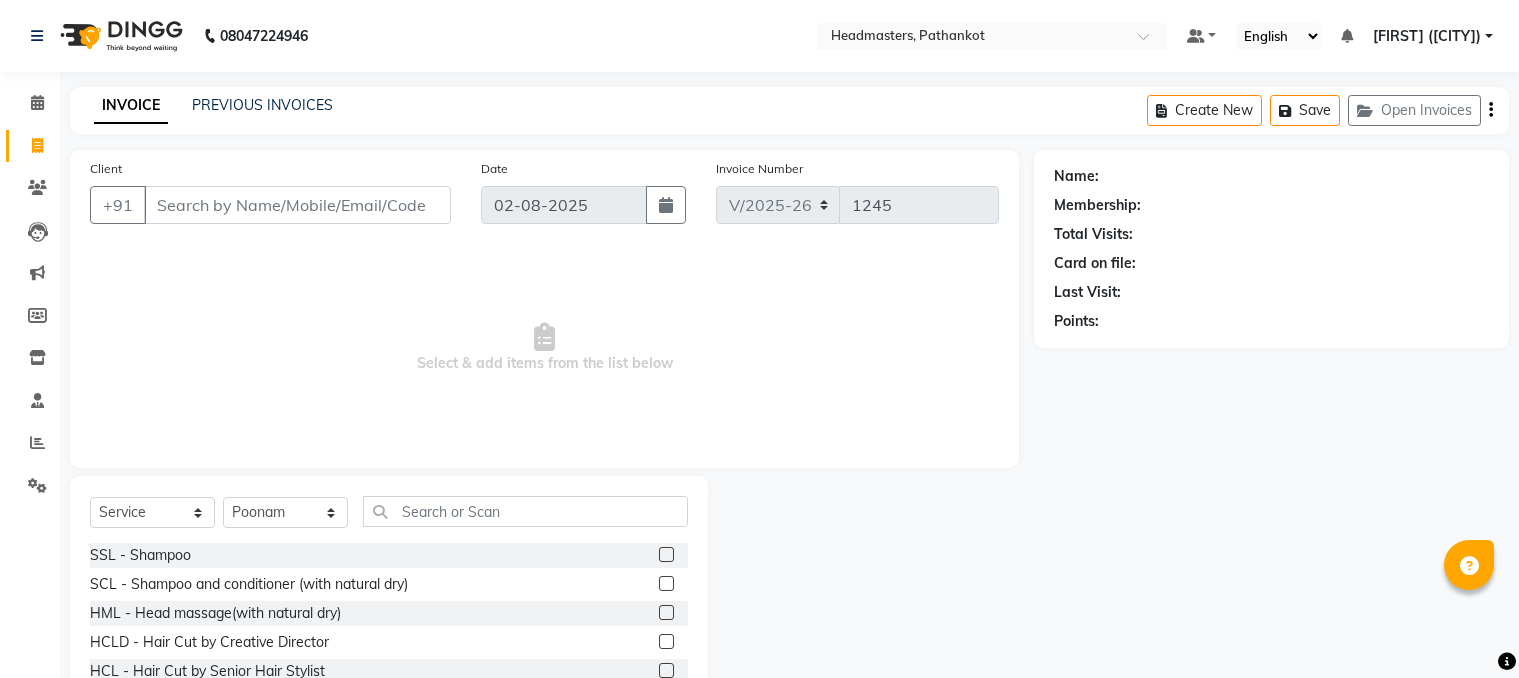 scroll, scrollTop: 0, scrollLeft: 0, axis: both 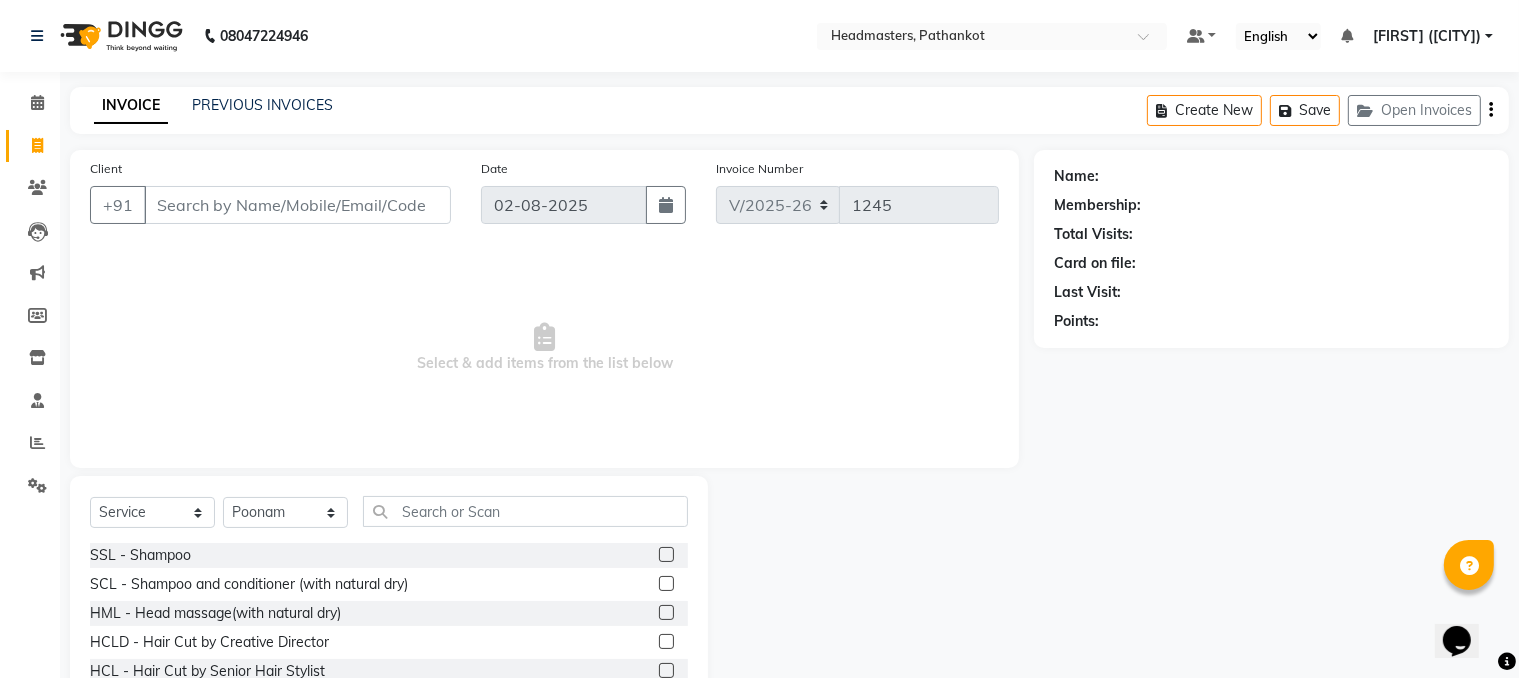 drag, startPoint x: 509, startPoint y: 452, endPoint x: 543, endPoint y: 452, distance: 34 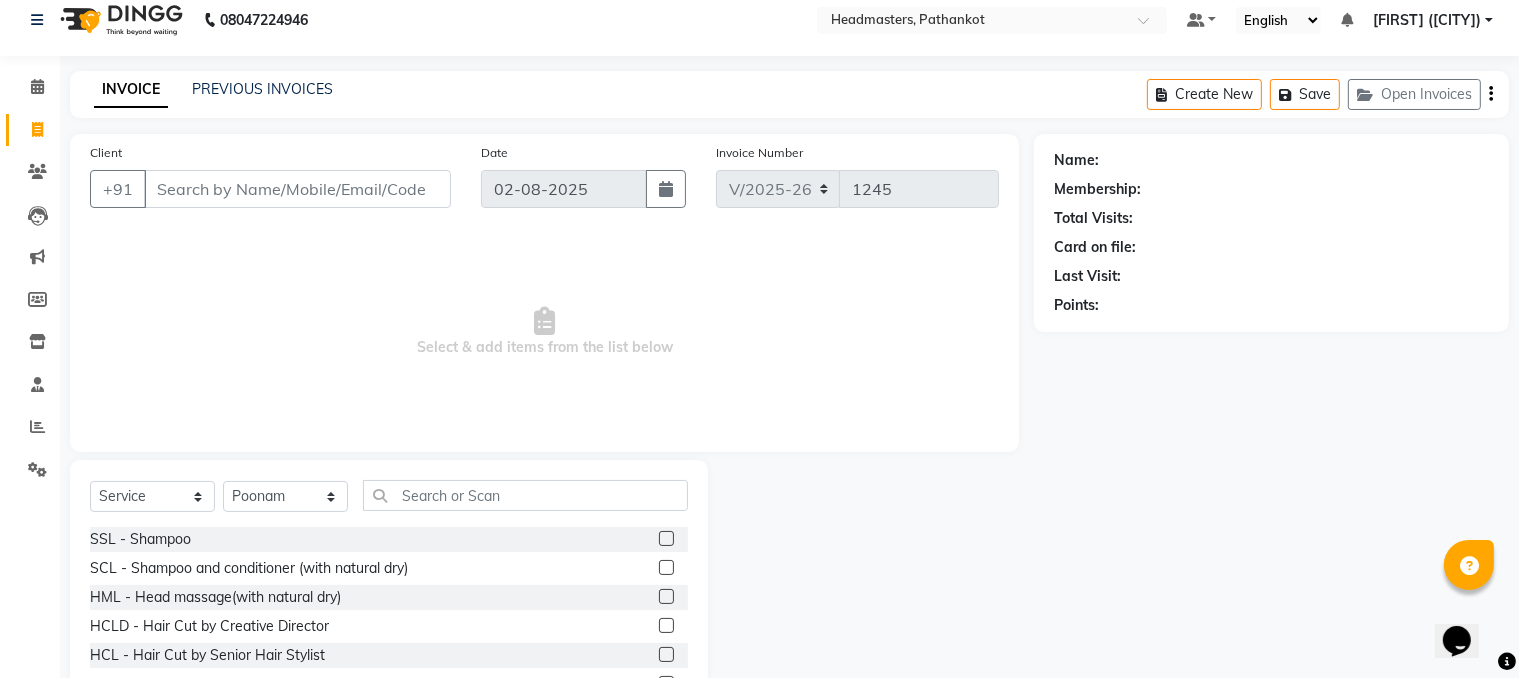 scroll, scrollTop: 0, scrollLeft: 0, axis: both 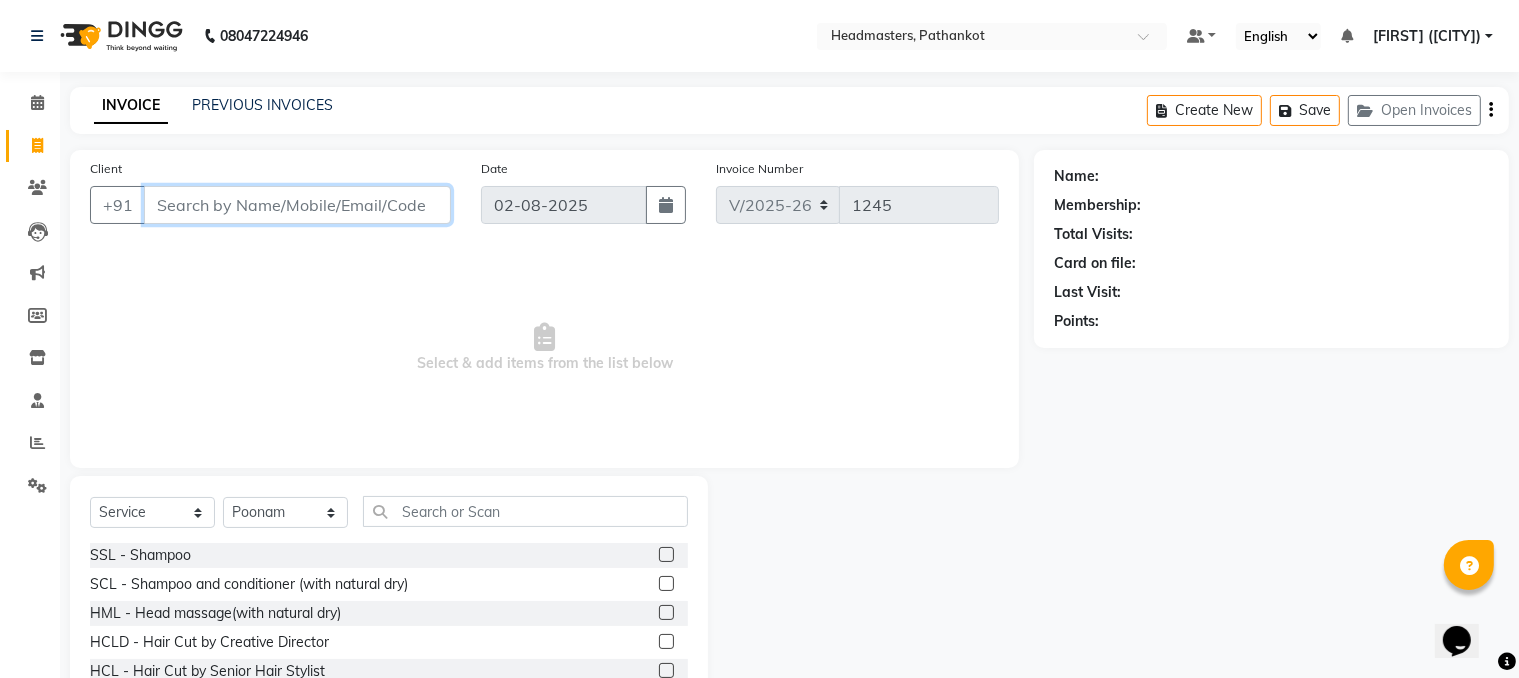click on "Client" at bounding box center [297, 205] 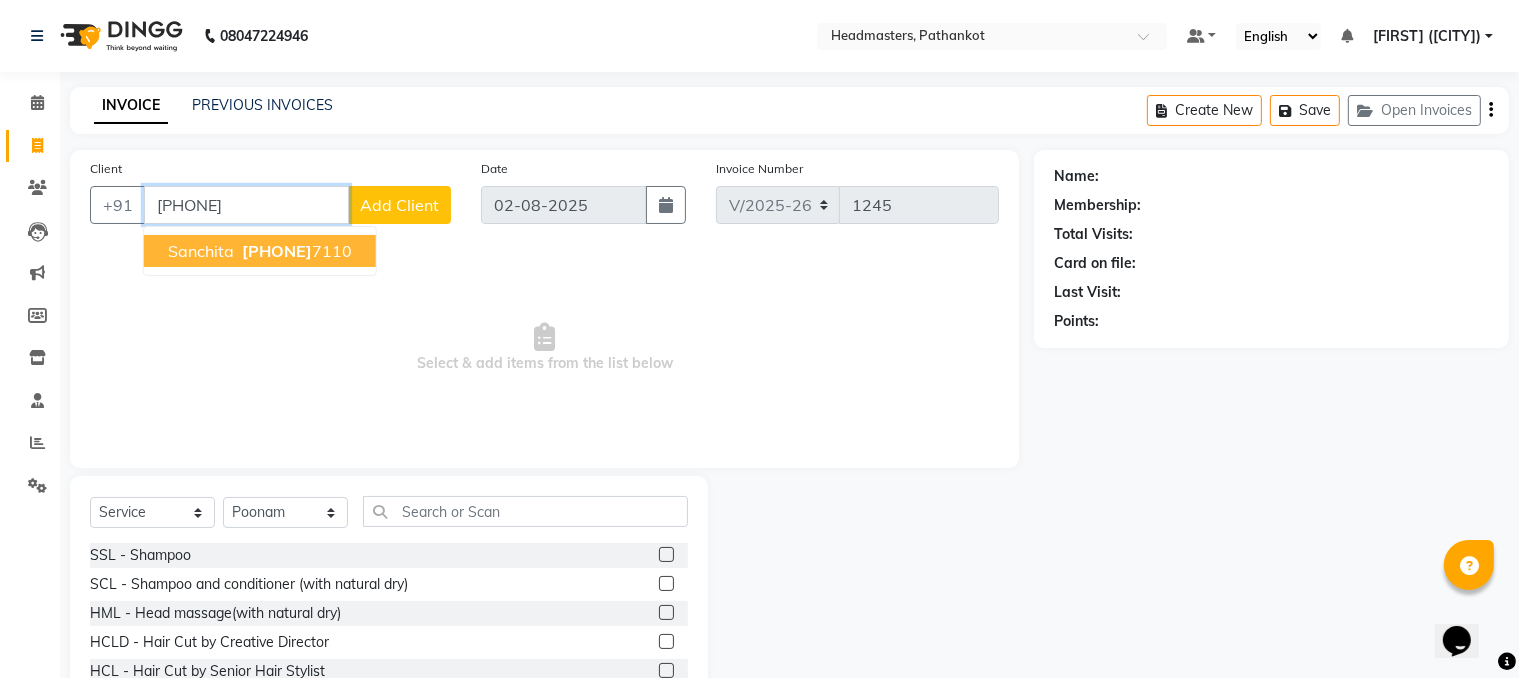 click on "sanchita" at bounding box center (201, 251) 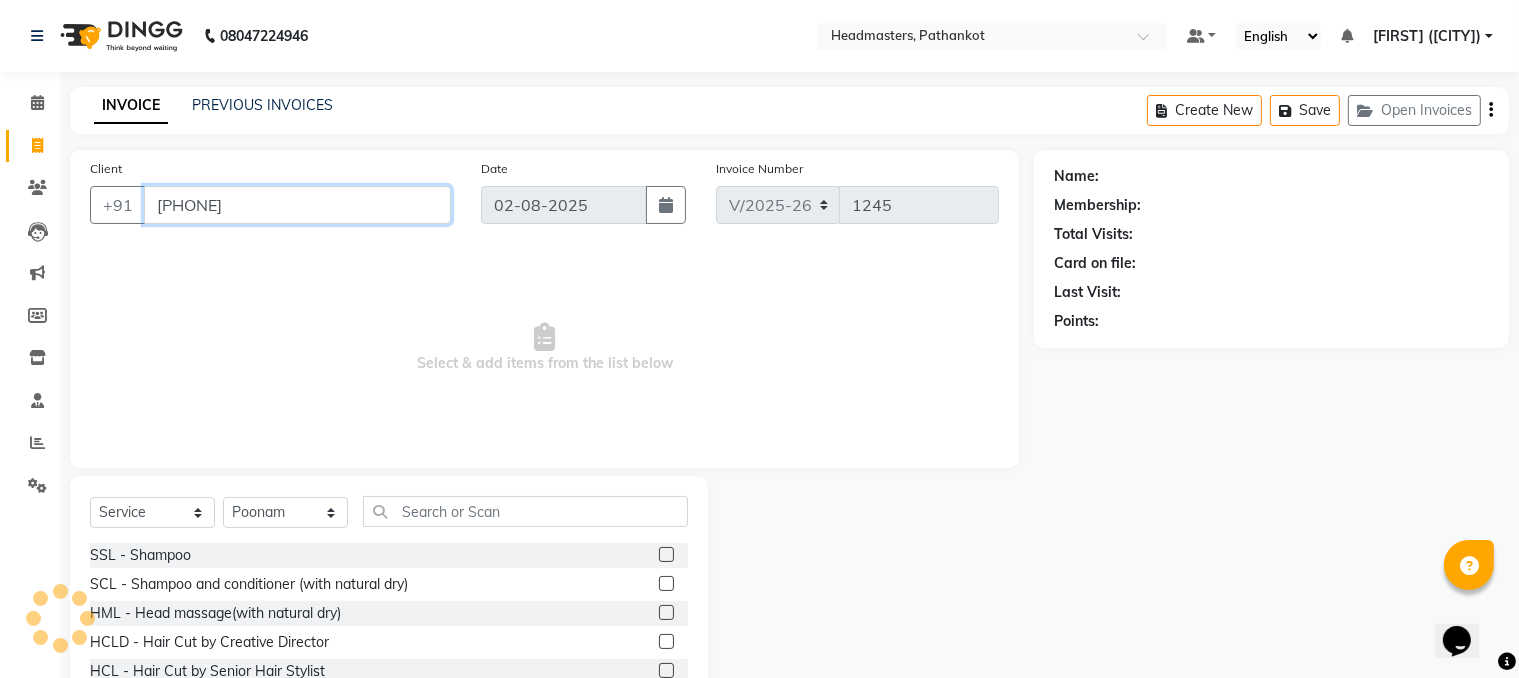 type on "[PHONE]" 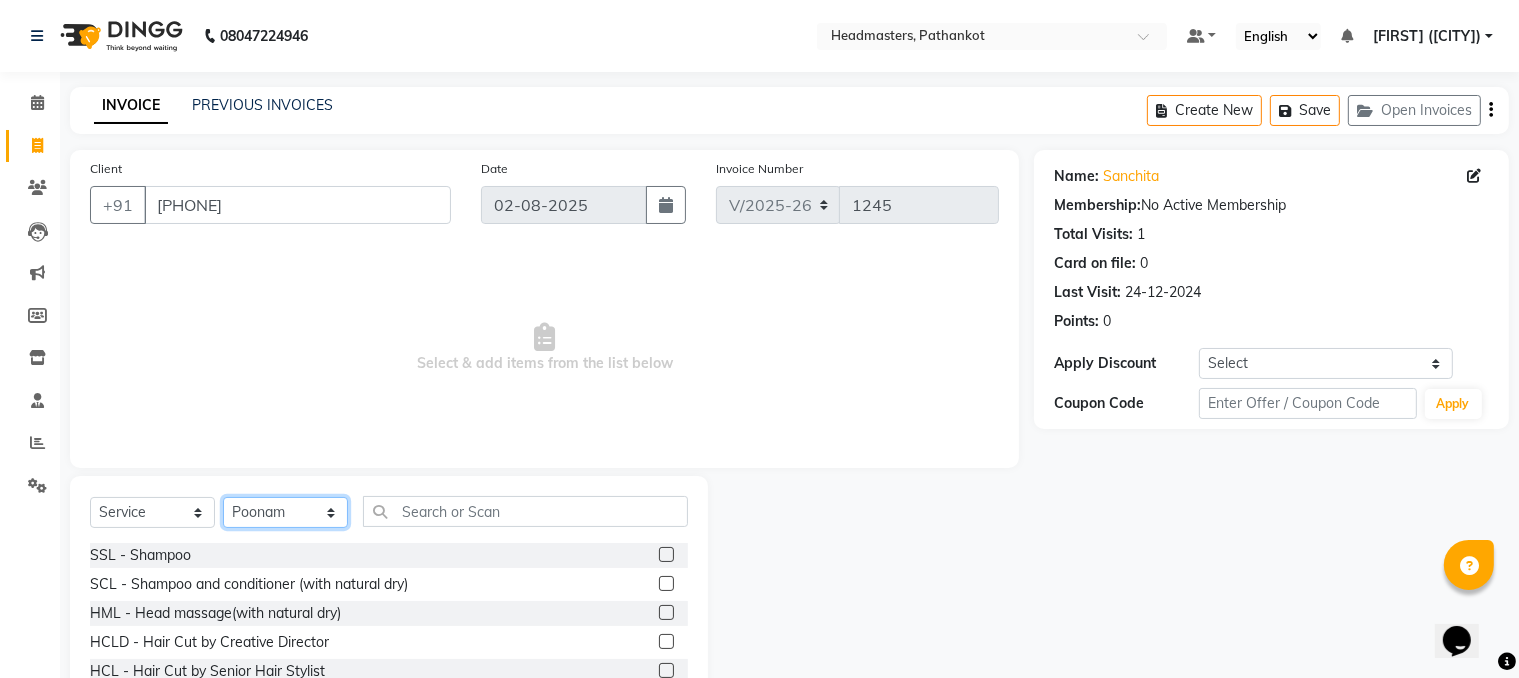 click on "Select Stylist [FIRST] HEAD MASTERS jassi jasvir Singh JB Joel Monika sharma Monika Yoseph nakul NITIN [FIRST] puja roop Sumit Teji" 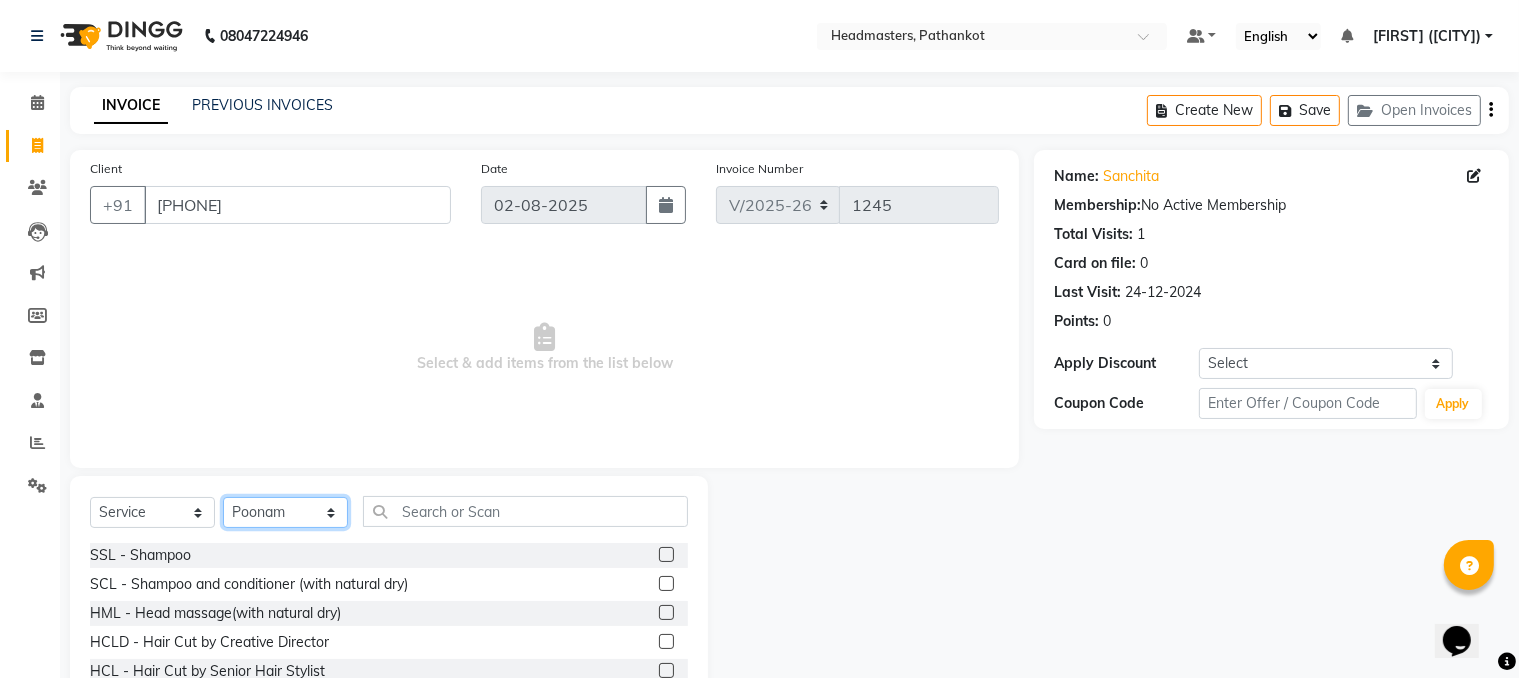 click on "Select Stylist [FIRST] HEAD MASTERS jassi jasvir Singh JB Joel Monika sharma Monika Yoseph nakul NITIN [FIRST] puja roop Sumit Teji" 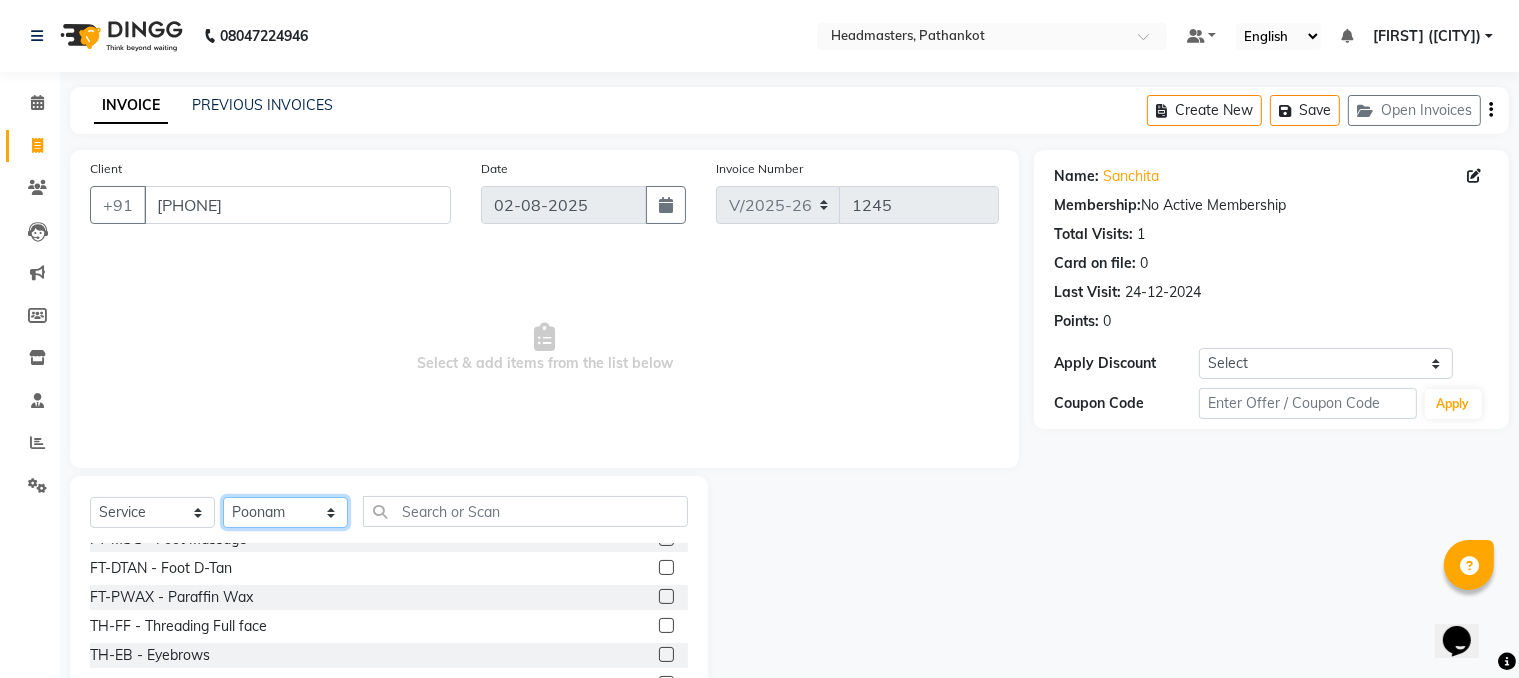 scroll, scrollTop: 3500, scrollLeft: 0, axis: vertical 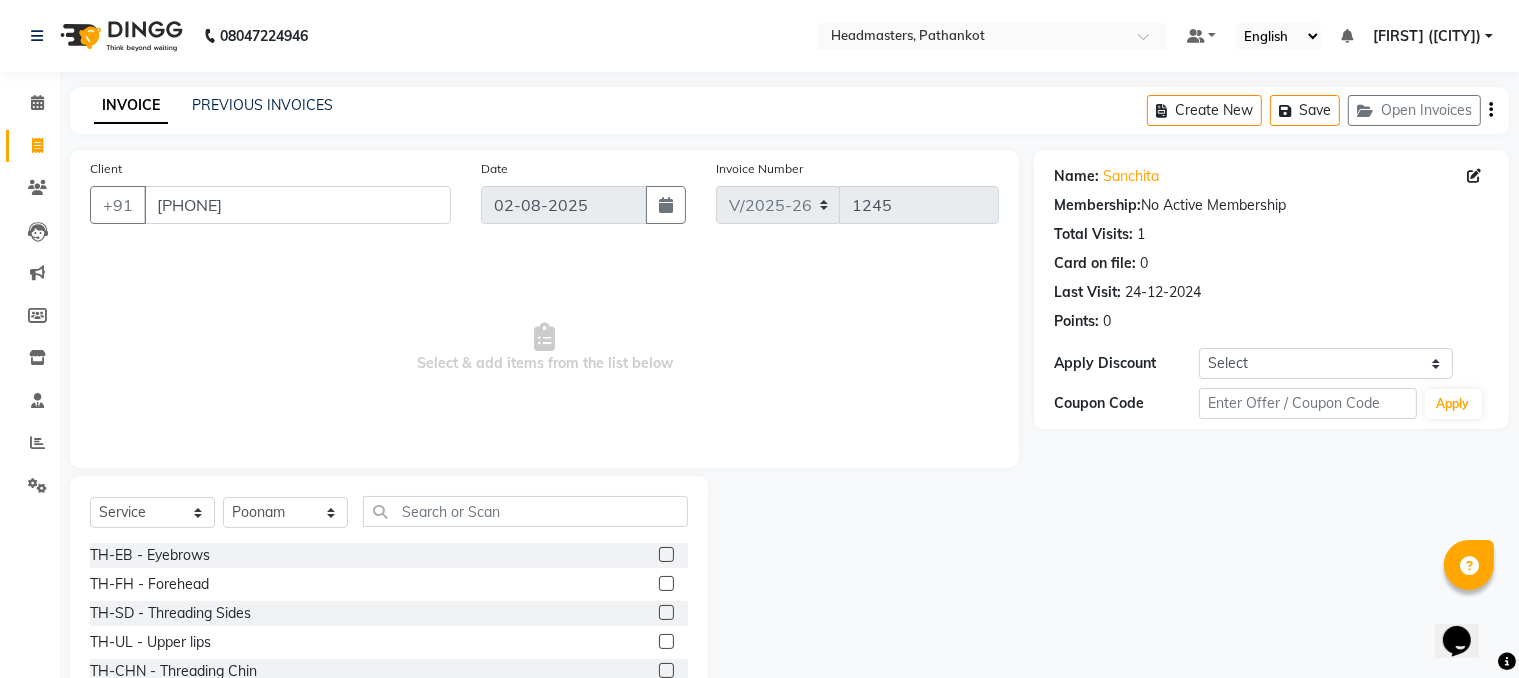 click 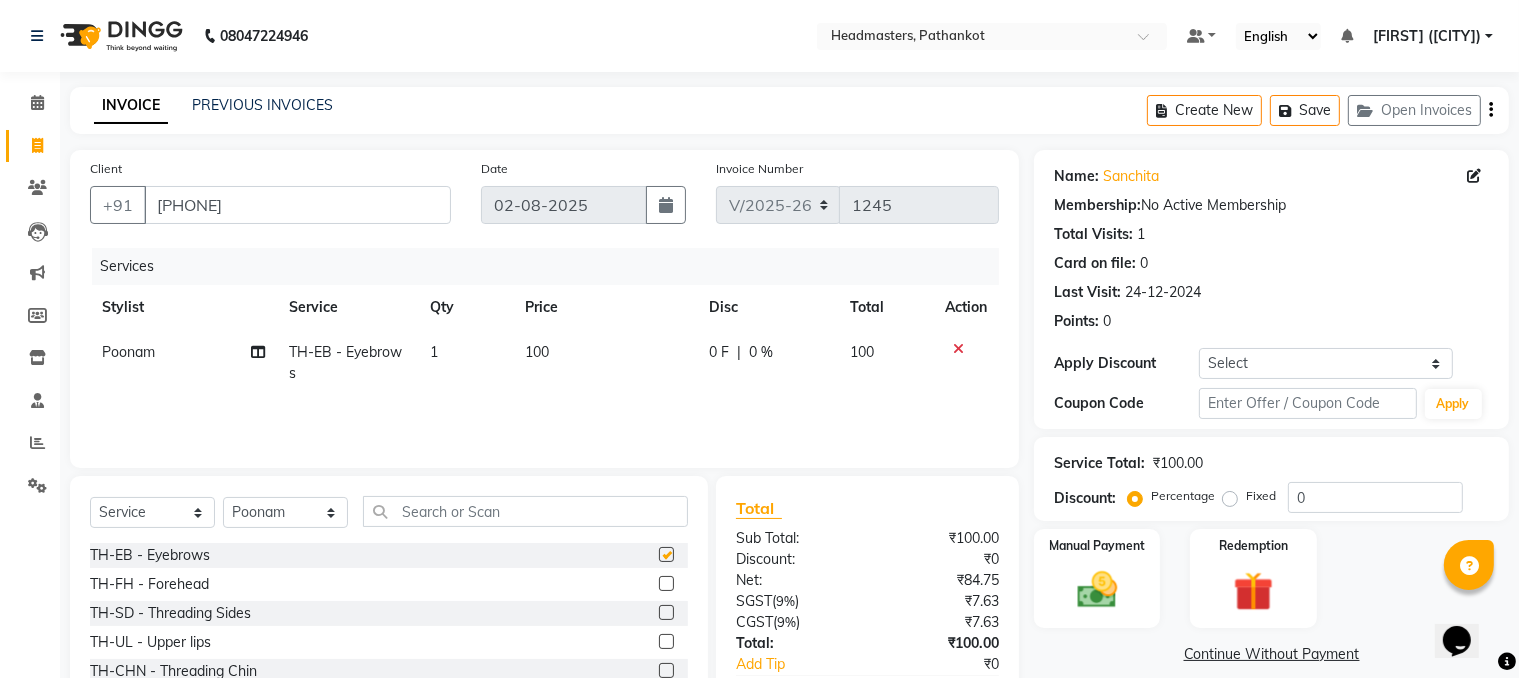 checkbox on "false" 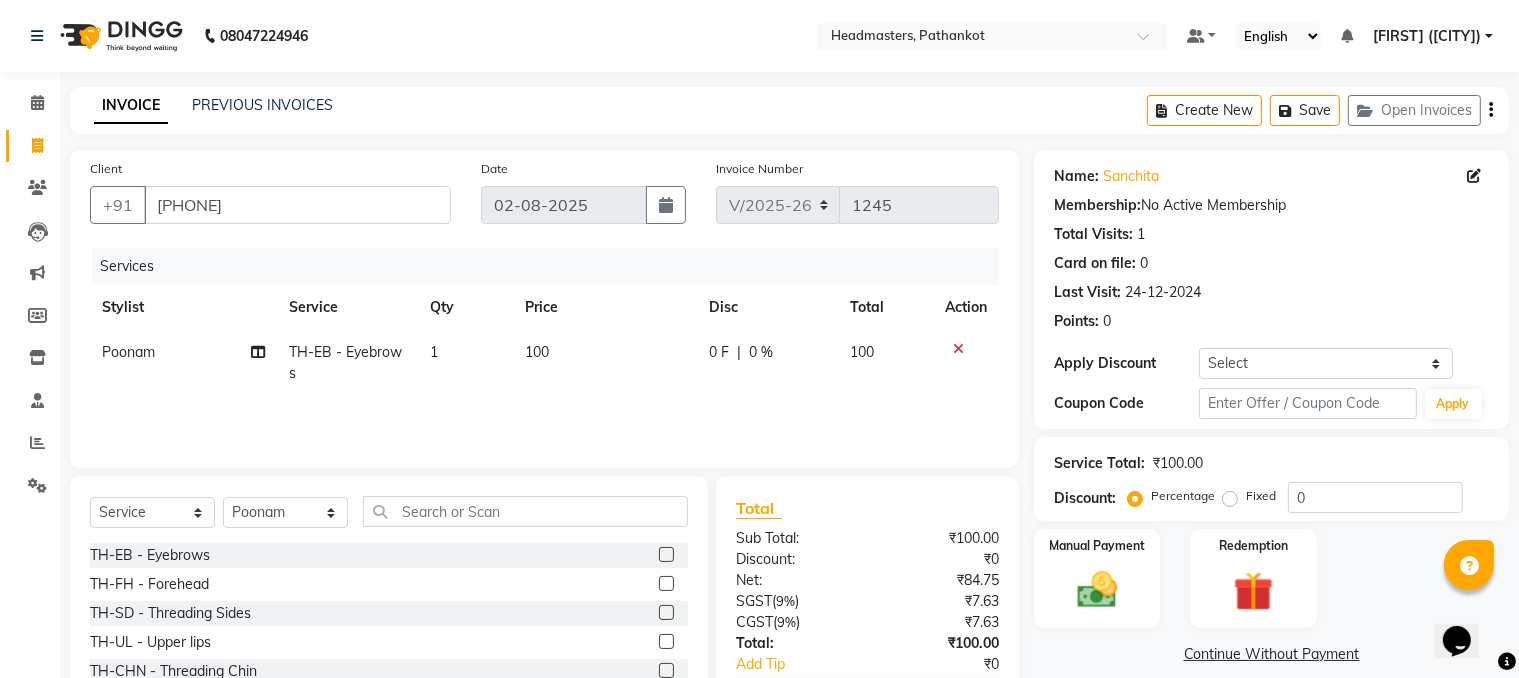click 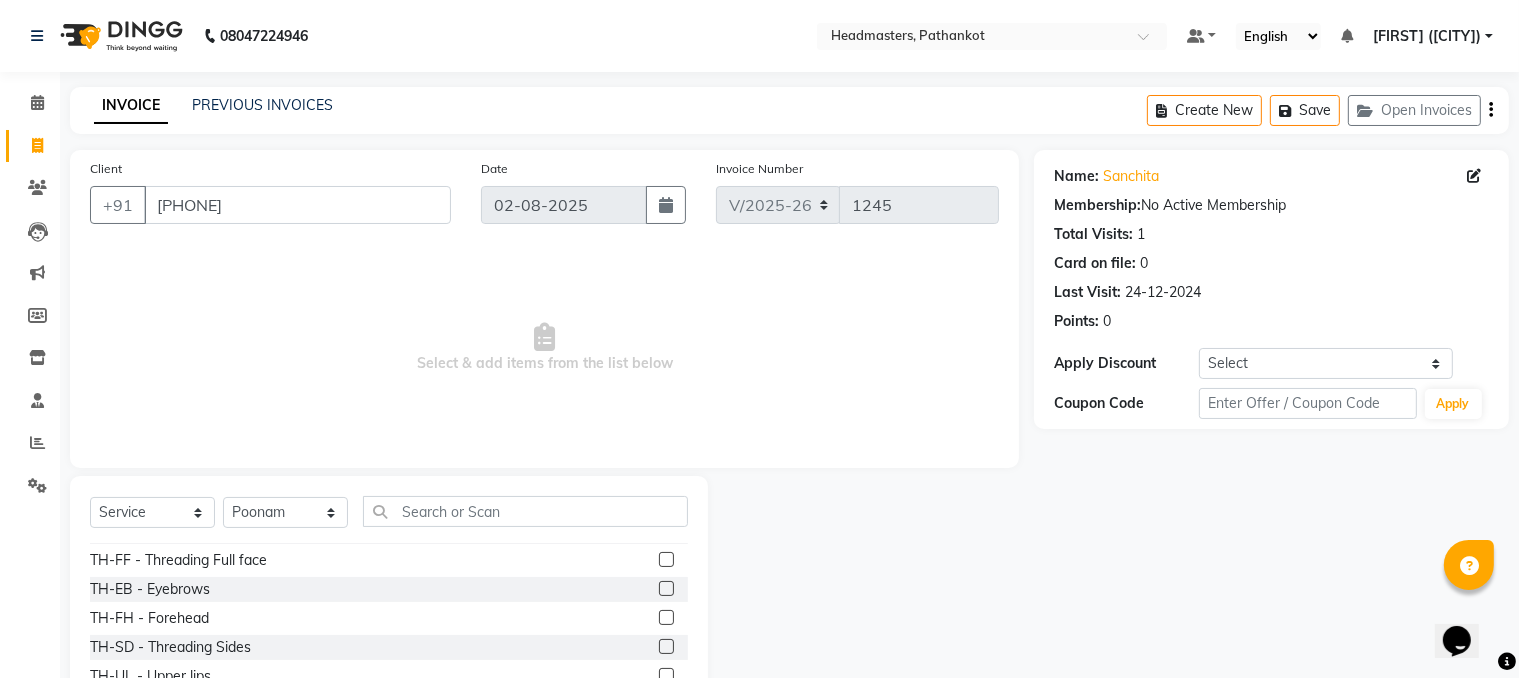 scroll, scrollTop: 3500, scrollLeft: 0, axis: vertical 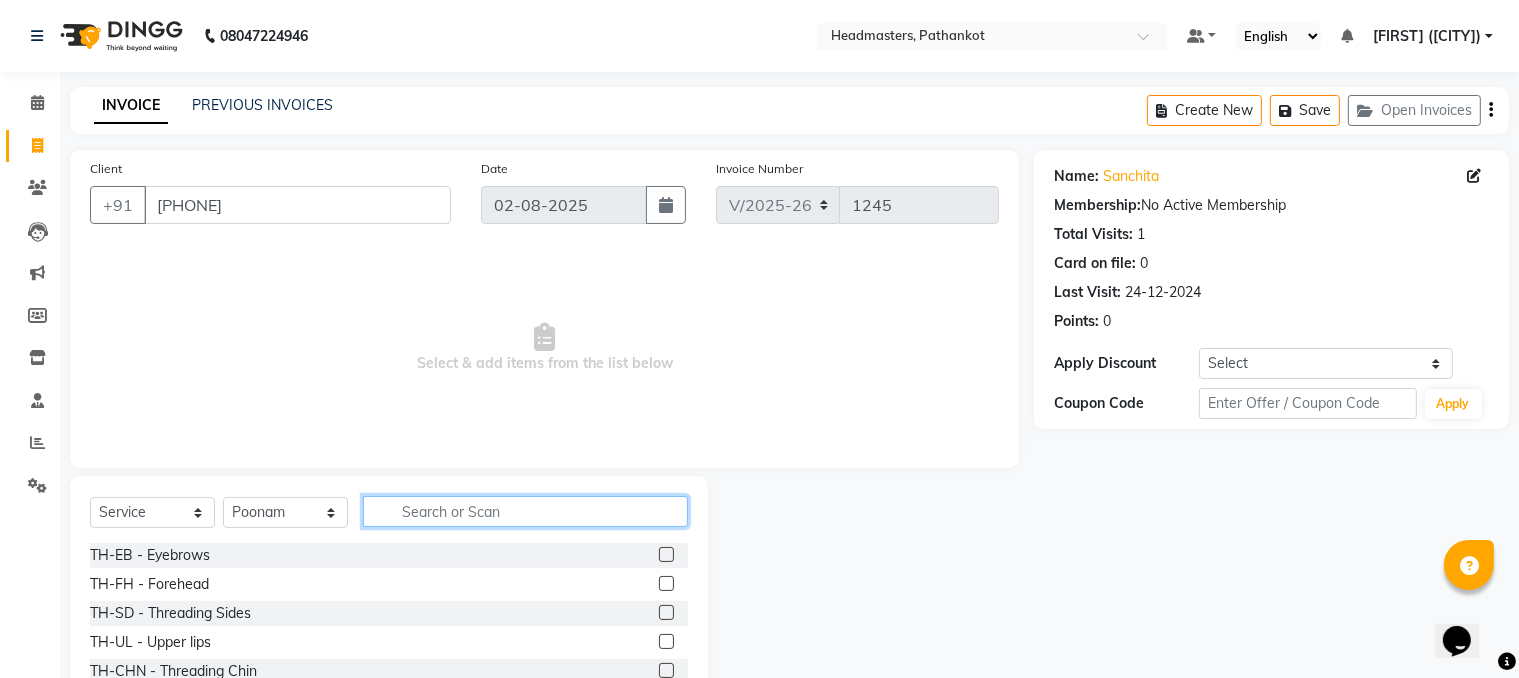 click 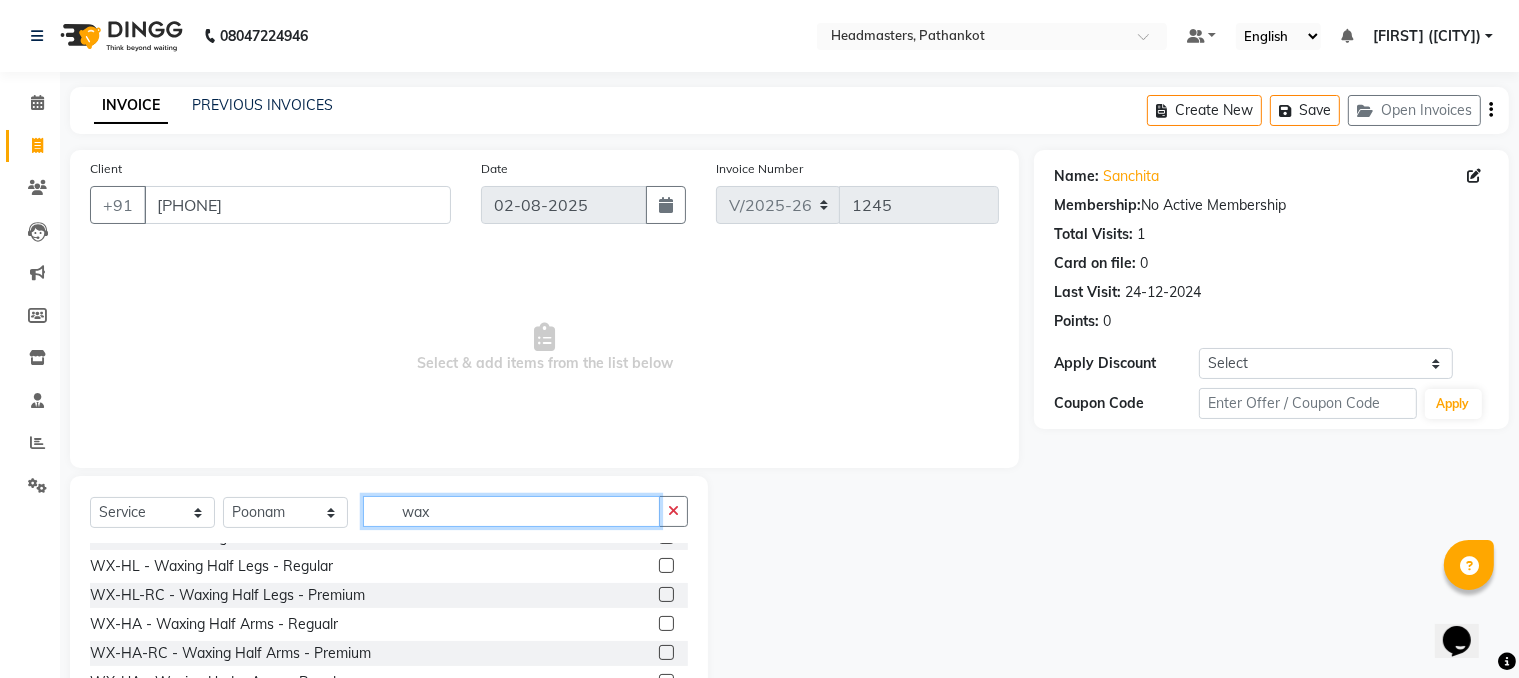 scroll, scrollTop: 100, scrollLeft: 0, axis: vertical 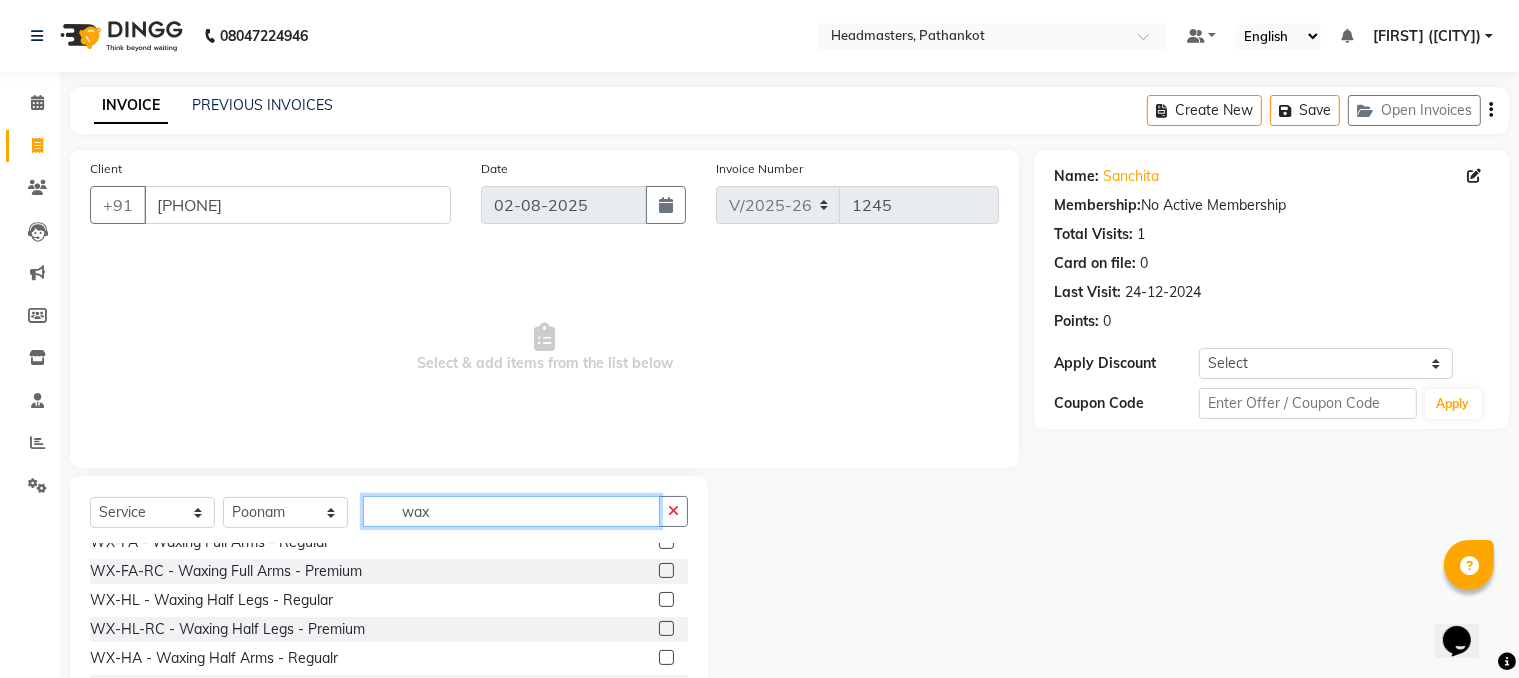 type on "wax" 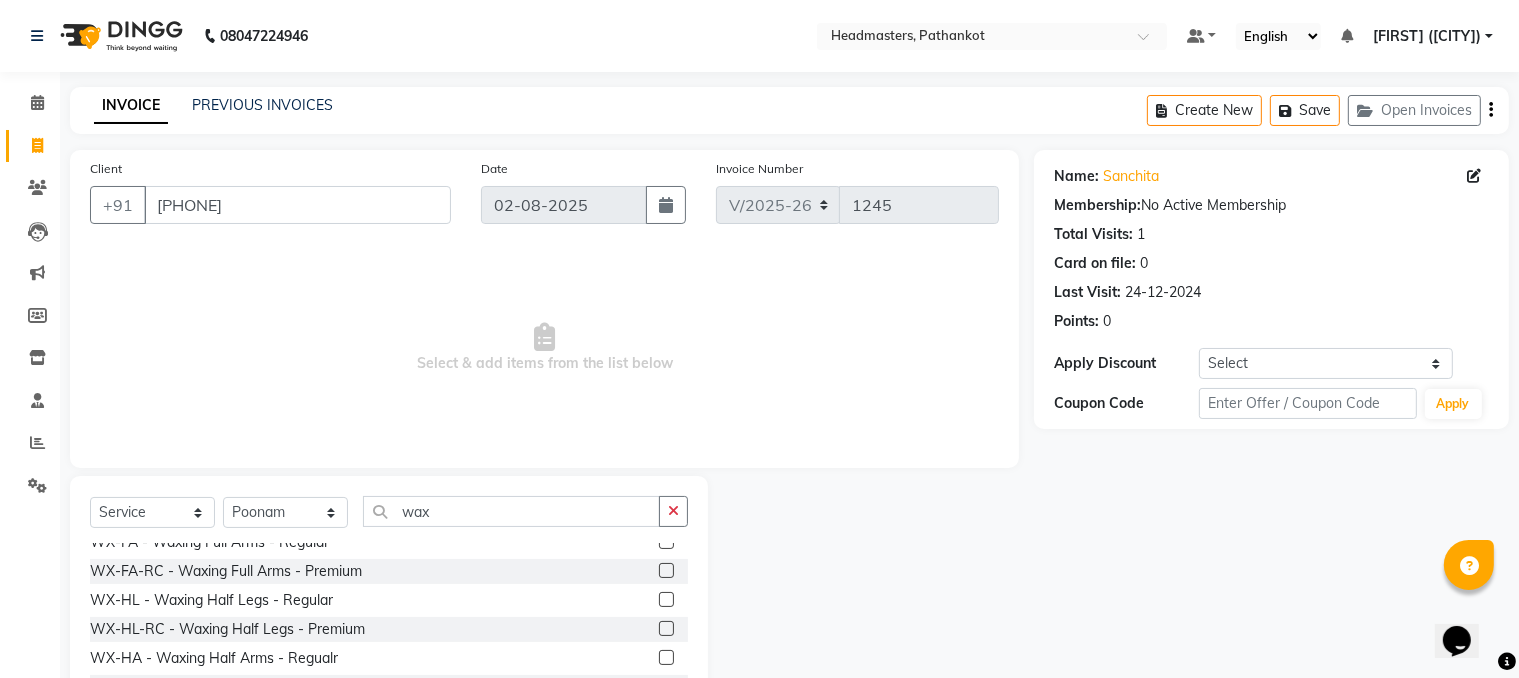 click 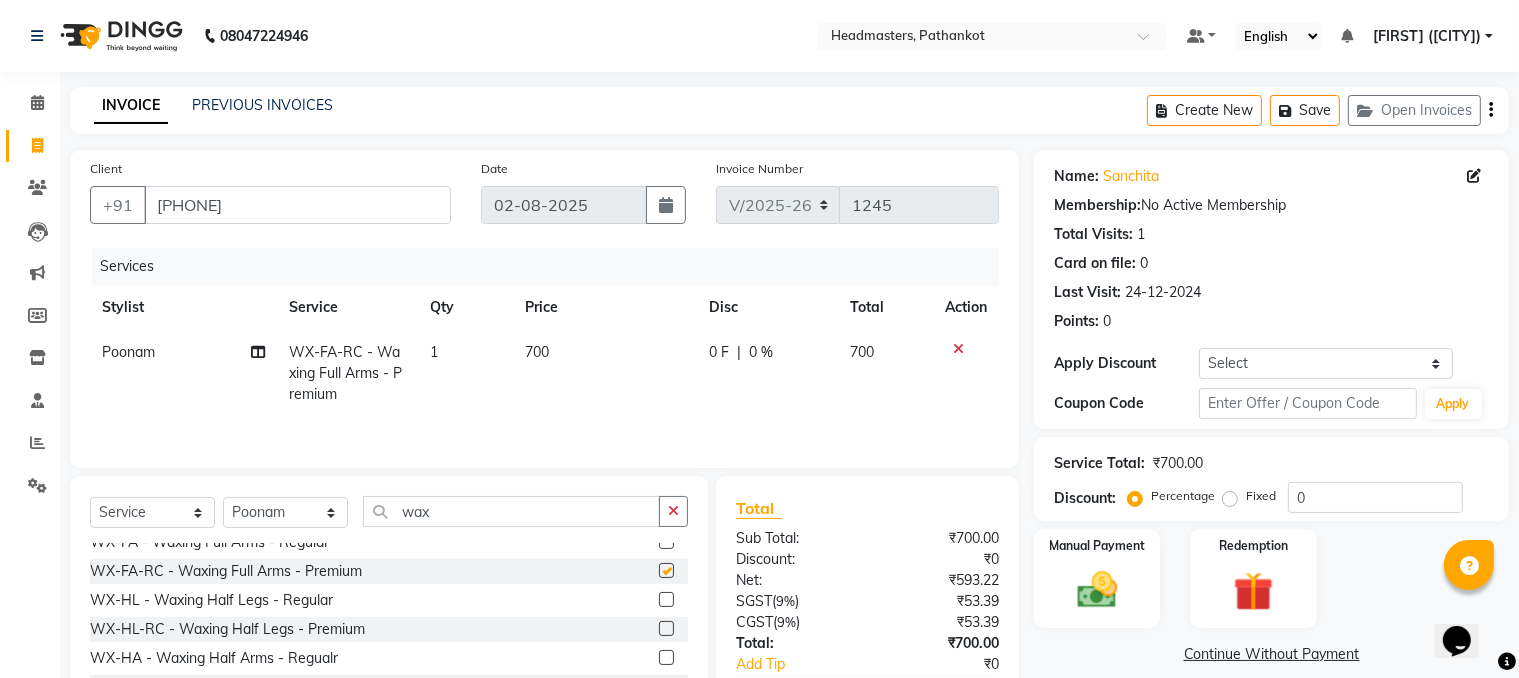 checkbox on "false" 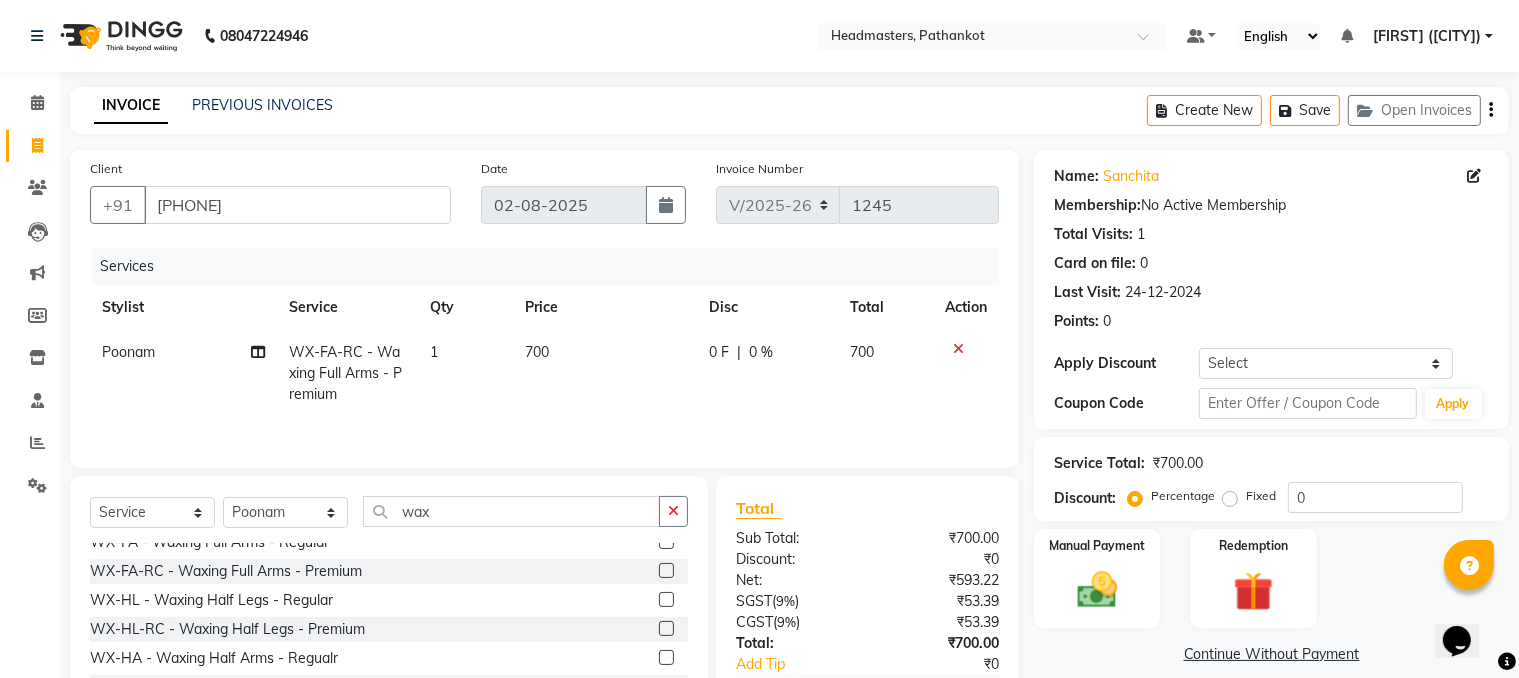 scroll, scrollTop: 200, scrollLeft: 0, axis: vertical 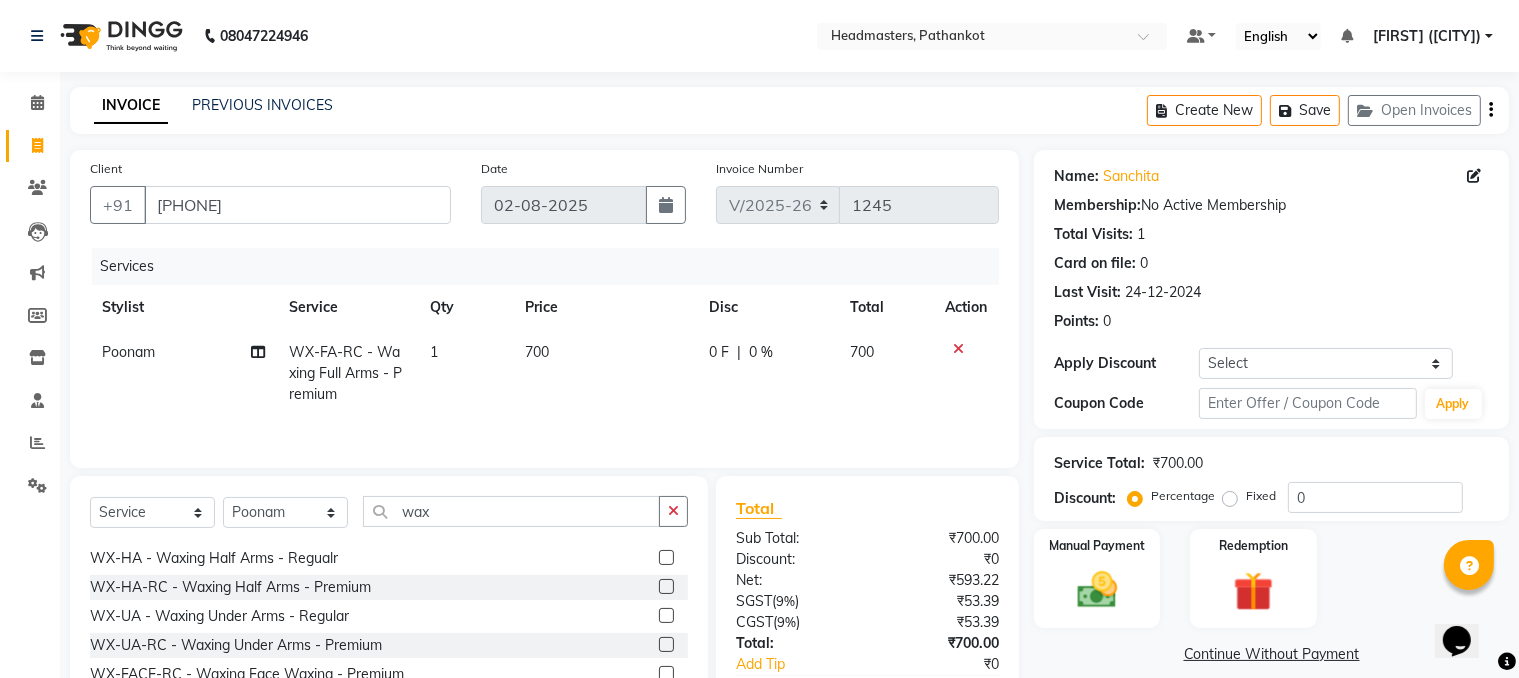 click 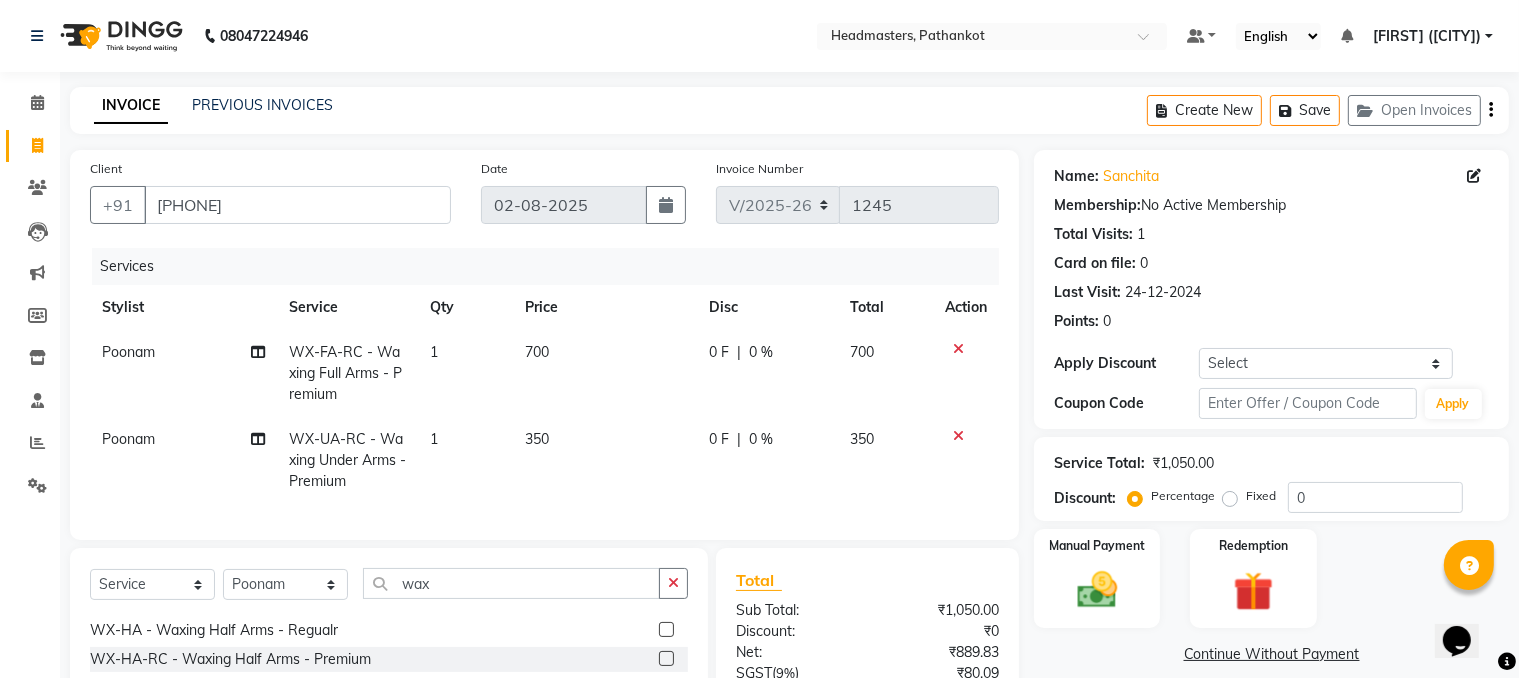 checkbox on "false" 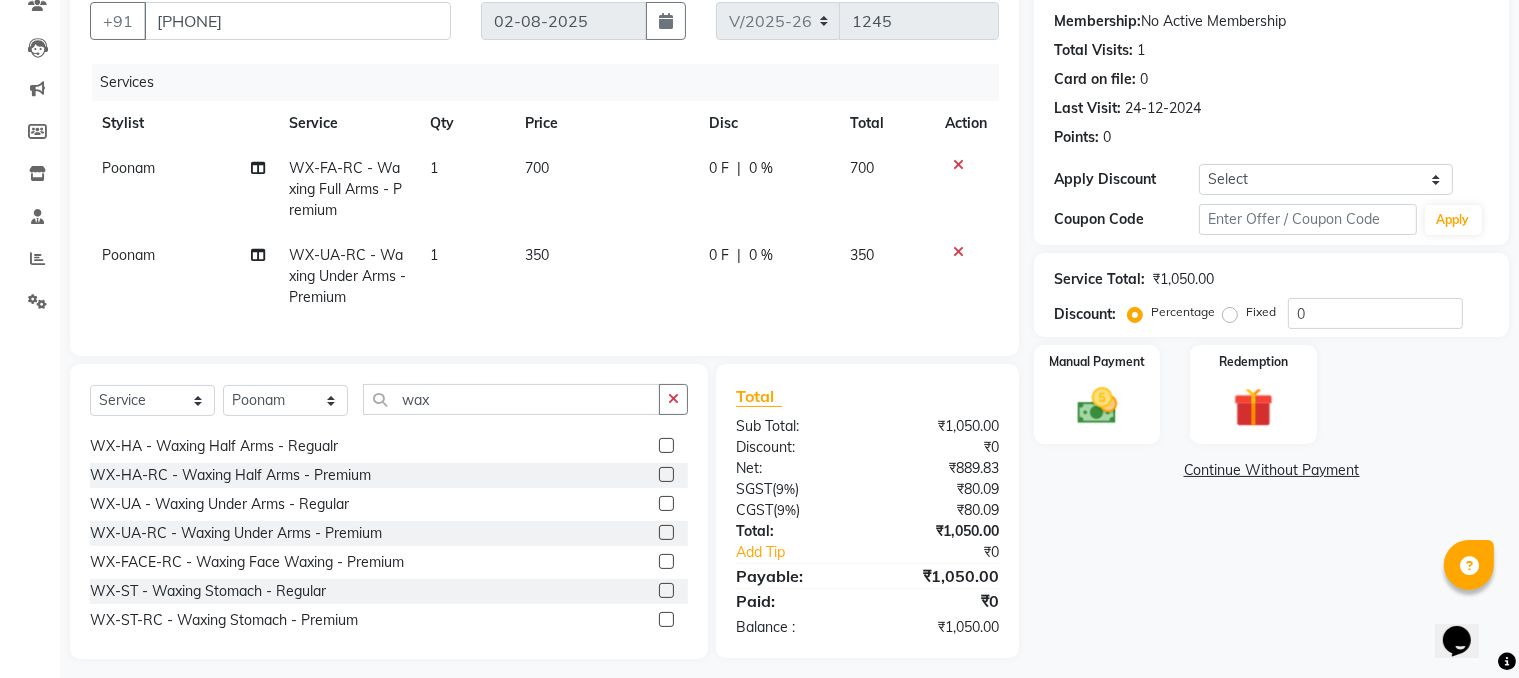 scroll, scrollTop: 200, scrollLeft: 0, axis: vertical 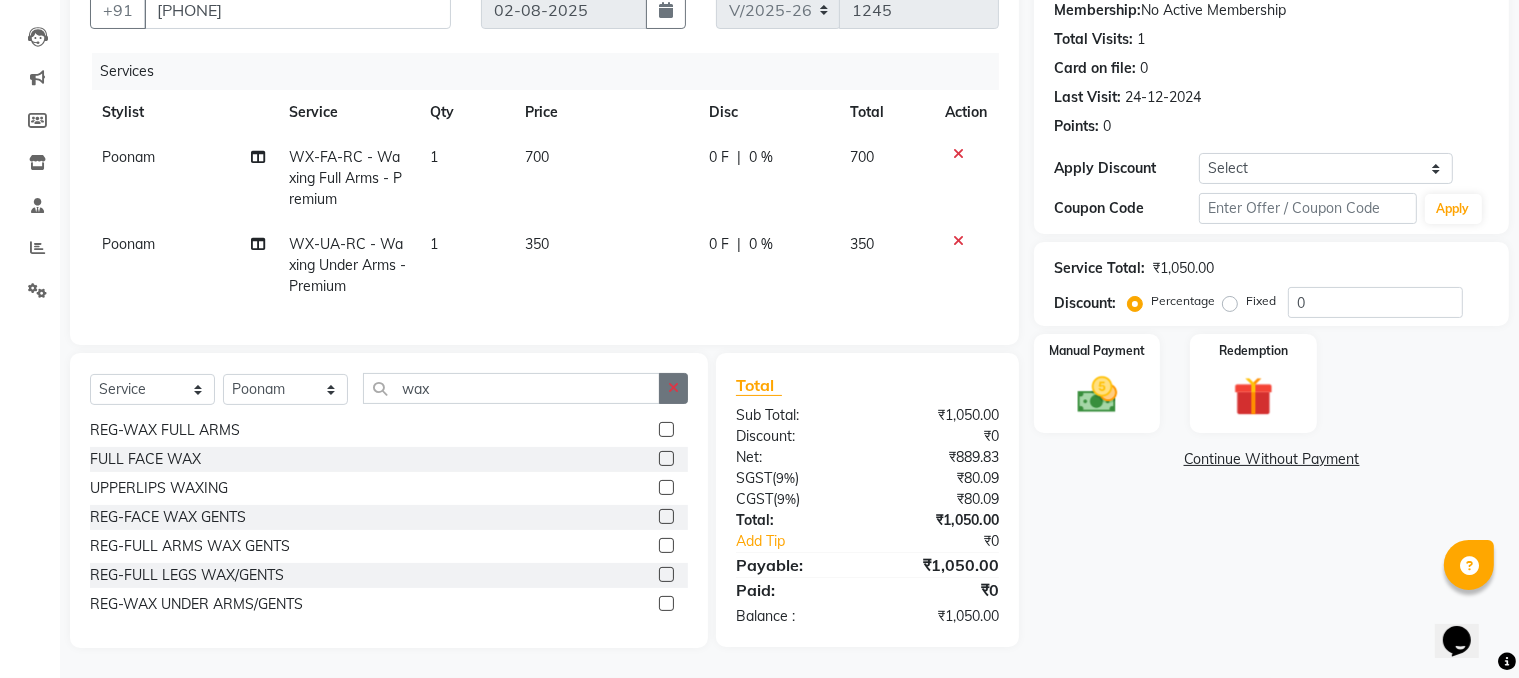 click 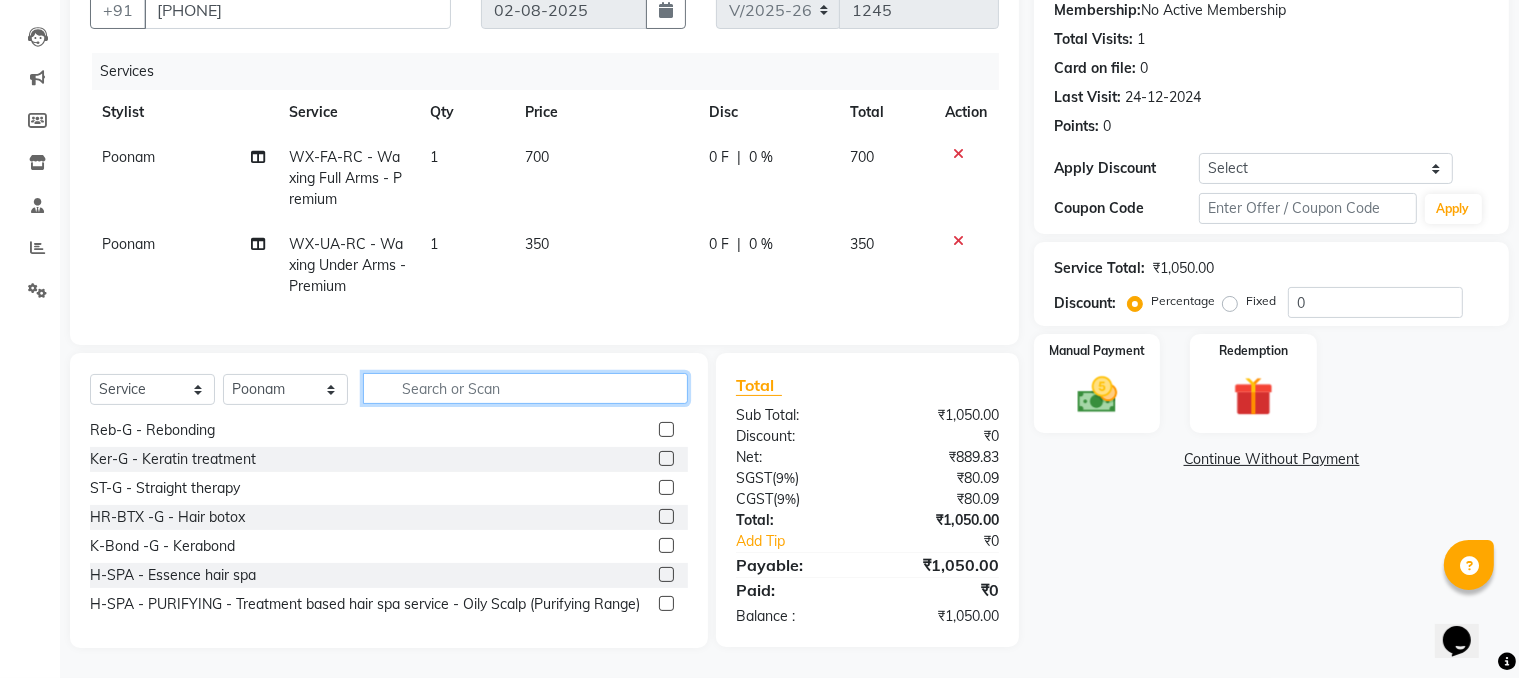 click 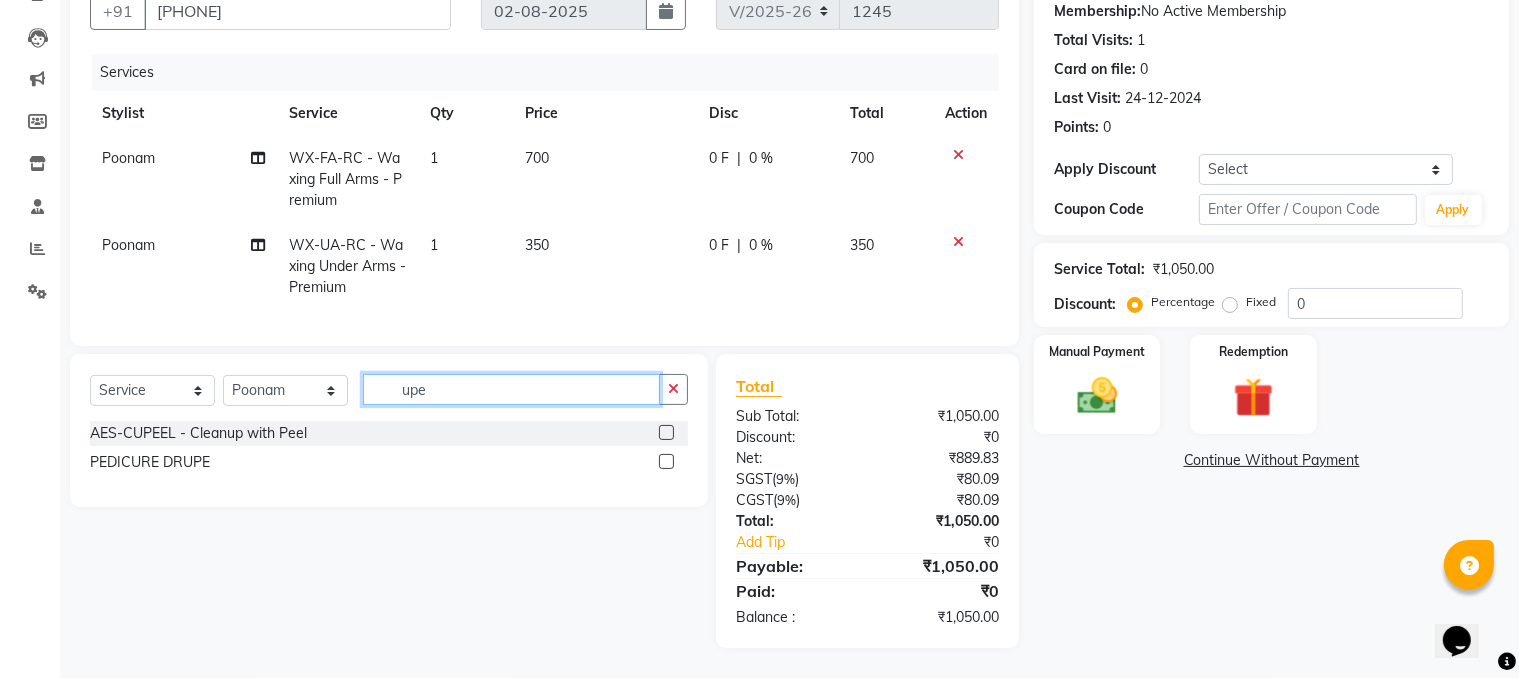 scroll, scrollTop: 0, scrollLeft: 0, axis: both 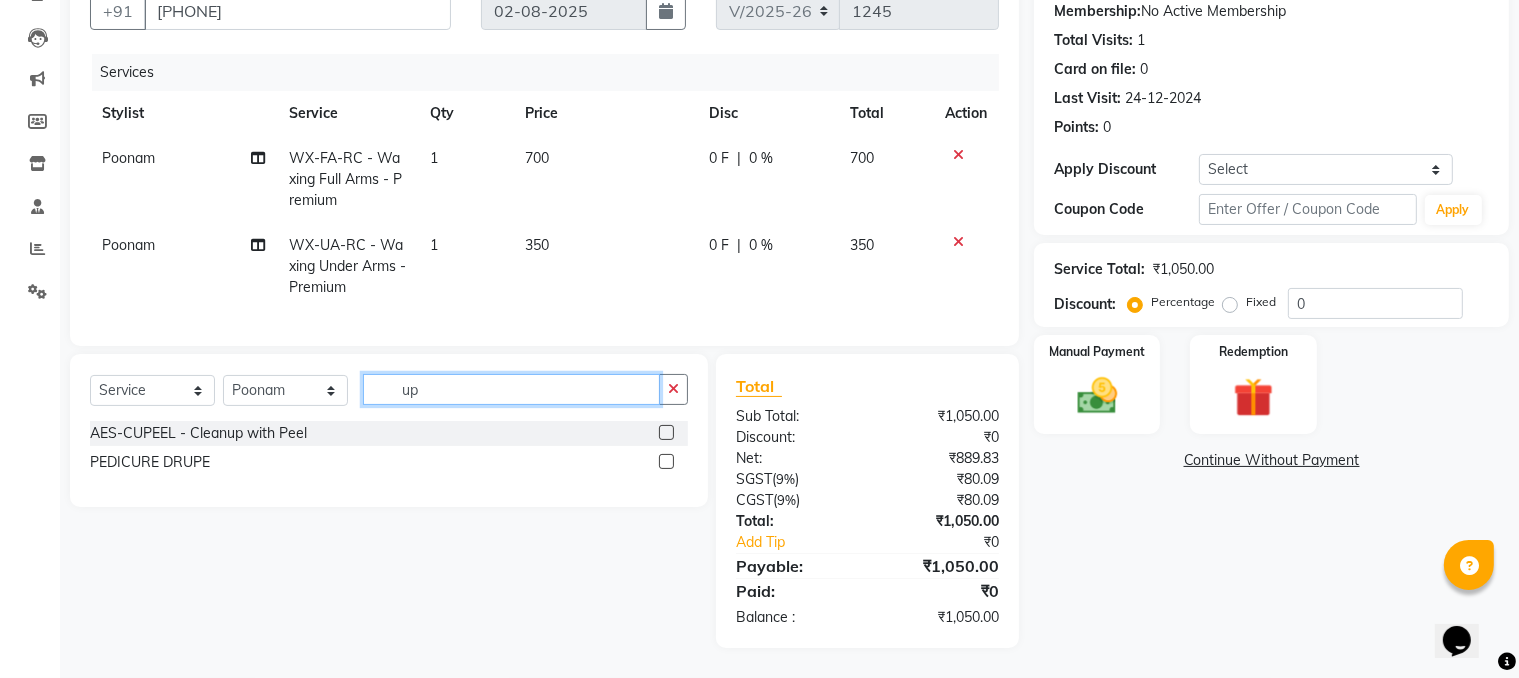 type on "u" 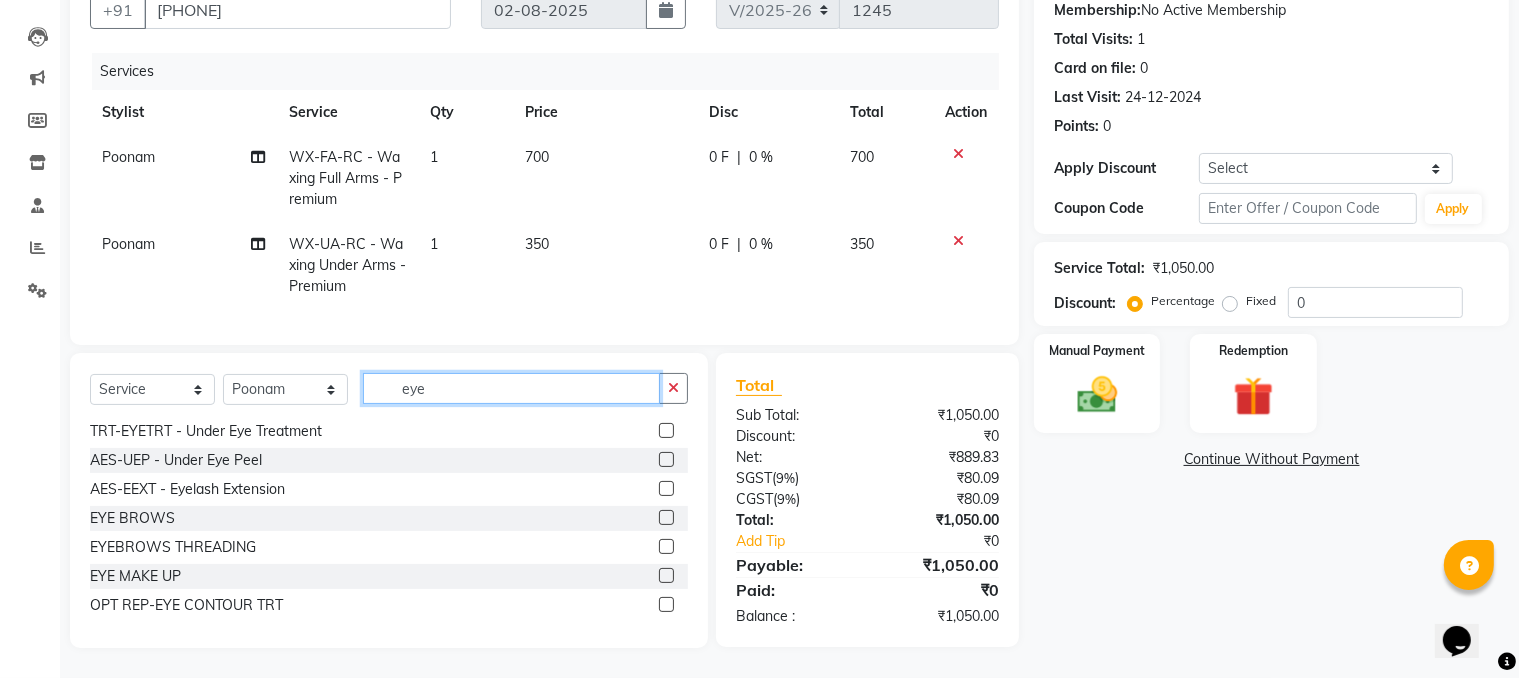 scroll, scrollTop: 107, scrollLeft: 0, axis: vertical 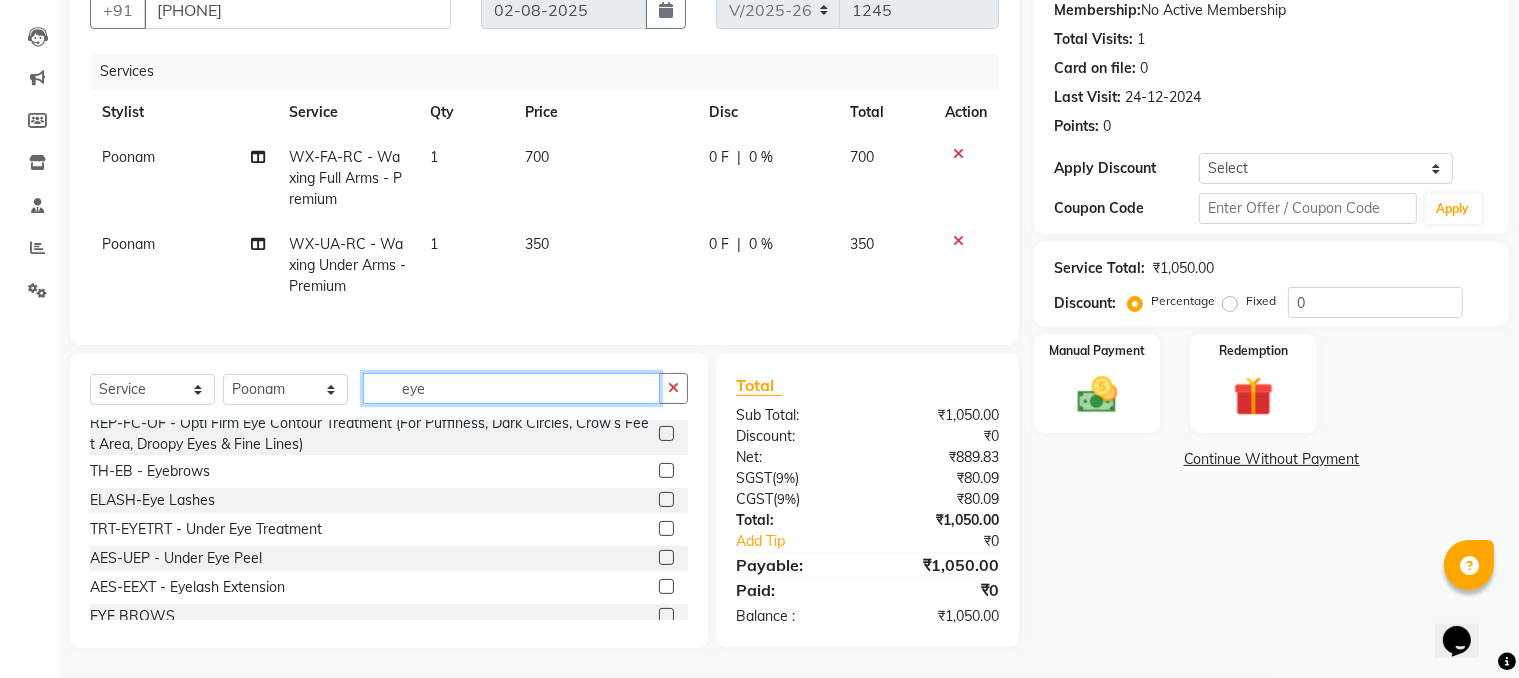 type on "eye" 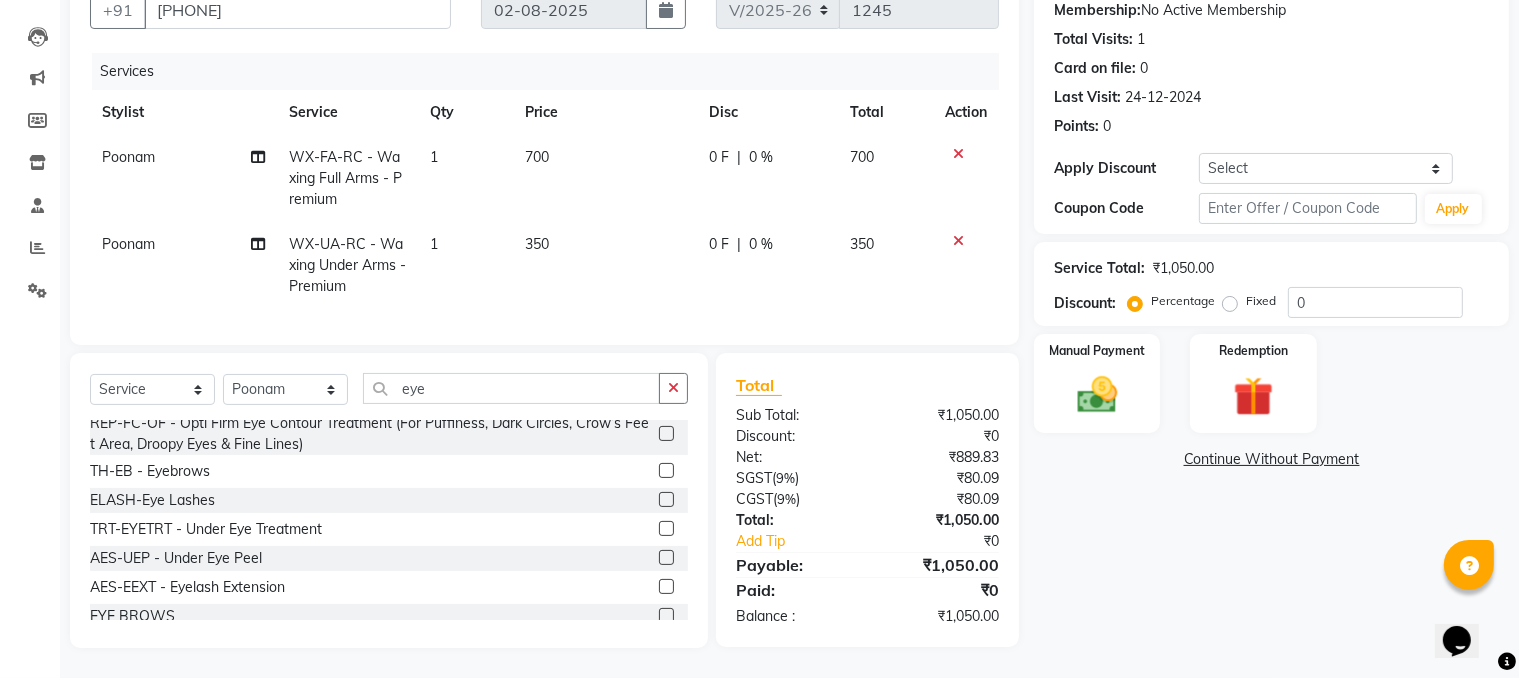 click 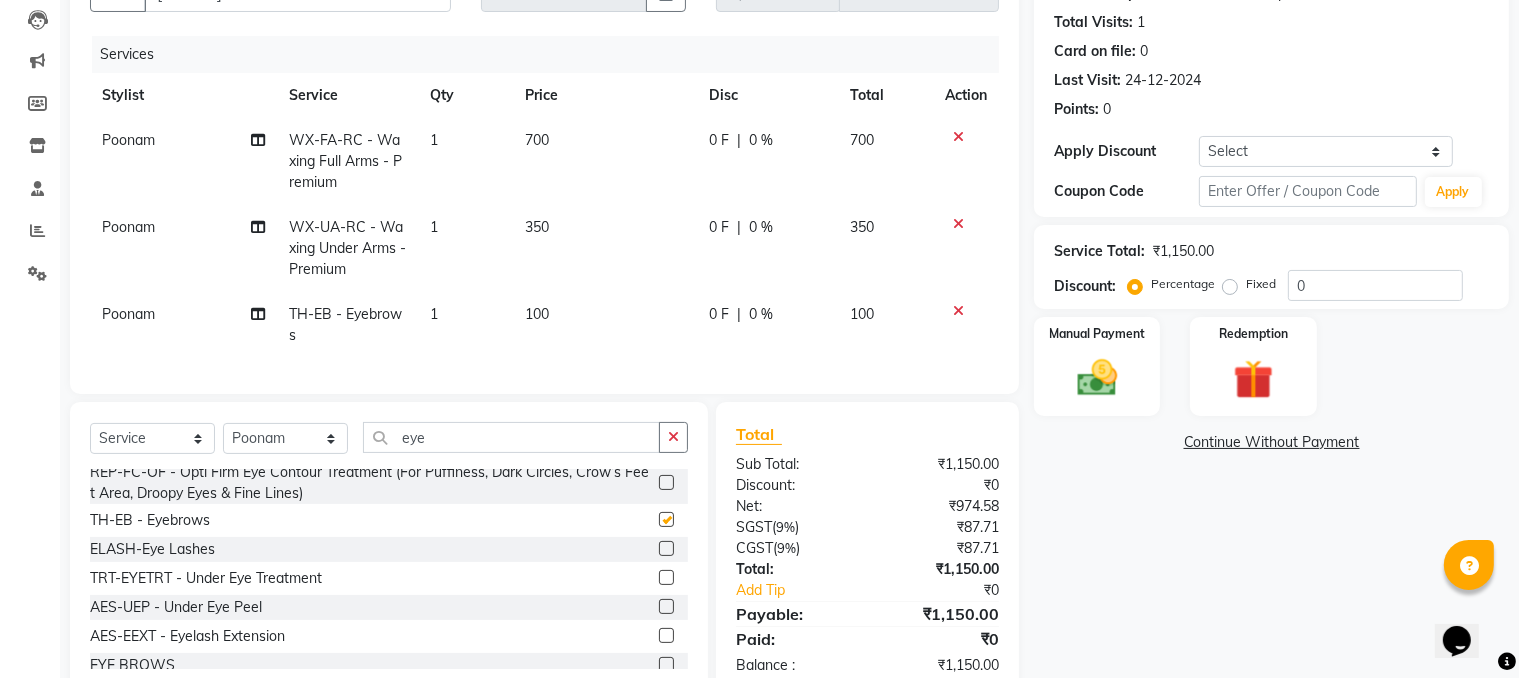 checkbox on "false" 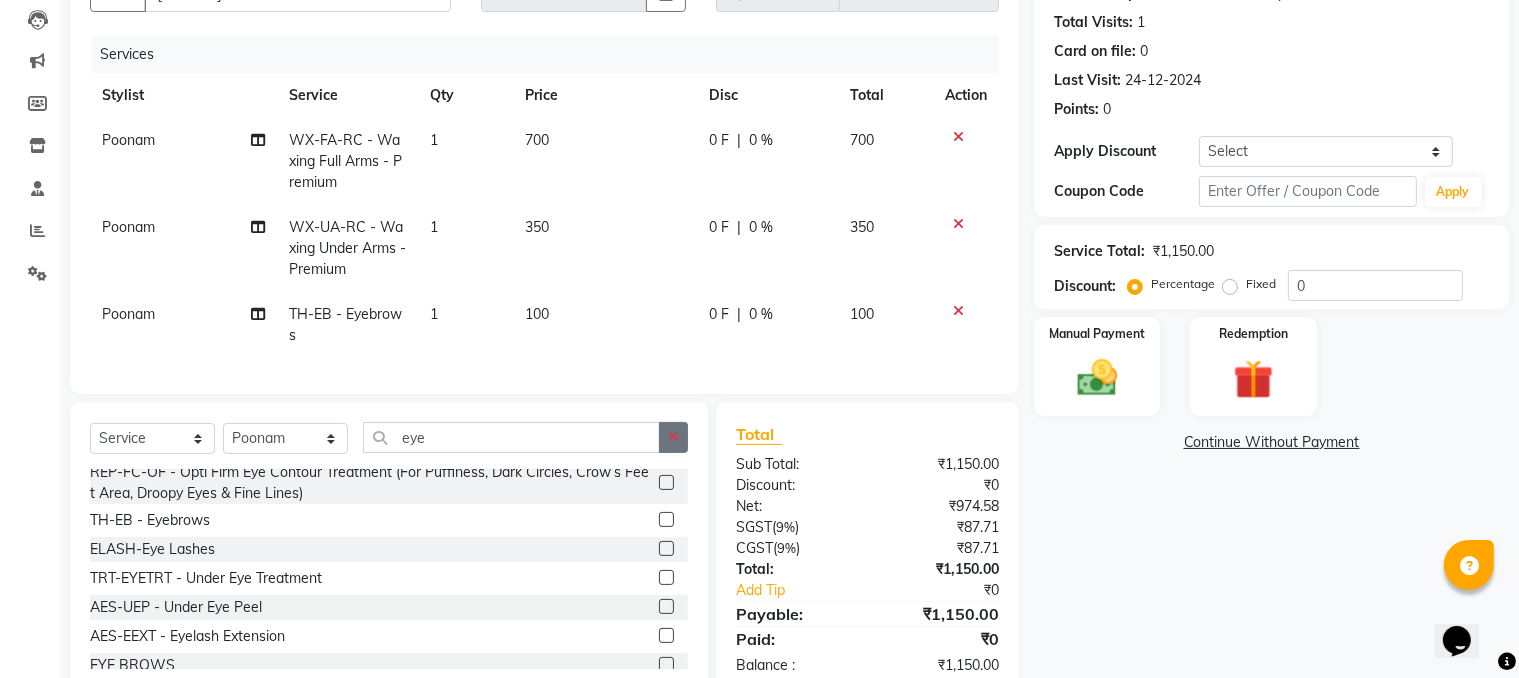 click 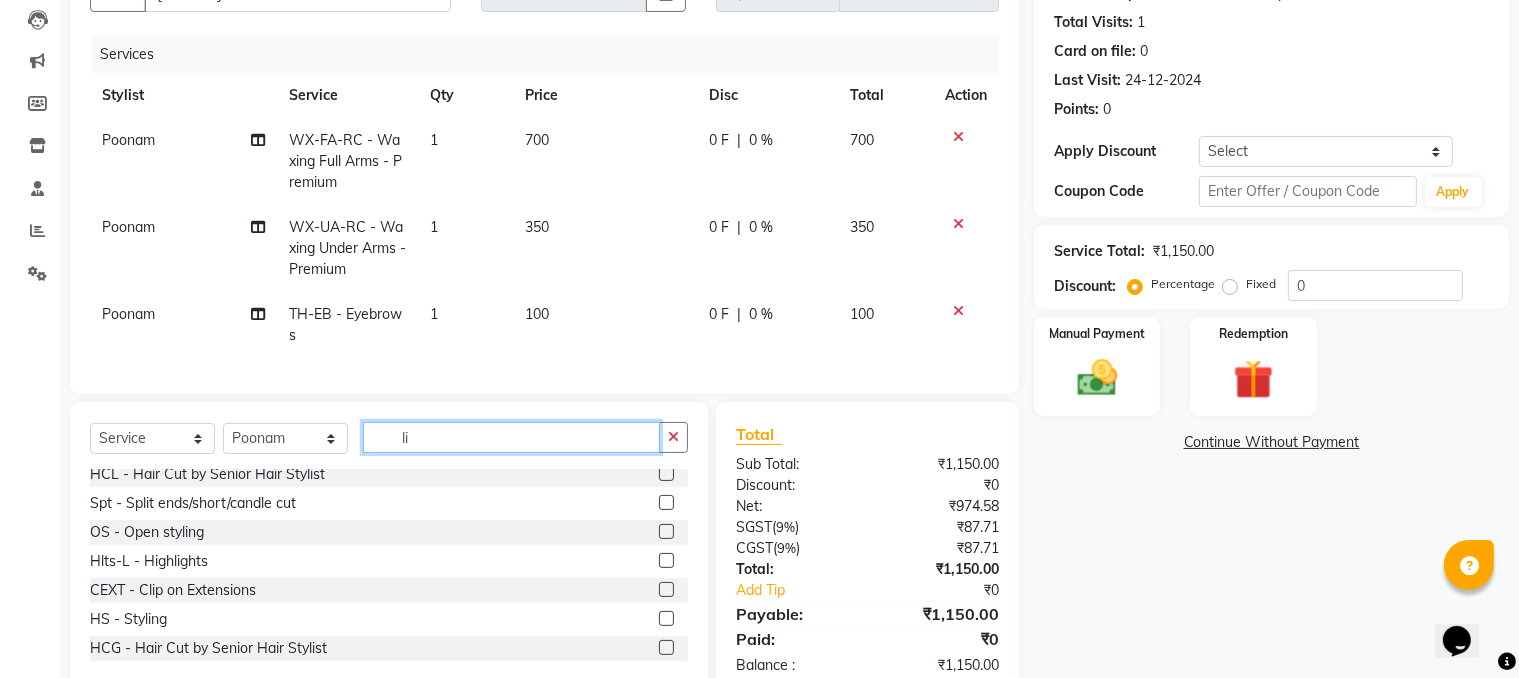 scroll, scrollTop: 0, scrollLeft: 0, axis: both 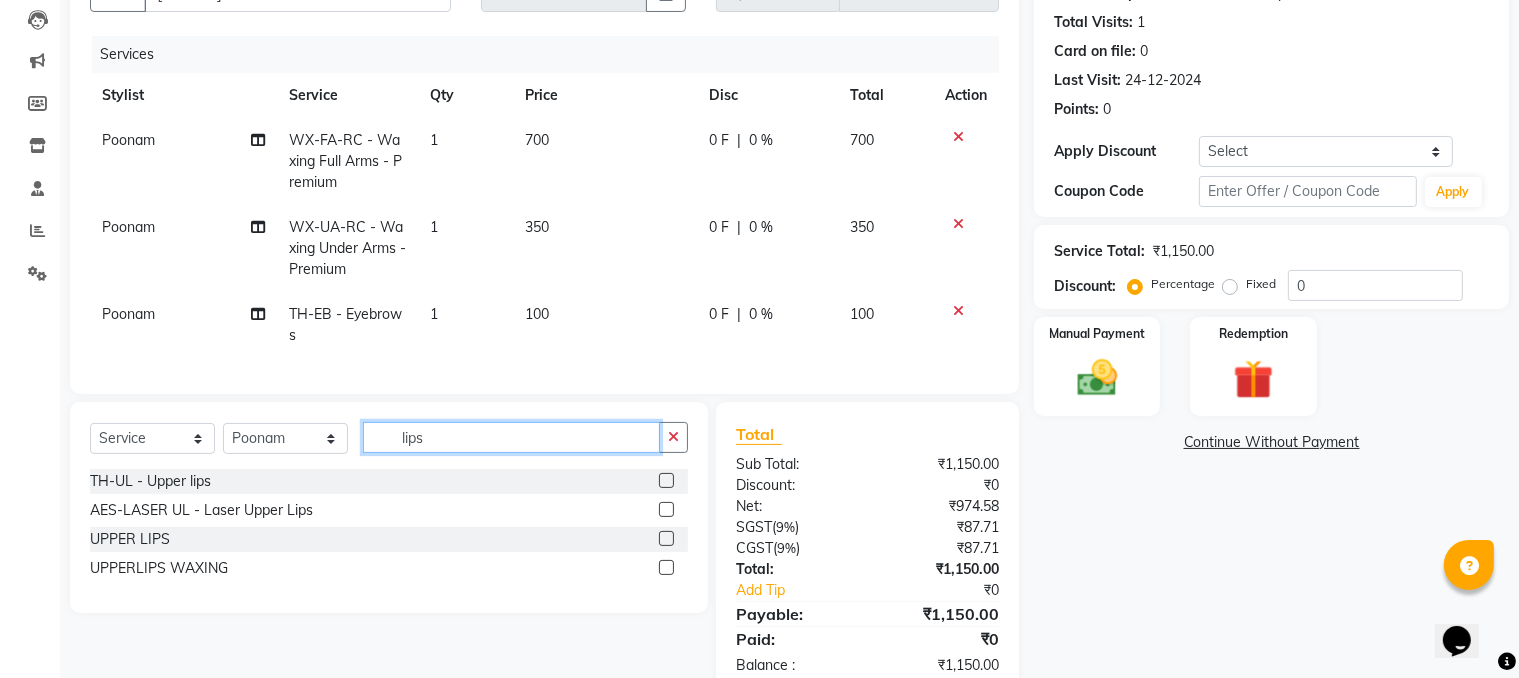 type on "lips" 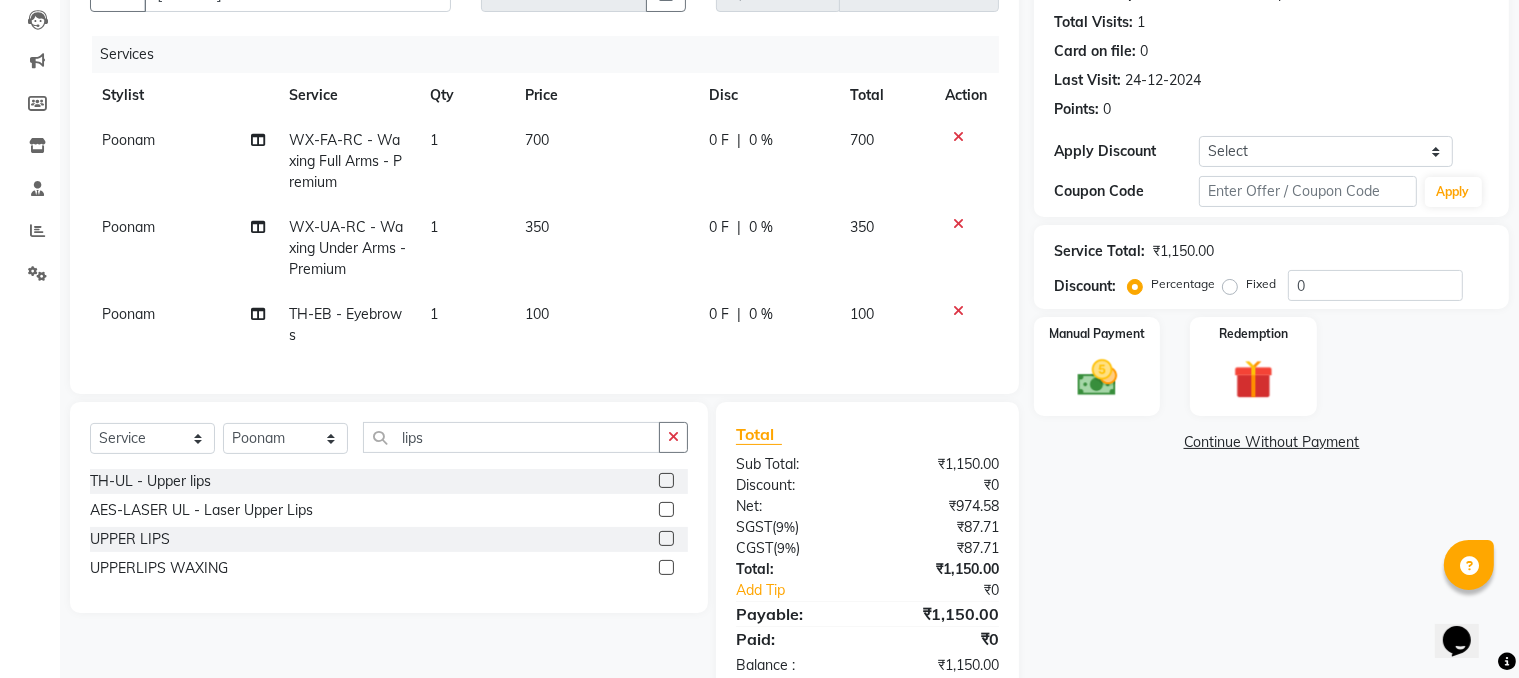 click 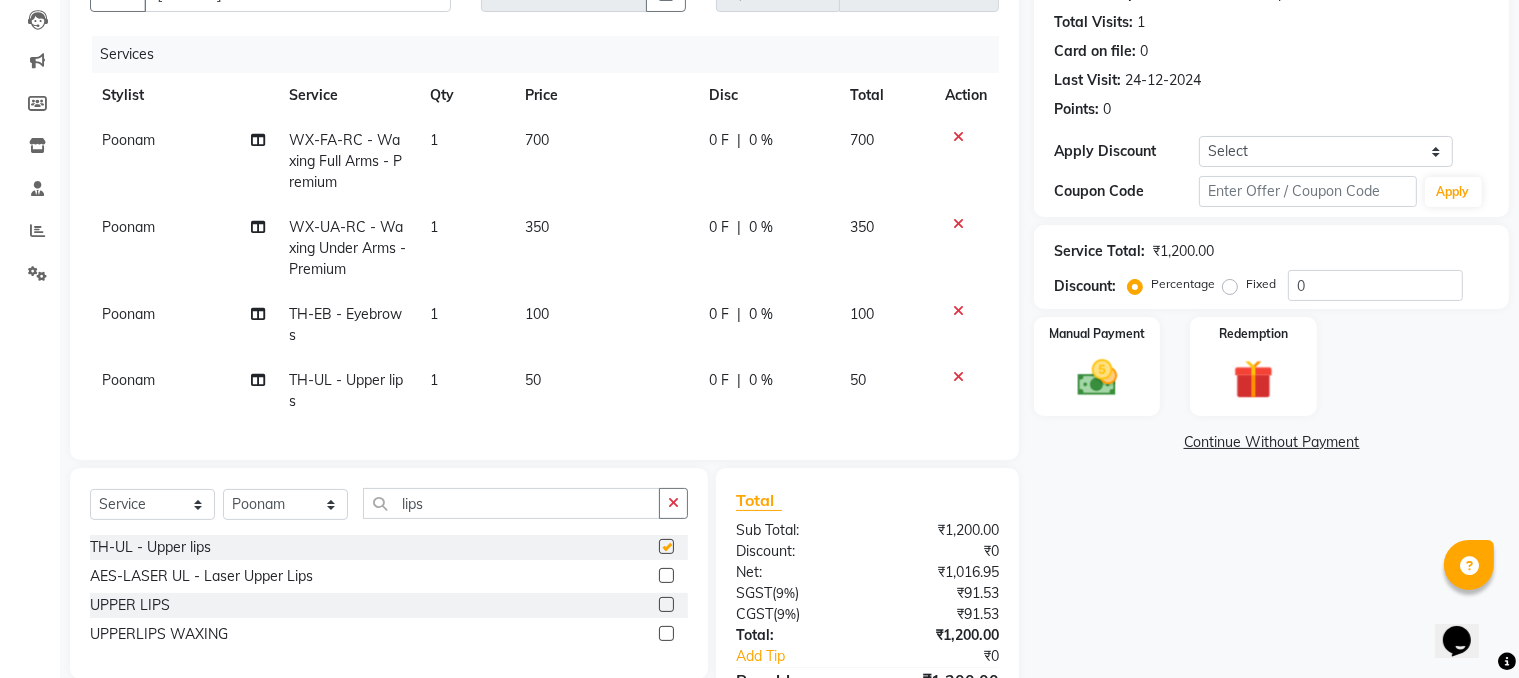 checkbox on "false" 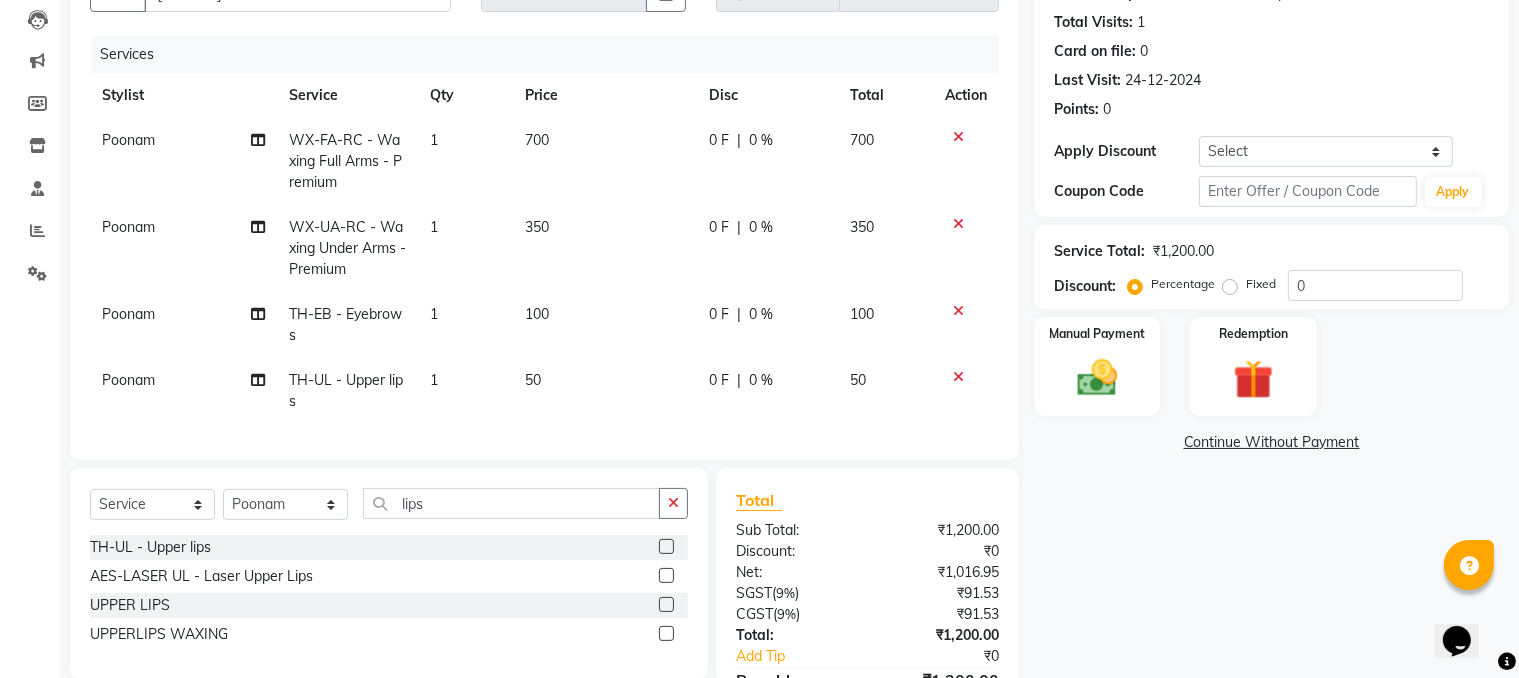 click on "50" 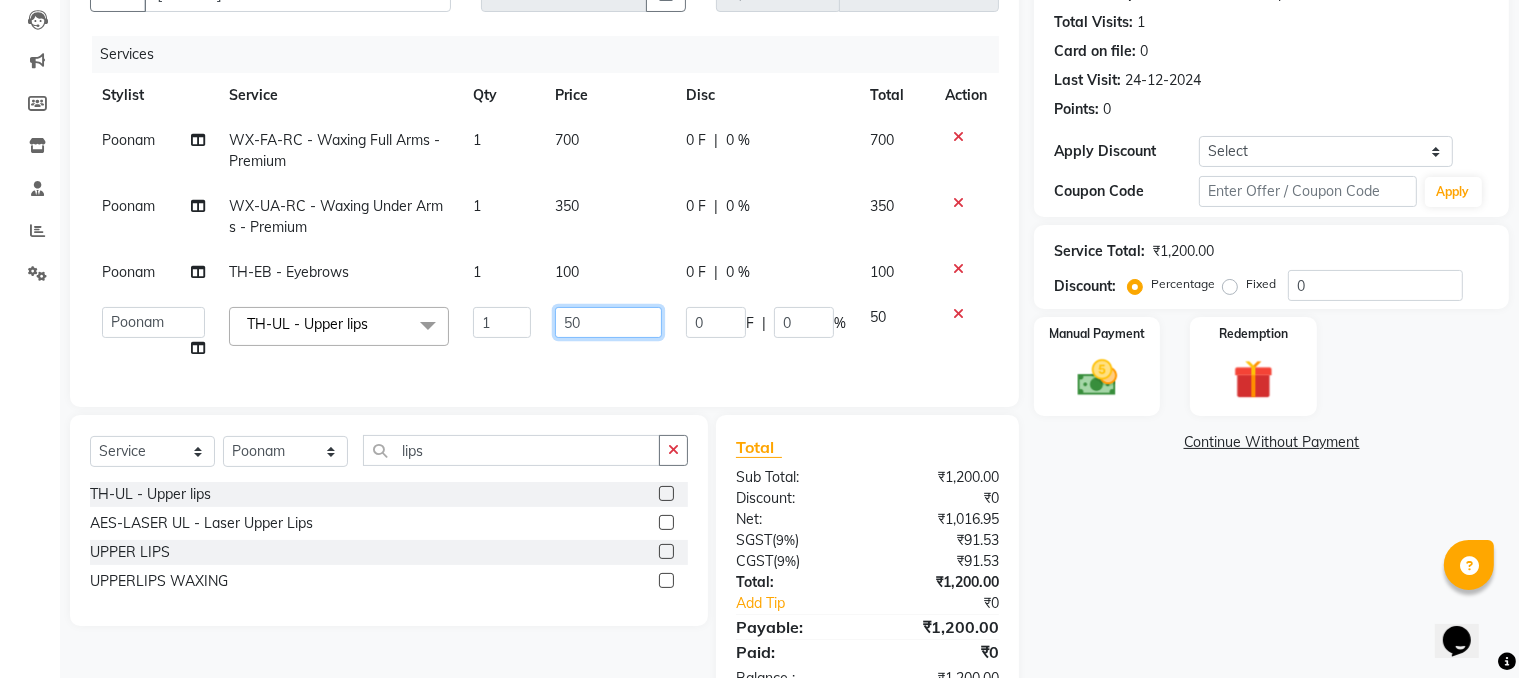 click on "50" 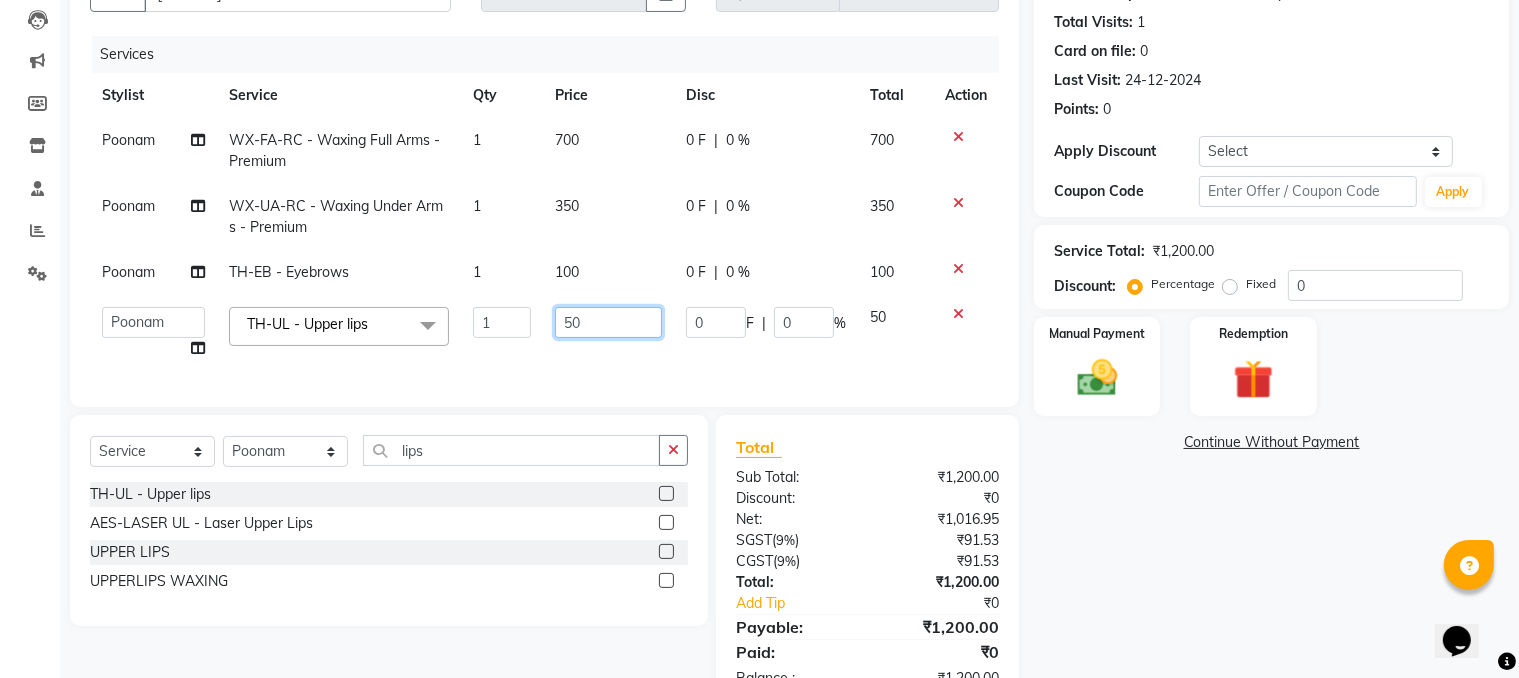 type on "5" 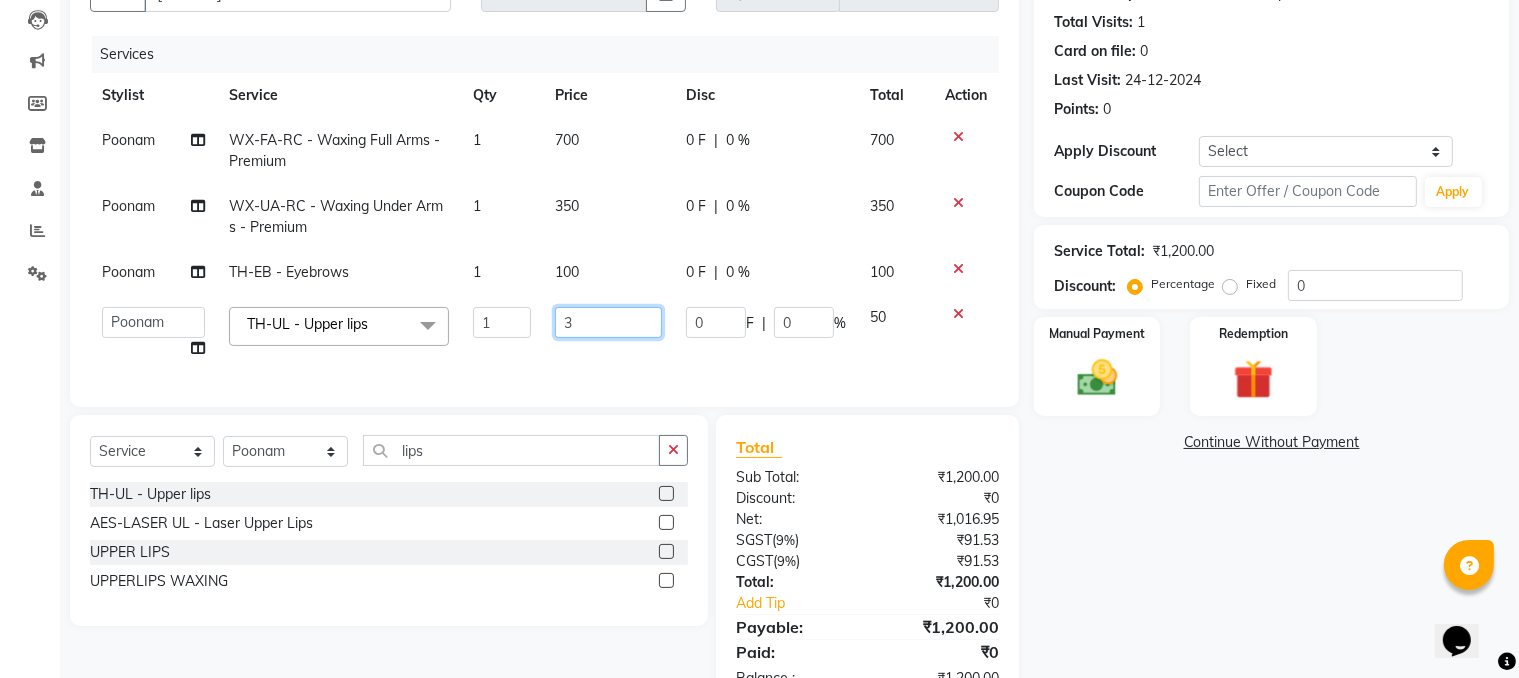 type on "30" 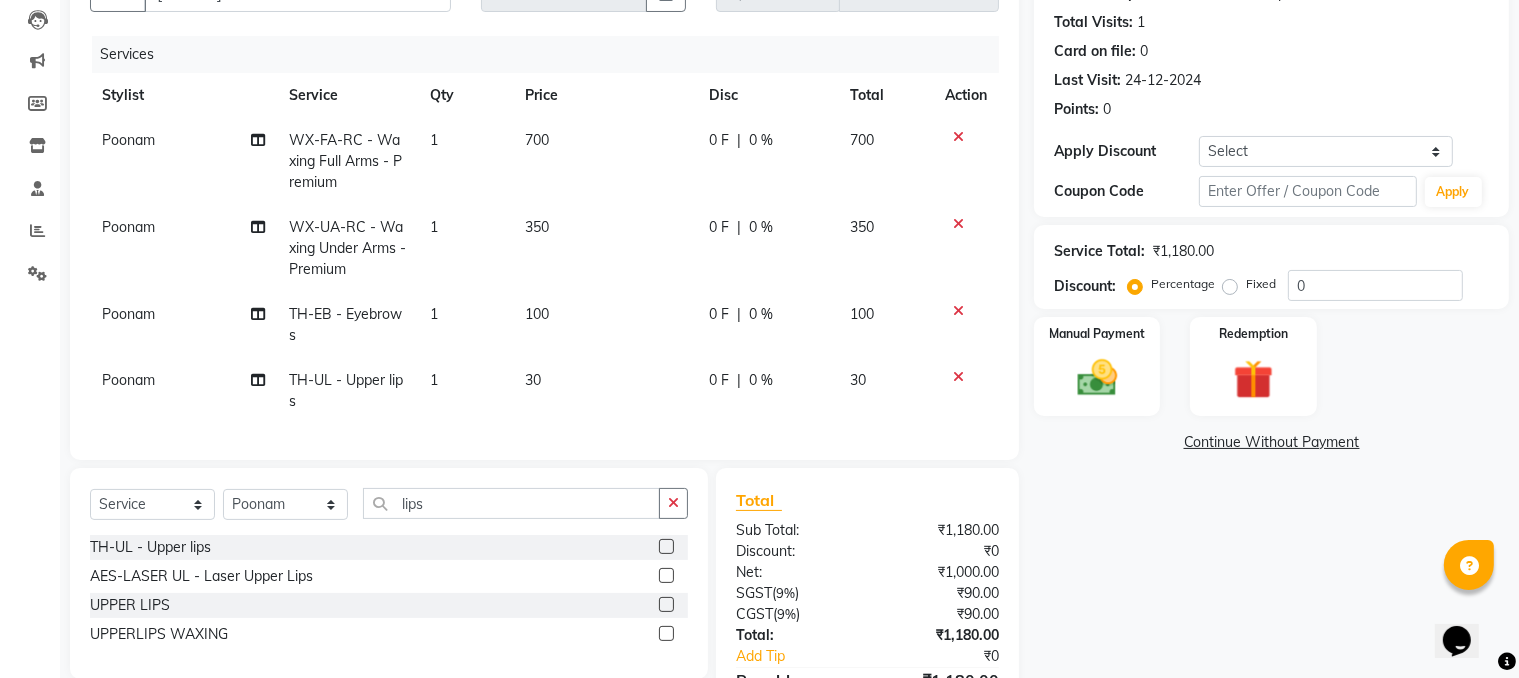 click on "350" 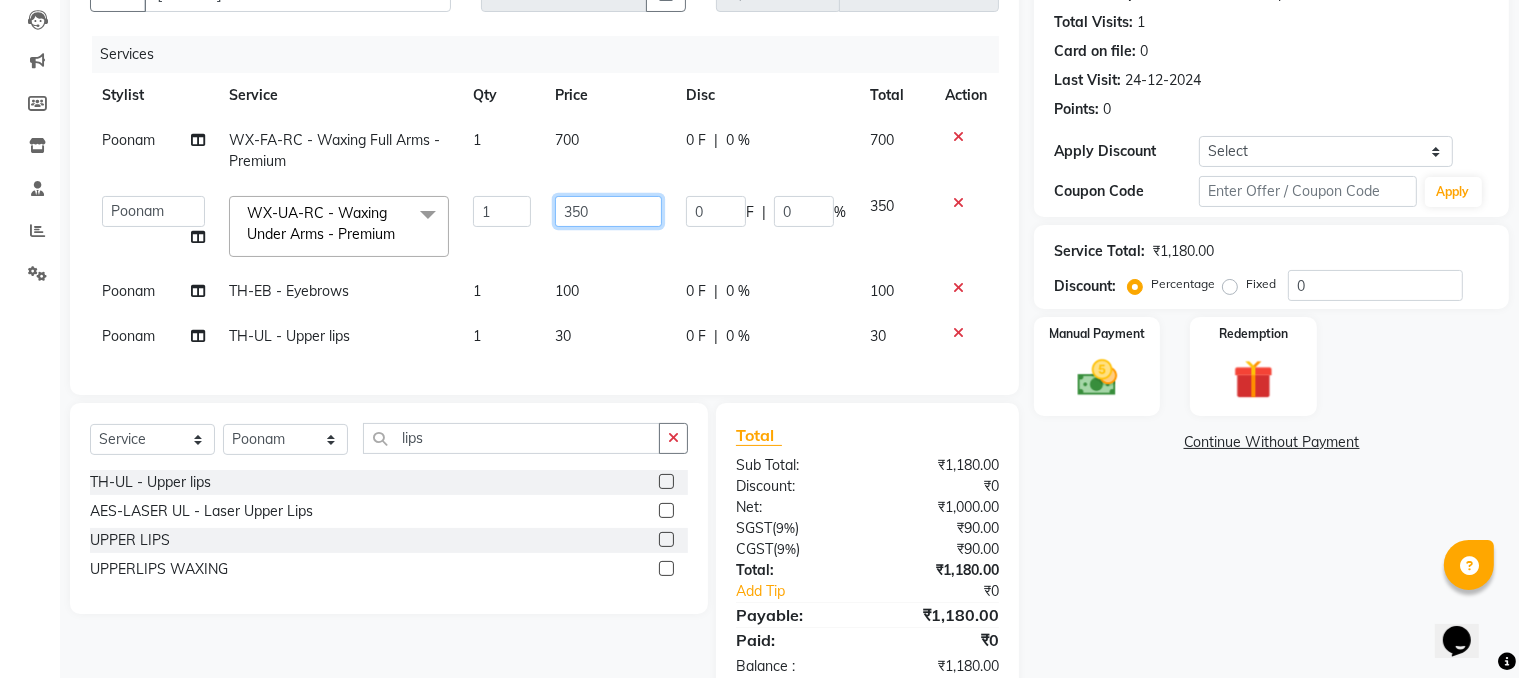 click on "350" 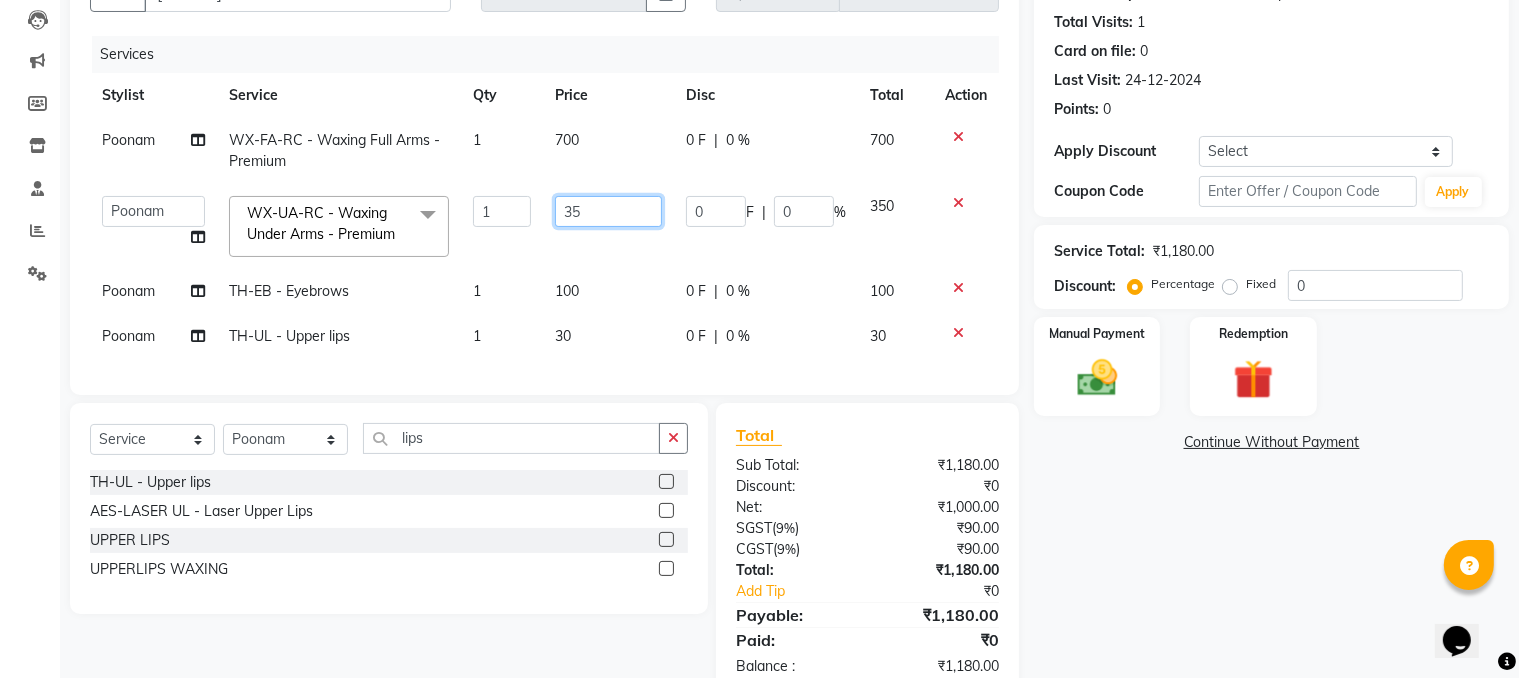 type on "3" 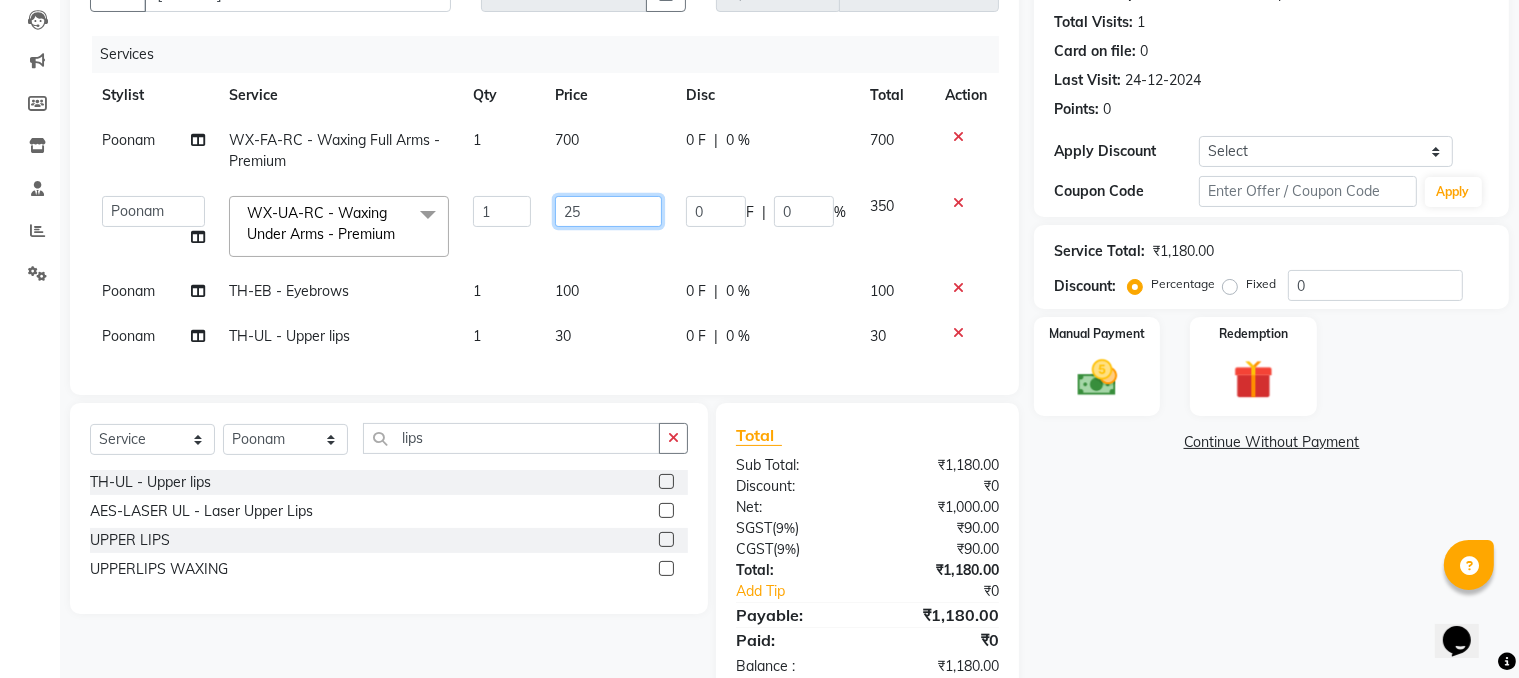 type on "250" 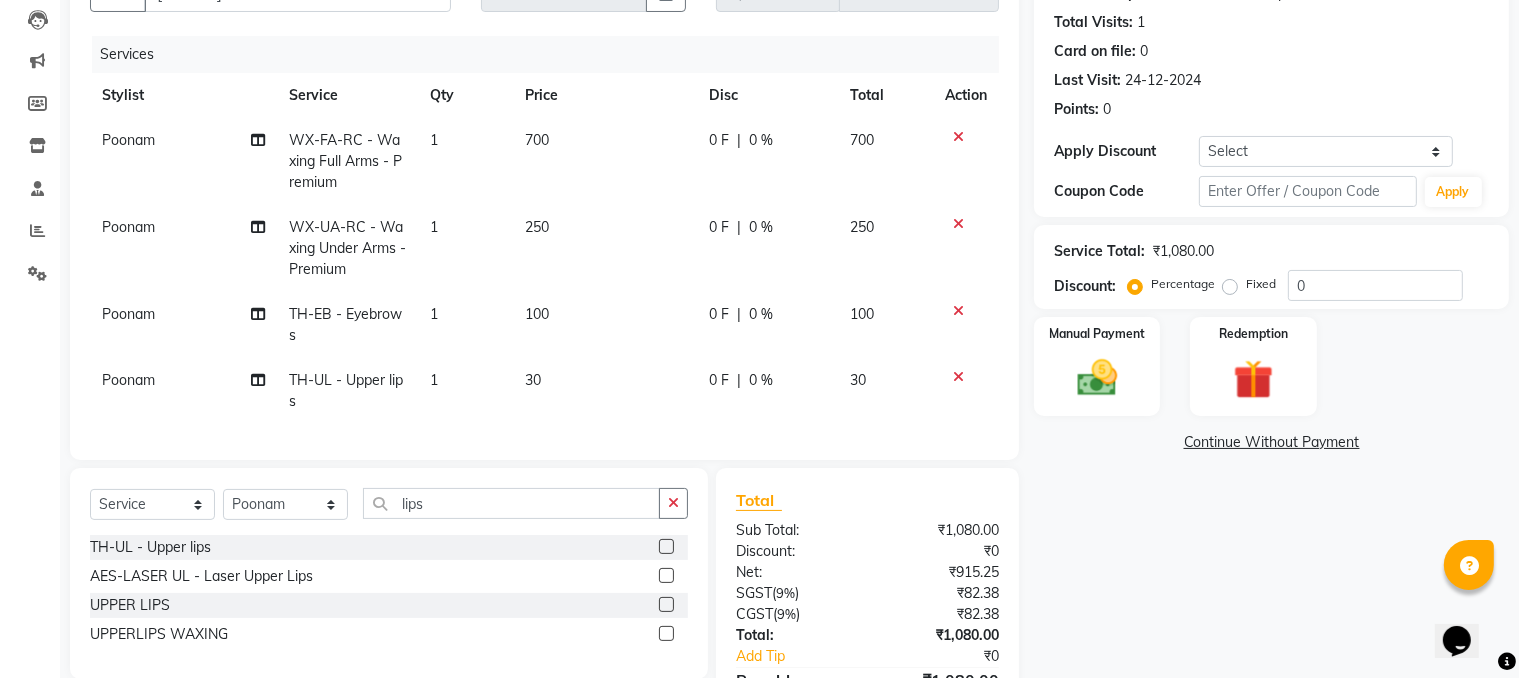 click on "700" 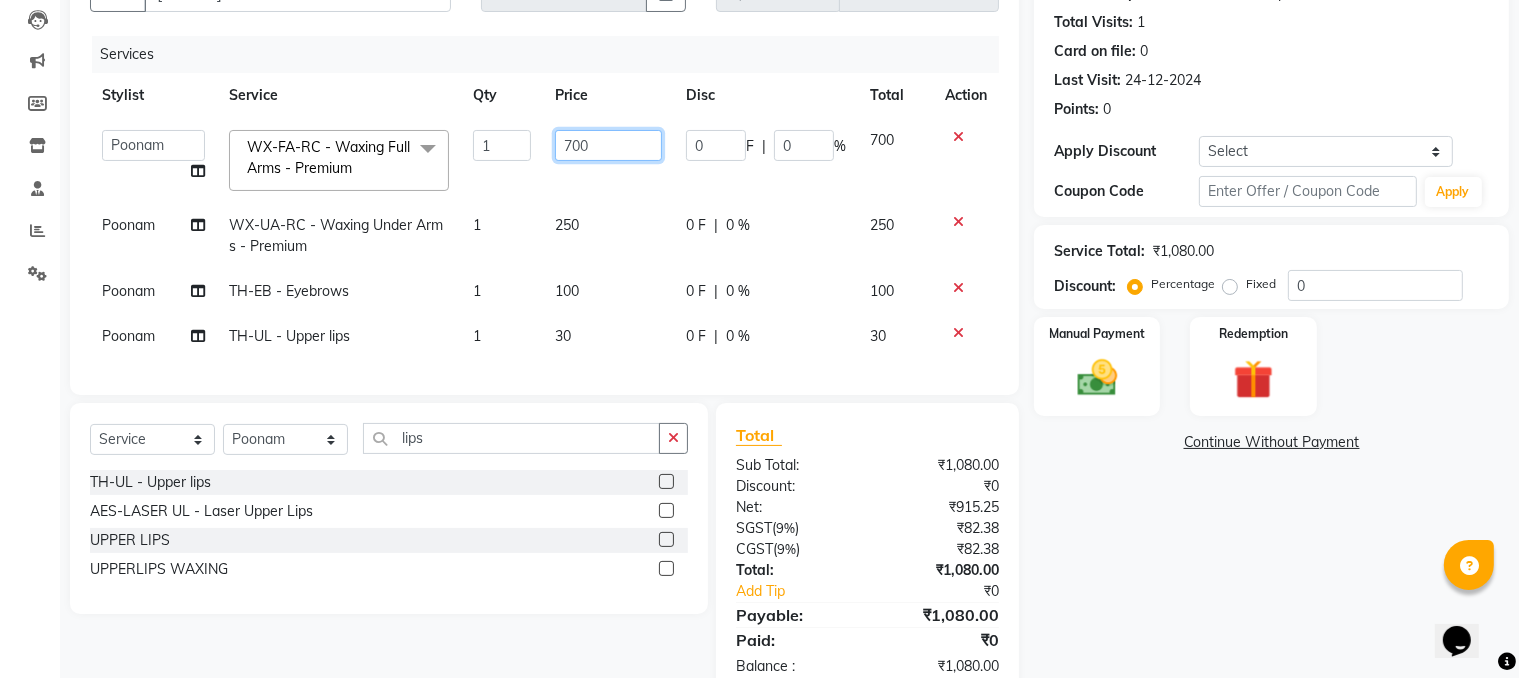 click on "700" 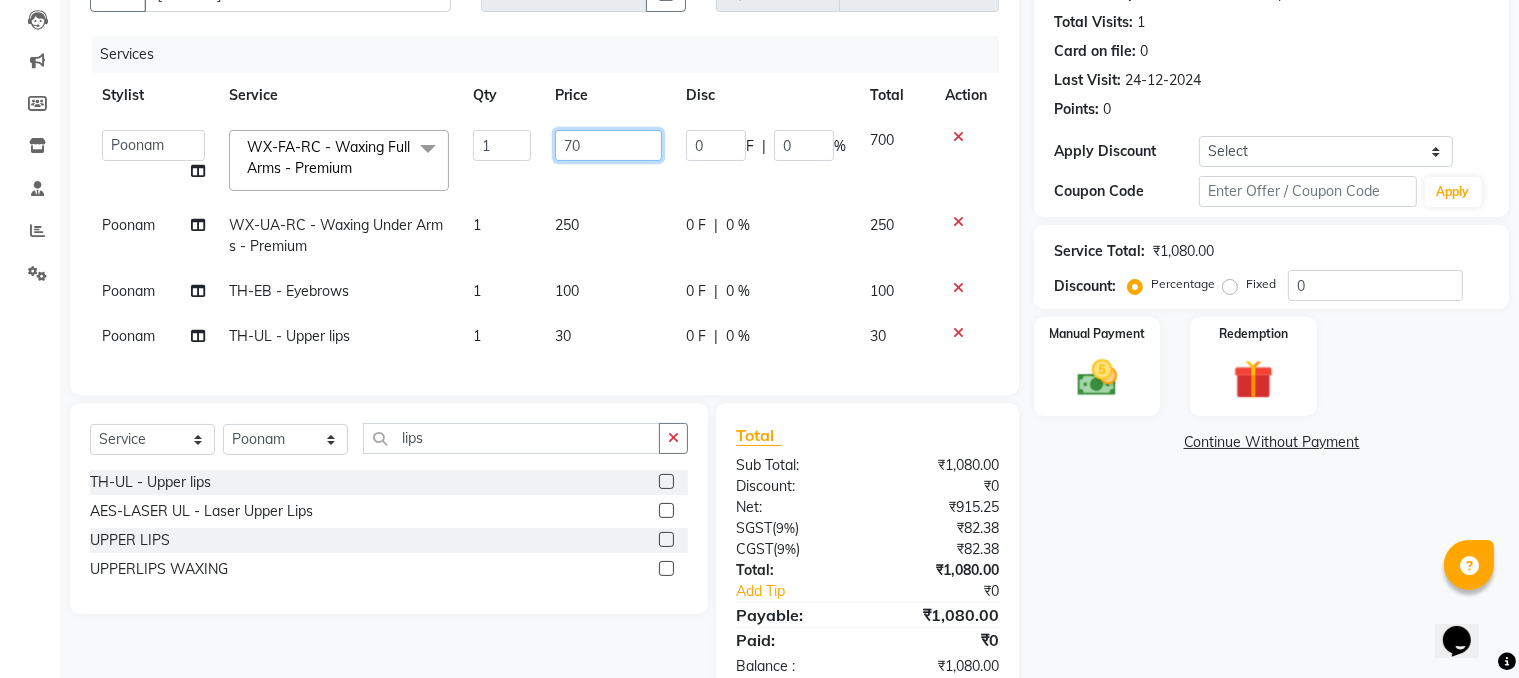 type on "7" 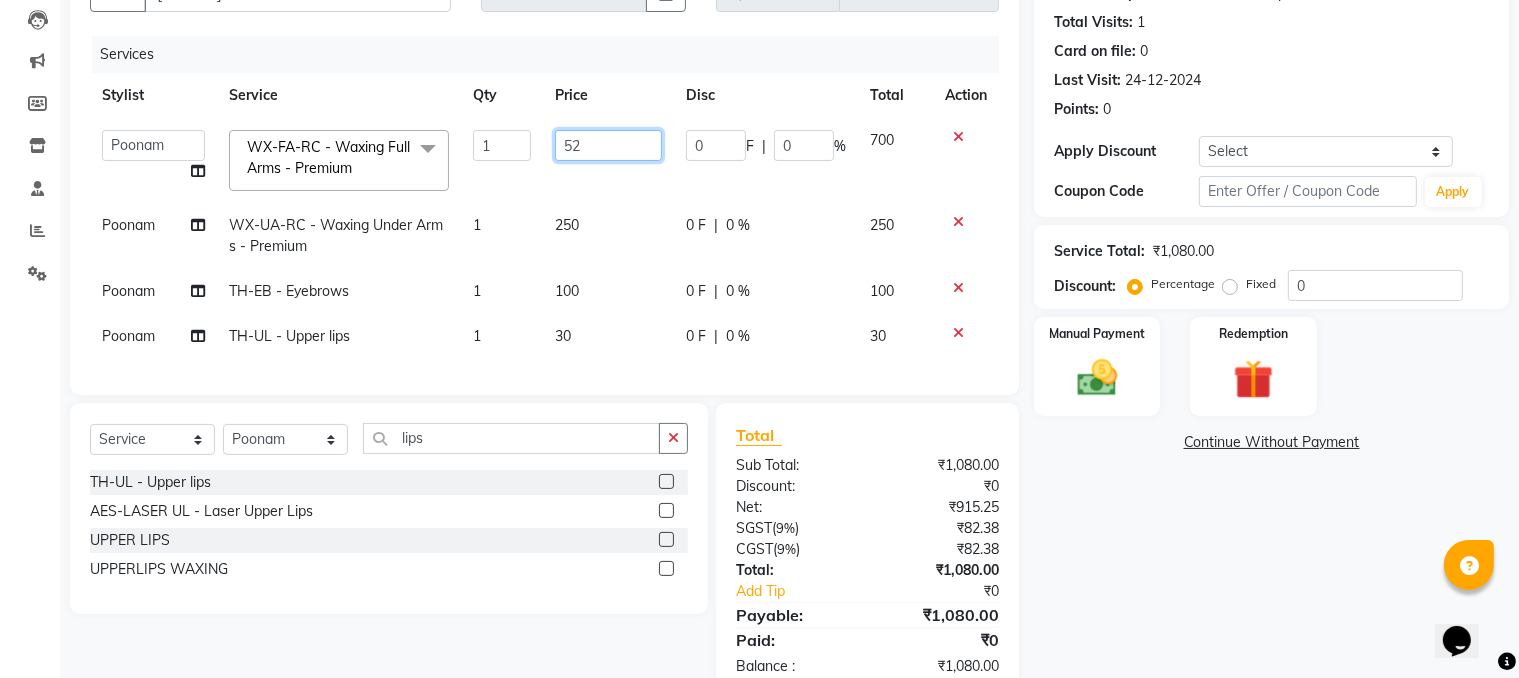 type on "520" 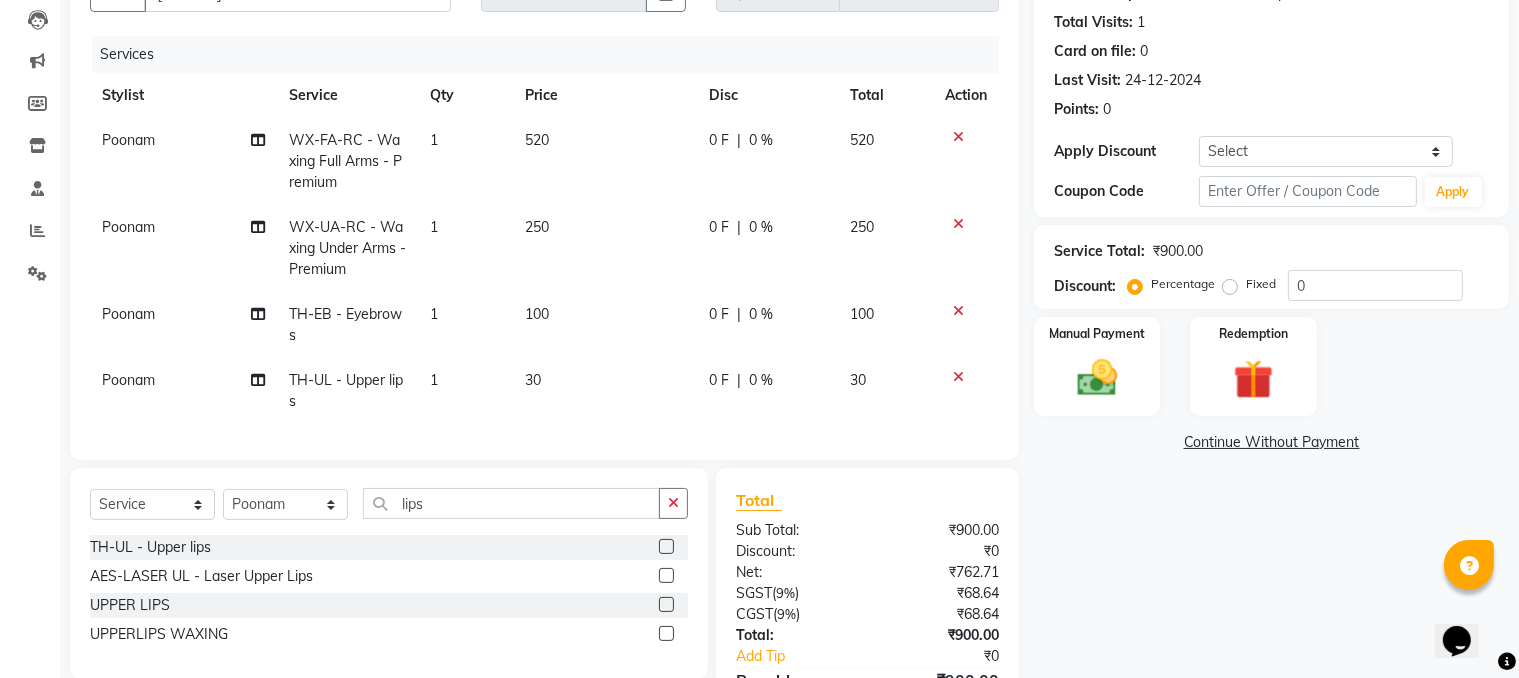 click on "250" 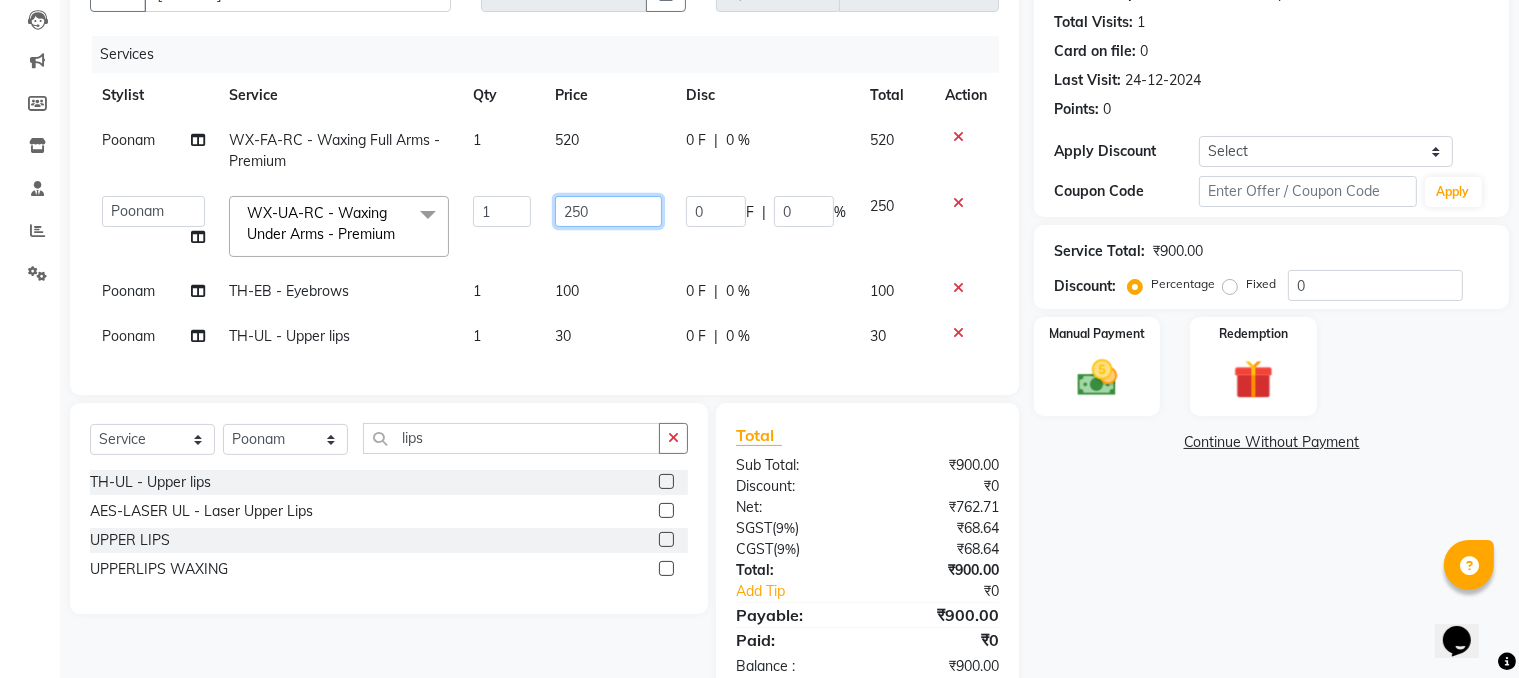 click on "250" 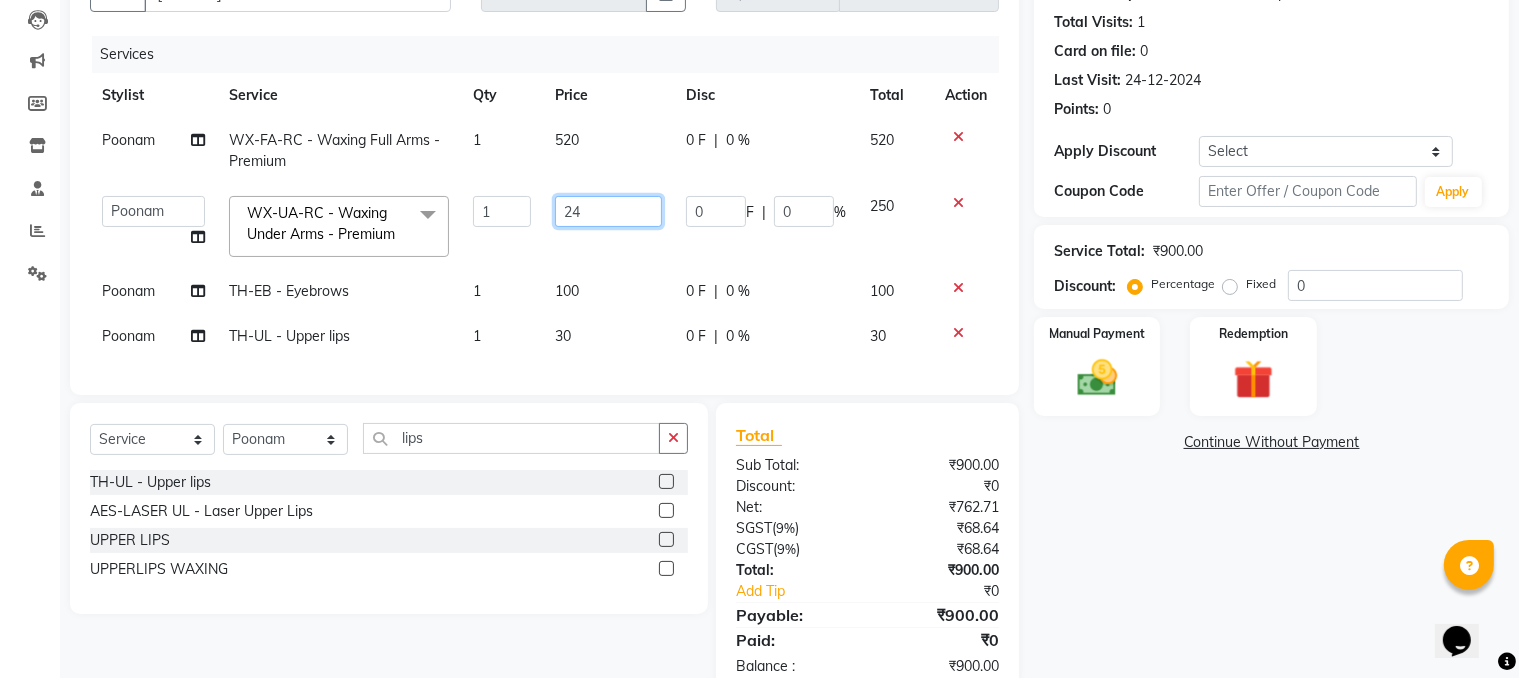 type on "240" 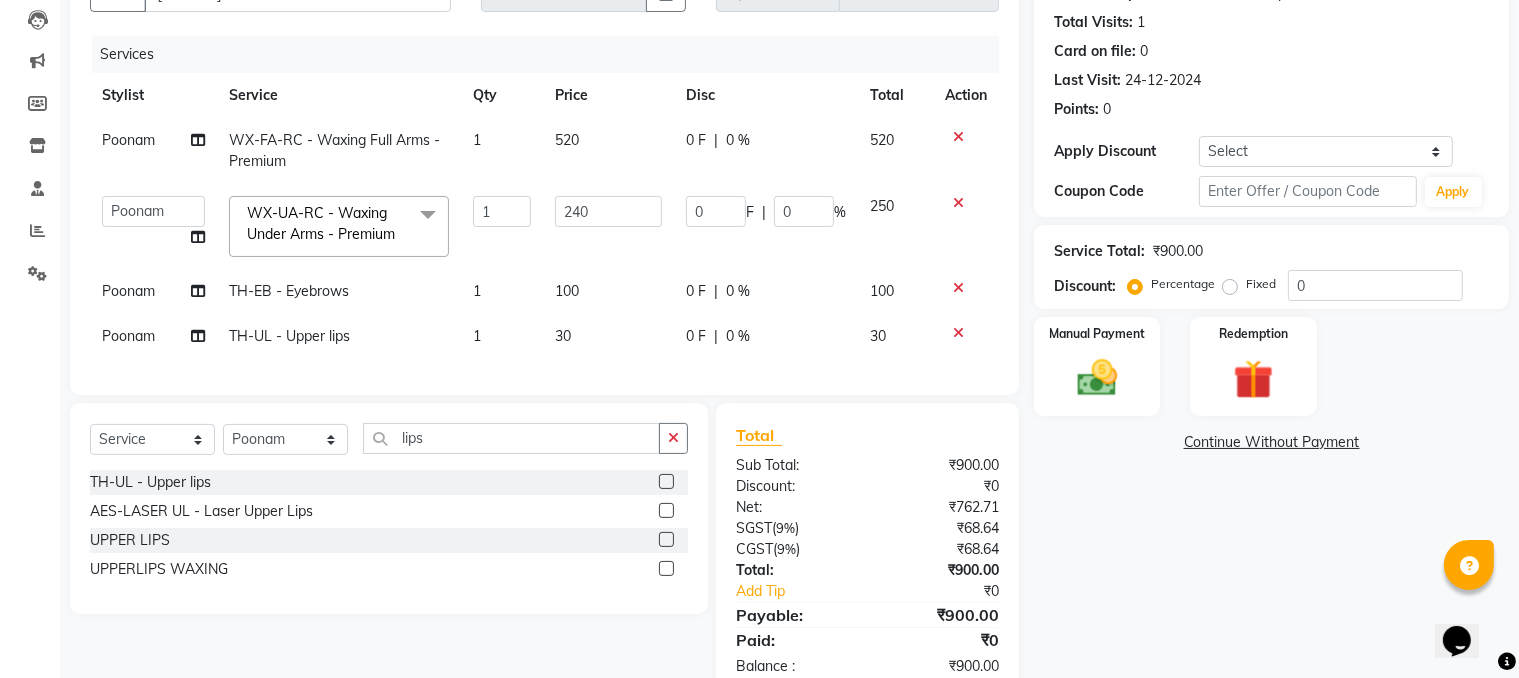 click on "Poonam WX-FA-RC - Waxing Full Arms - Premium 1 520 0 F | 0 % 520 Amir HEAD MASTERS jassi jasvir Singh JB Joel Monika sharma Monika Yoseph nakul NITIN Poonam puja roop Sumit Teji WX-UA-RC - Waxing Under Arms - Premium x SSL - Shampoo SCL - Shampoo and conditioner (with natural dry) HML - Head massage(with natural dry) HCLD - Hair Cut by Creative Director HCL - Hair Cut by Senior Hair Stylist Trim - Trimming (one Length) Spt - Split ends/short/candle cut BD - Blow dry OS - Open styling GL-igora - Igora Global GL-essensity - Essensity Global Hlts-L - Highlights Bal - Balayage Chunks - Chunks CR - Color removal CRF - Color refresh Stk - Per streak RT-IG - Igora Root Touchup(one inch only) RT-ES - Essensity Root Touchup(one inch only) Reb - Rebonding ST - Straight therapy Krt-L - Keratin Krt-BB -L - Keratin Blow Out HR-BTX -L - Hair Botox NanoP -L - Nanoplastia K-Bond -L - Kerabond H-EXT - Hair Extensions PH-EXT - Premium Hair Extensions CEXT - Clip on Extensions SH - Shave" 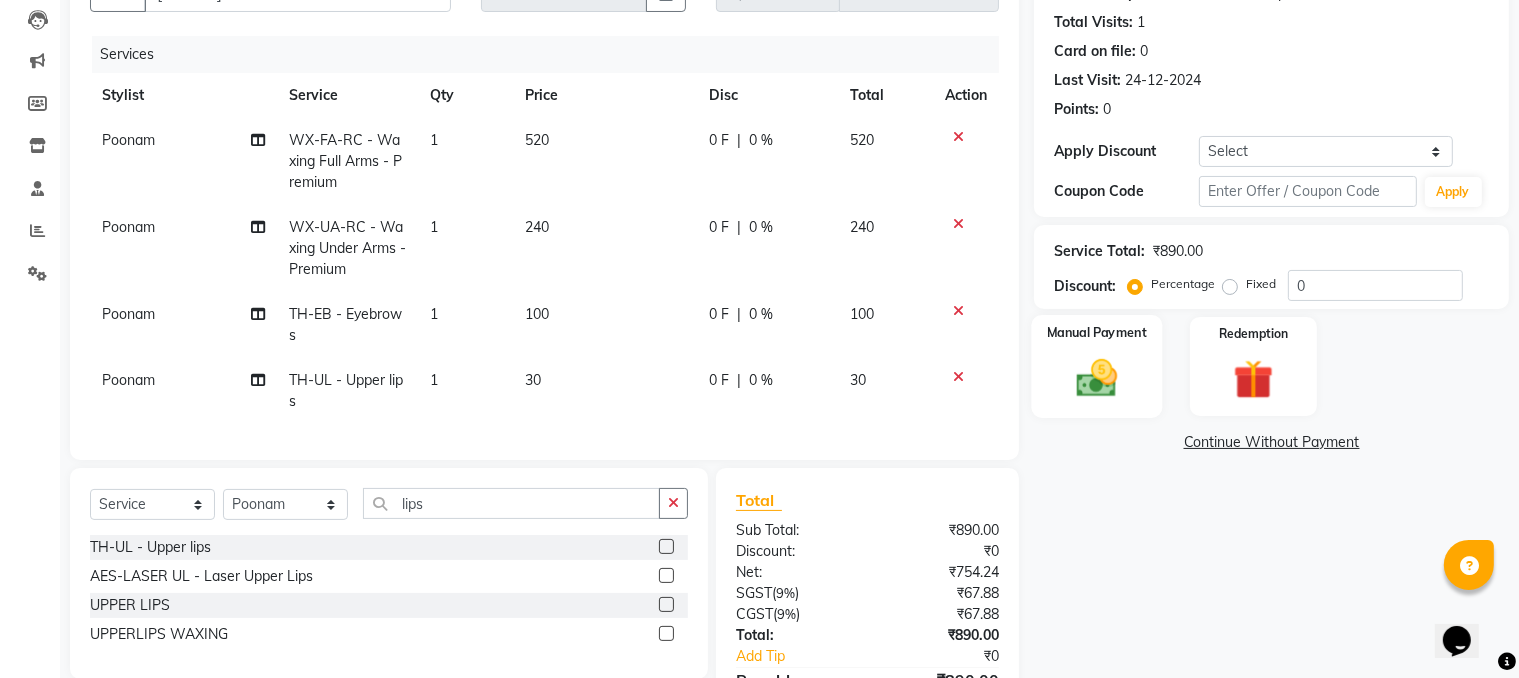 click 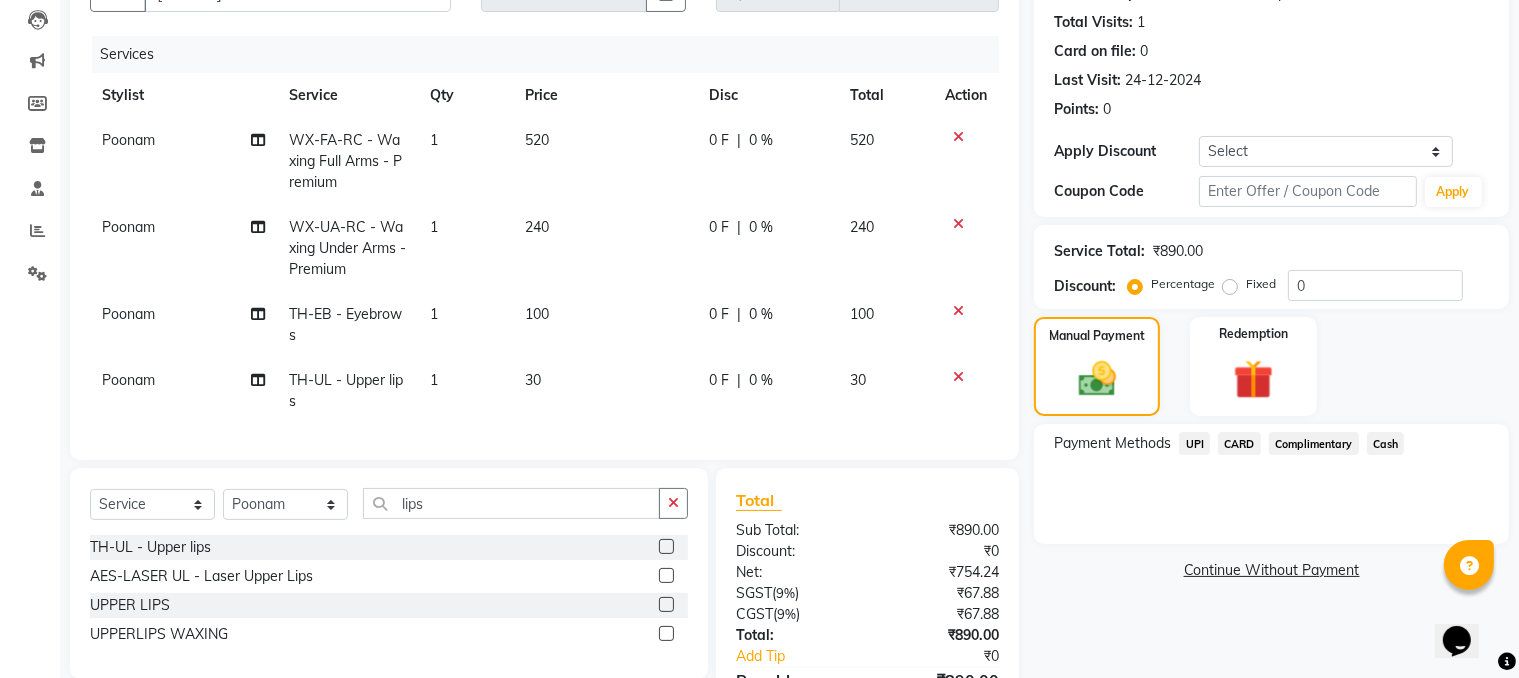 click on "UPI" 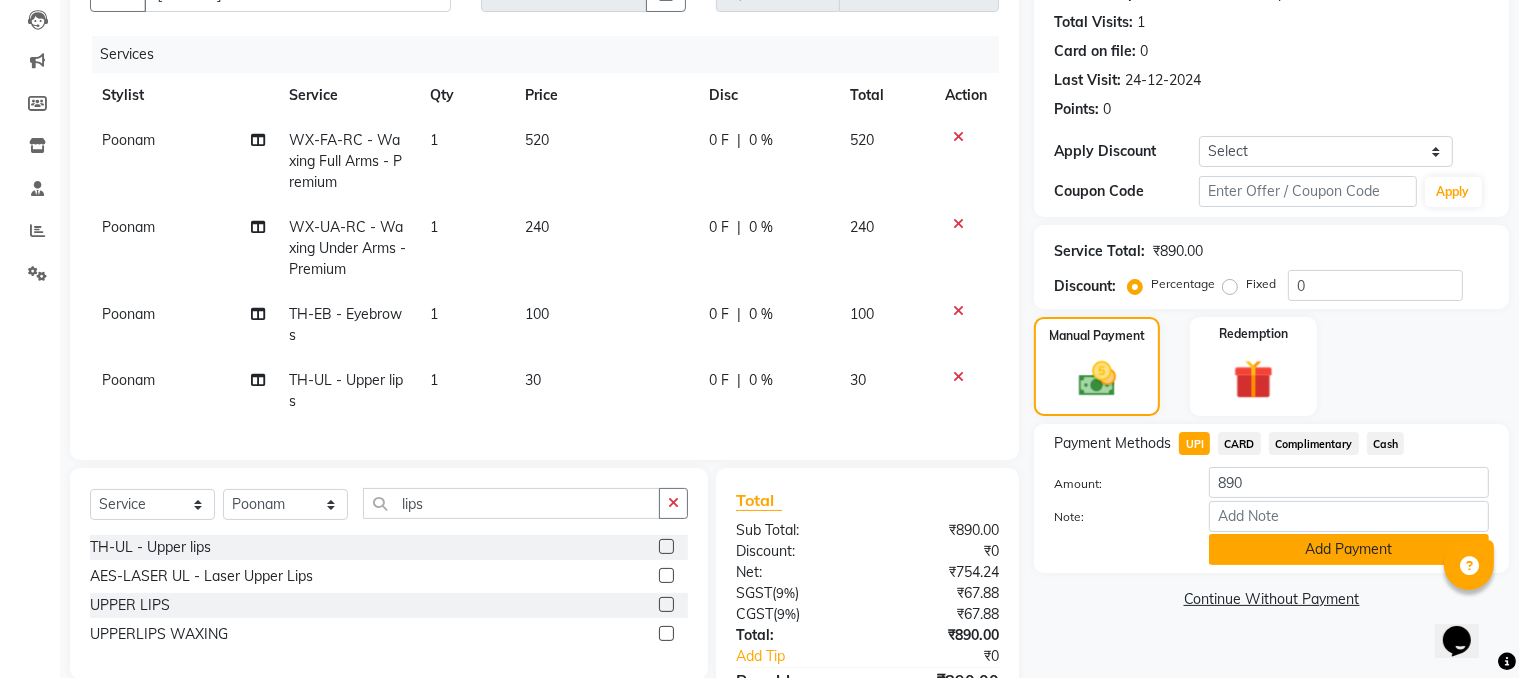 click on "Add Payment" 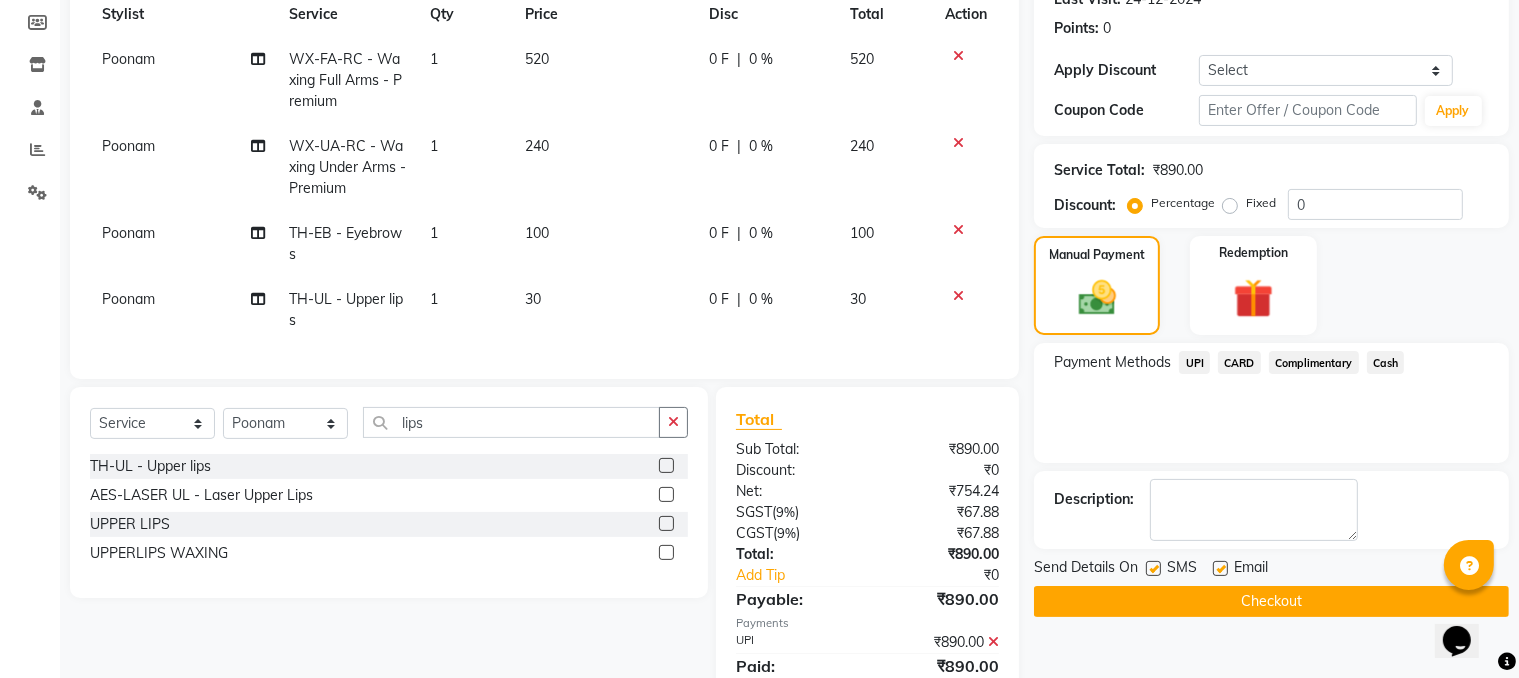 scroll, scrollTop: 384, scrollLeft: 0, axis: vertical 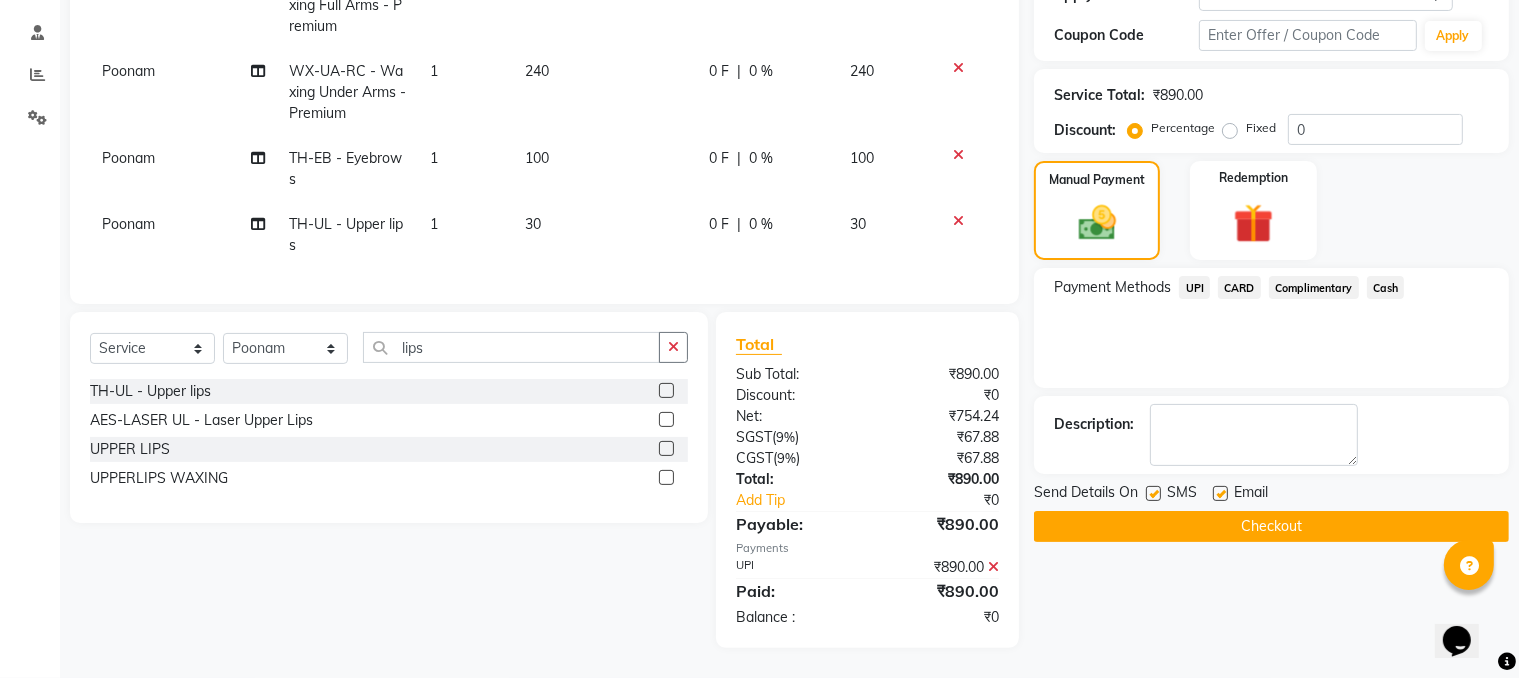 click on "Checkout" 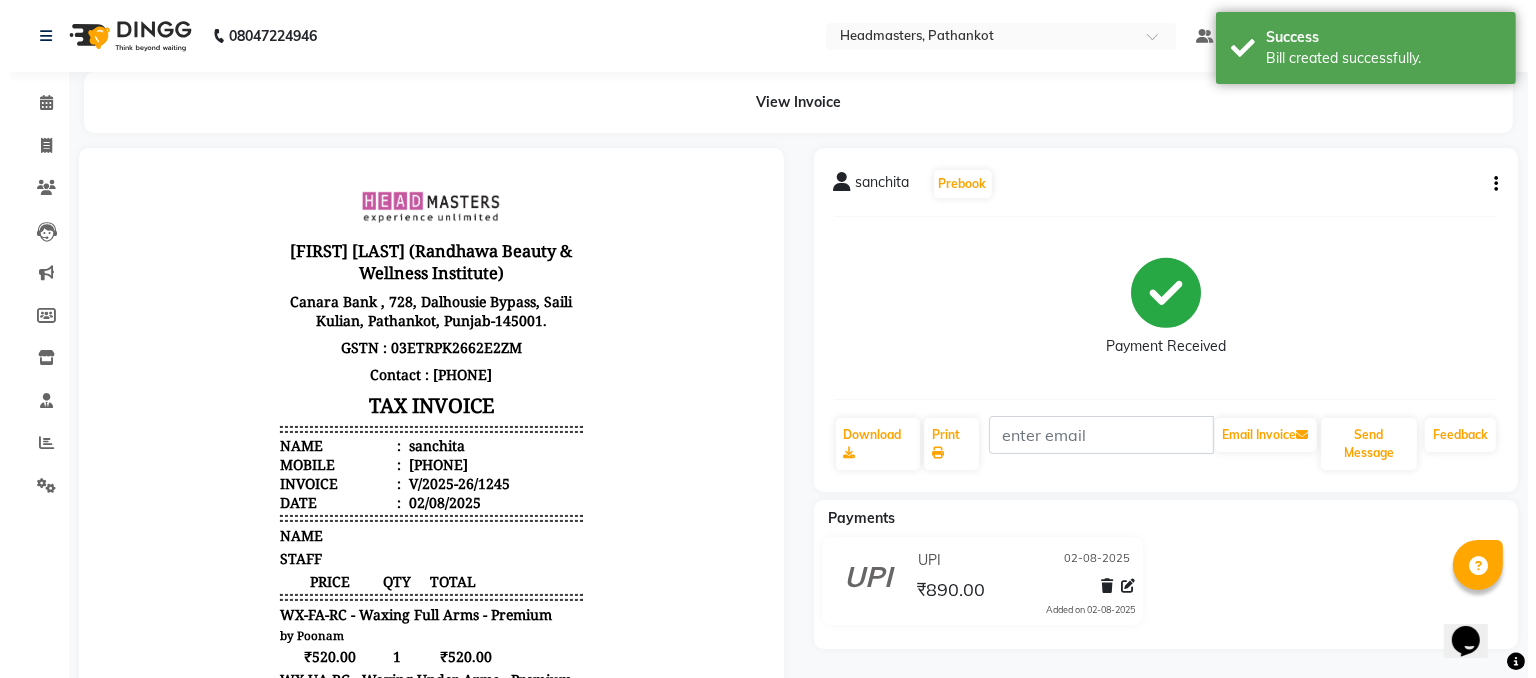 scroll, scrollTop: 0, scrollLeft: 0, axis: both 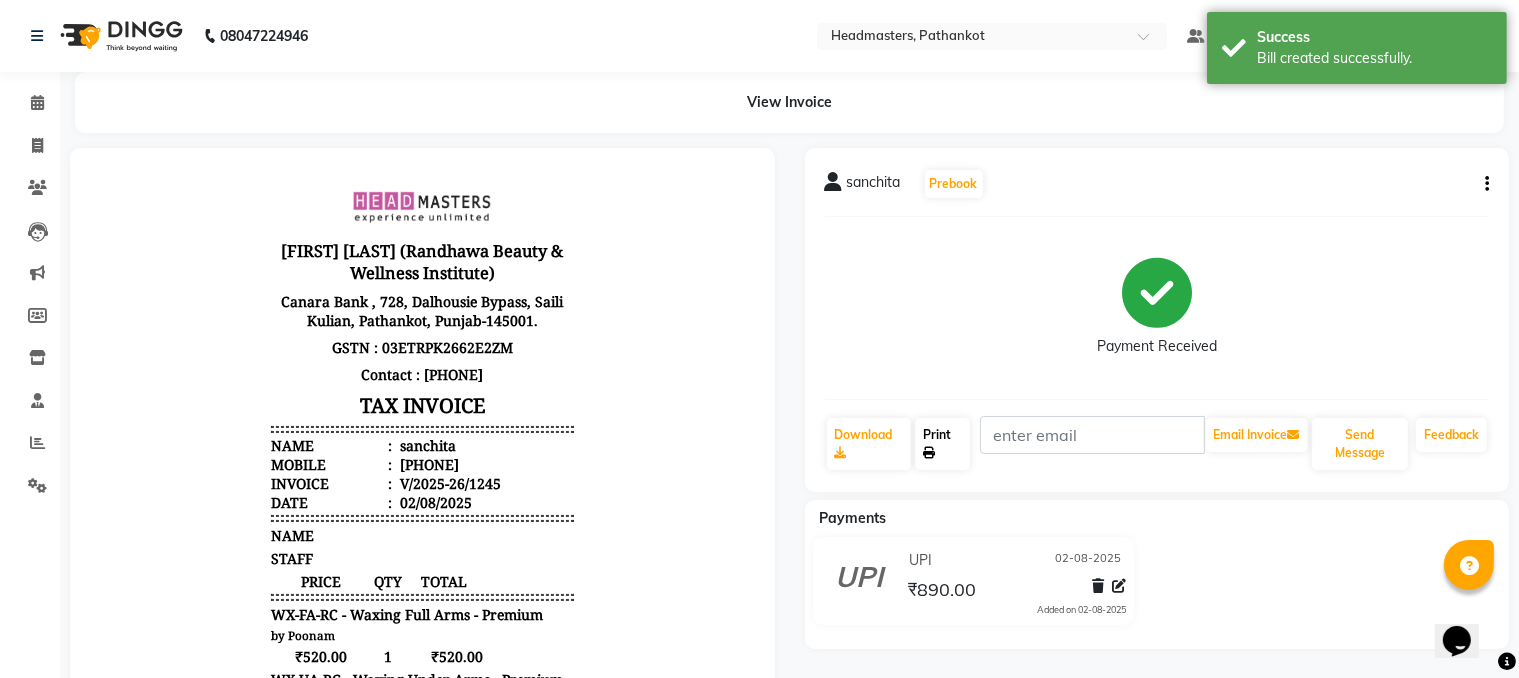 click on "Print" 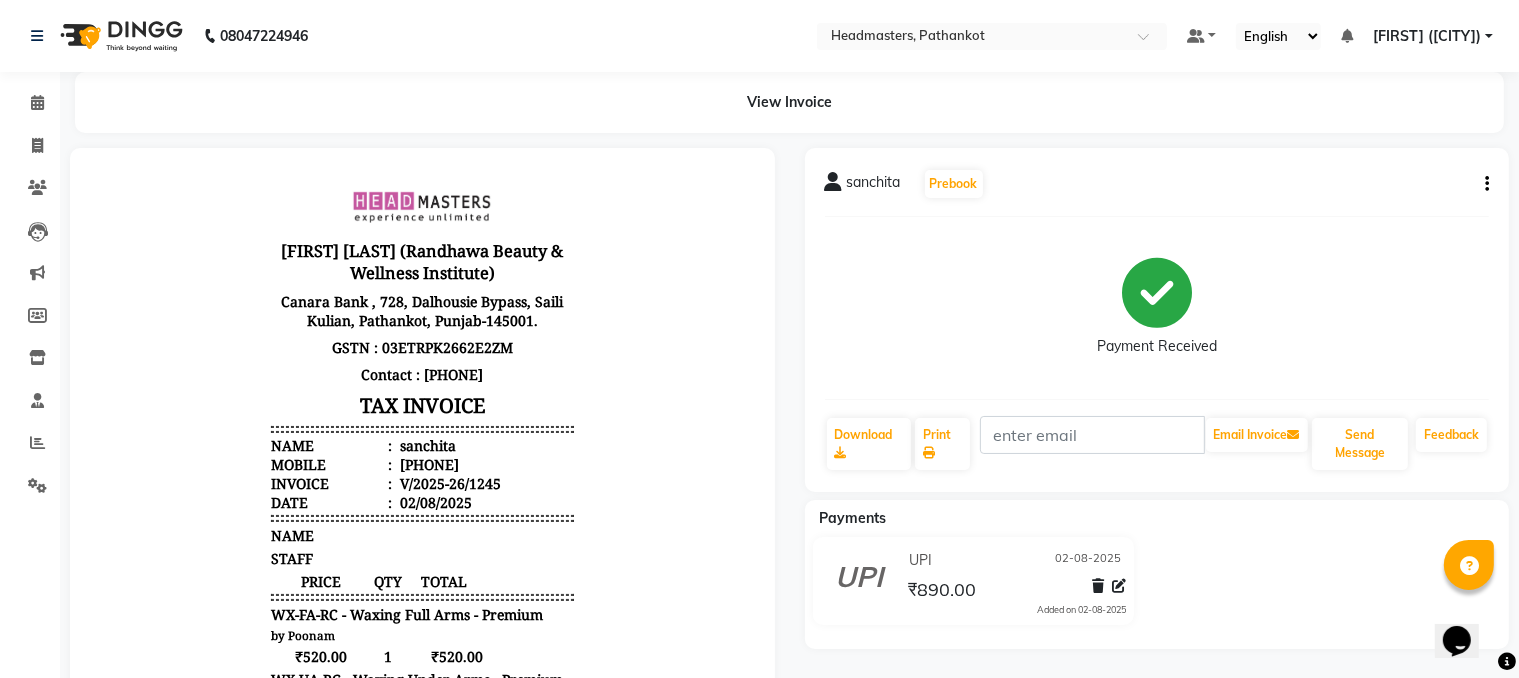 click on "Payment Received" 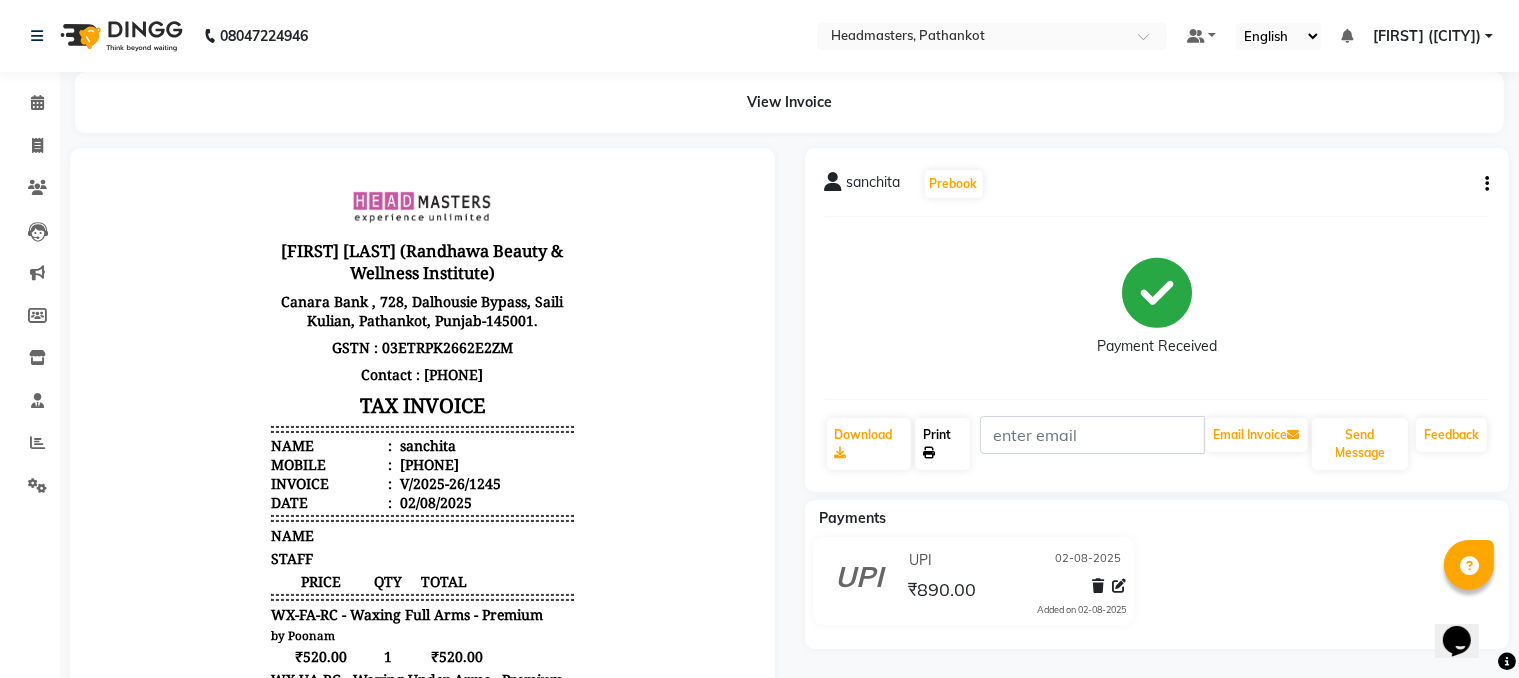 click on "Print" 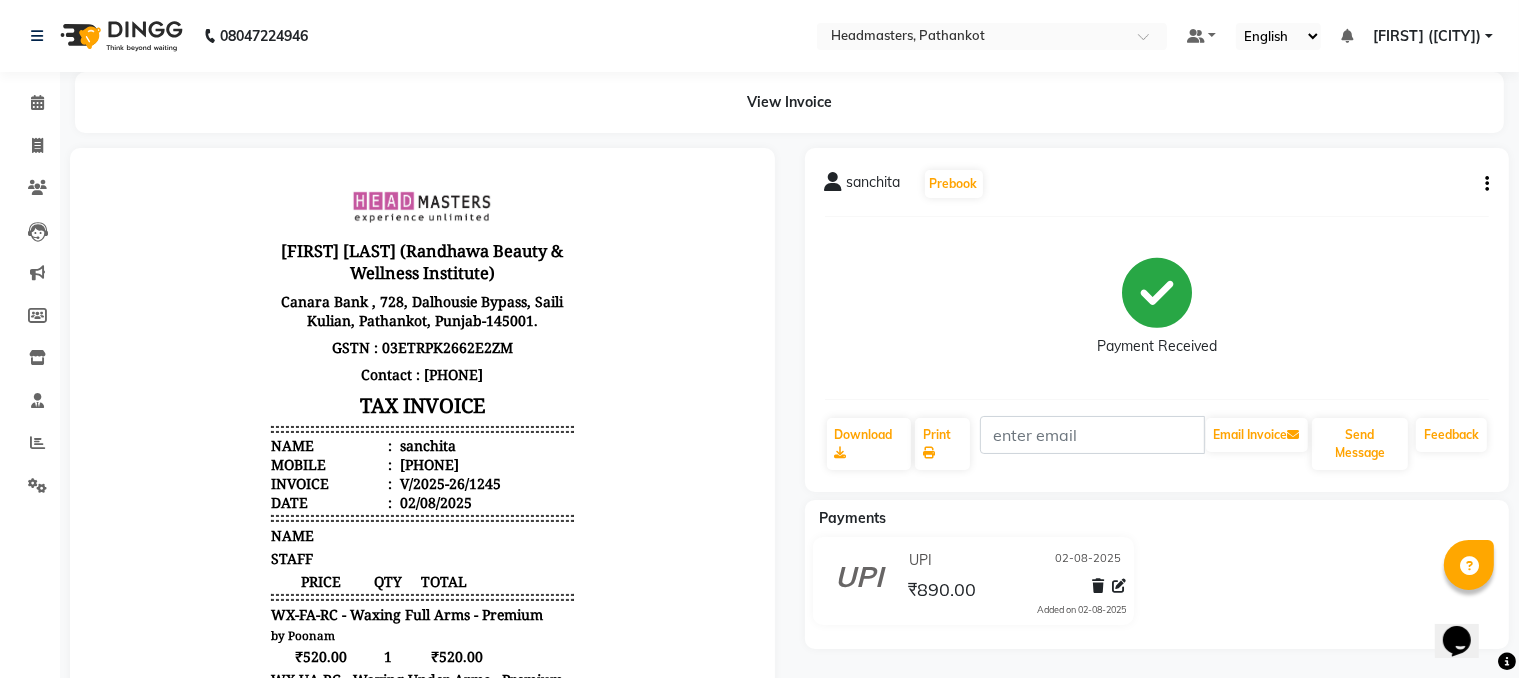 click on "[FIRST] [LAST] (Randhawa Beauty & Wellness Institute)
Canara Bank , 728, Dalhousie Bypass, Saili Kulian, Pathankot, Punjab-145001. GSTN : 03ETRPK2662E2ZM Contact : [PHONE] TAX INVOICE Name : sanchita Mobile : [PHONE] Invoice : V/2025-26/1245 Date : NAME QTY" at bounding box center [421, 640] 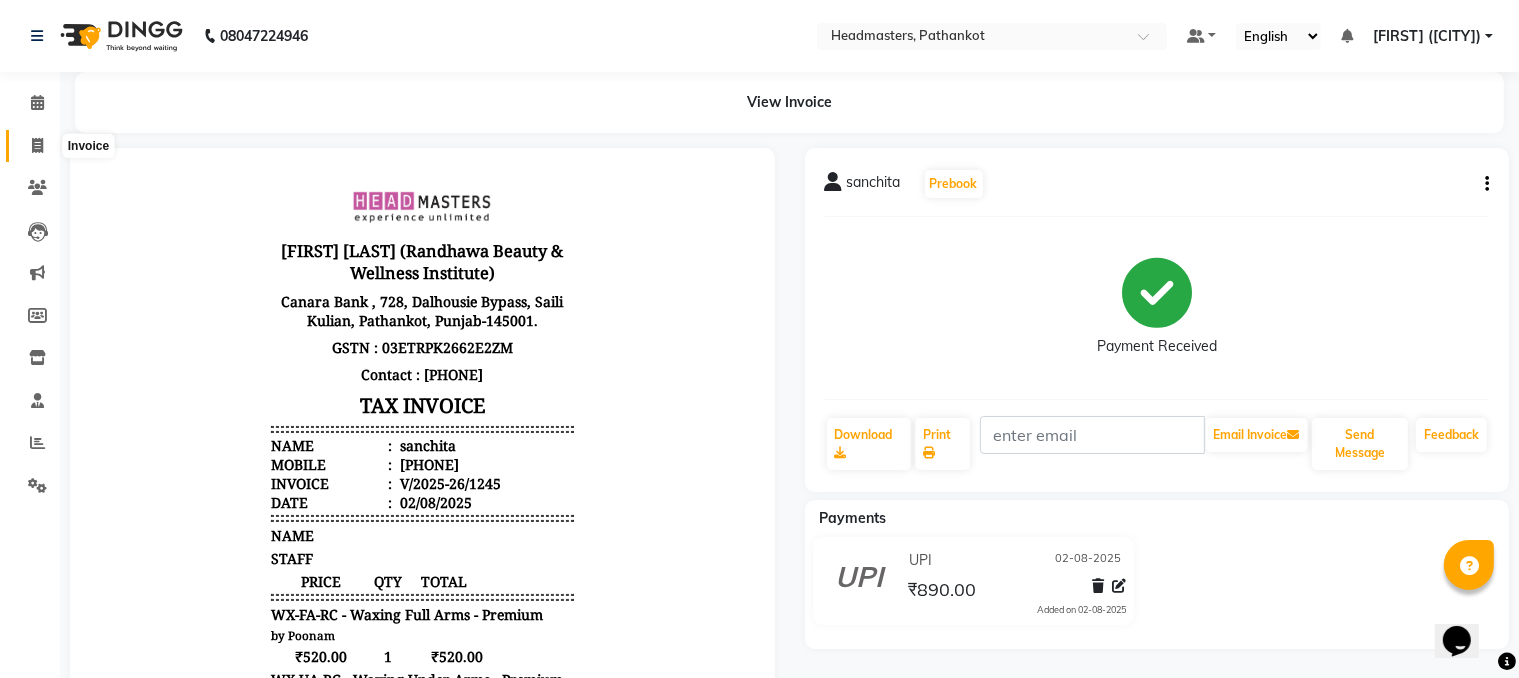 click 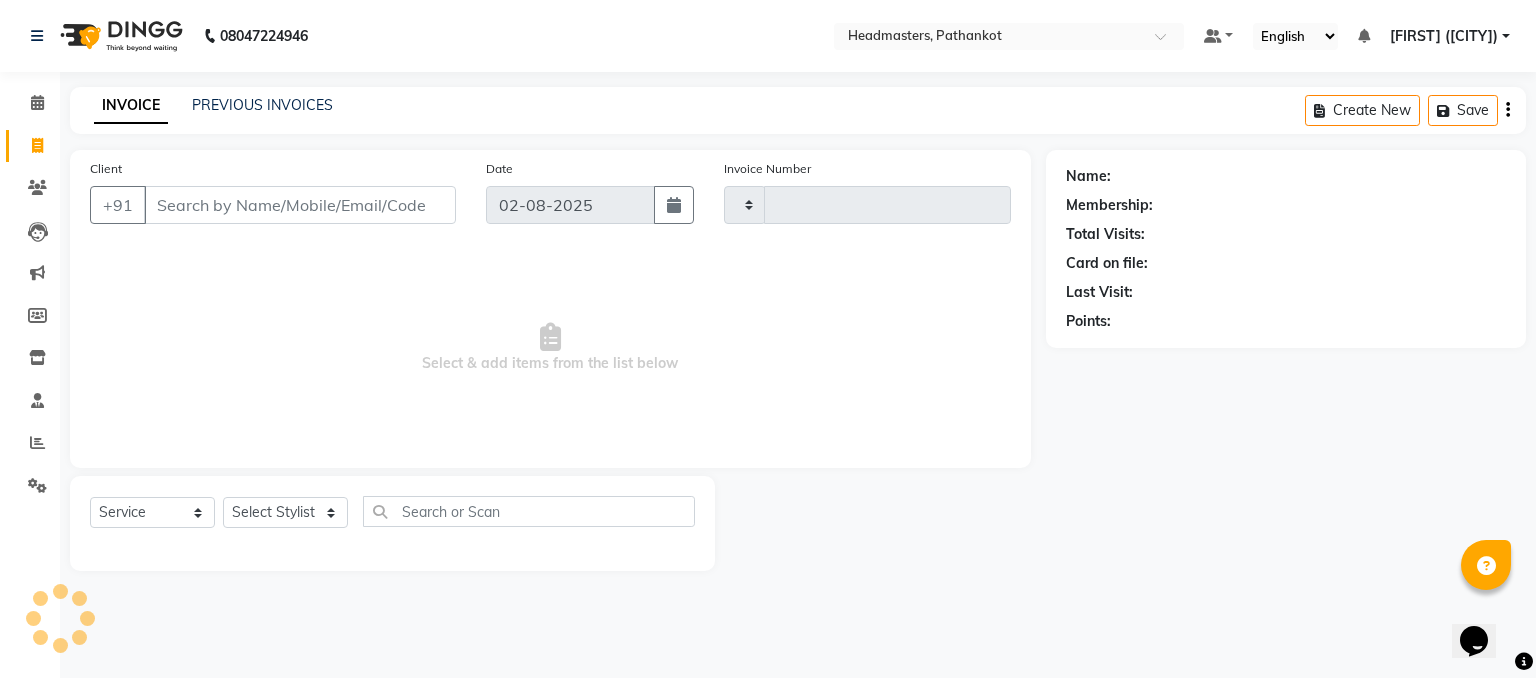 type on "1246" 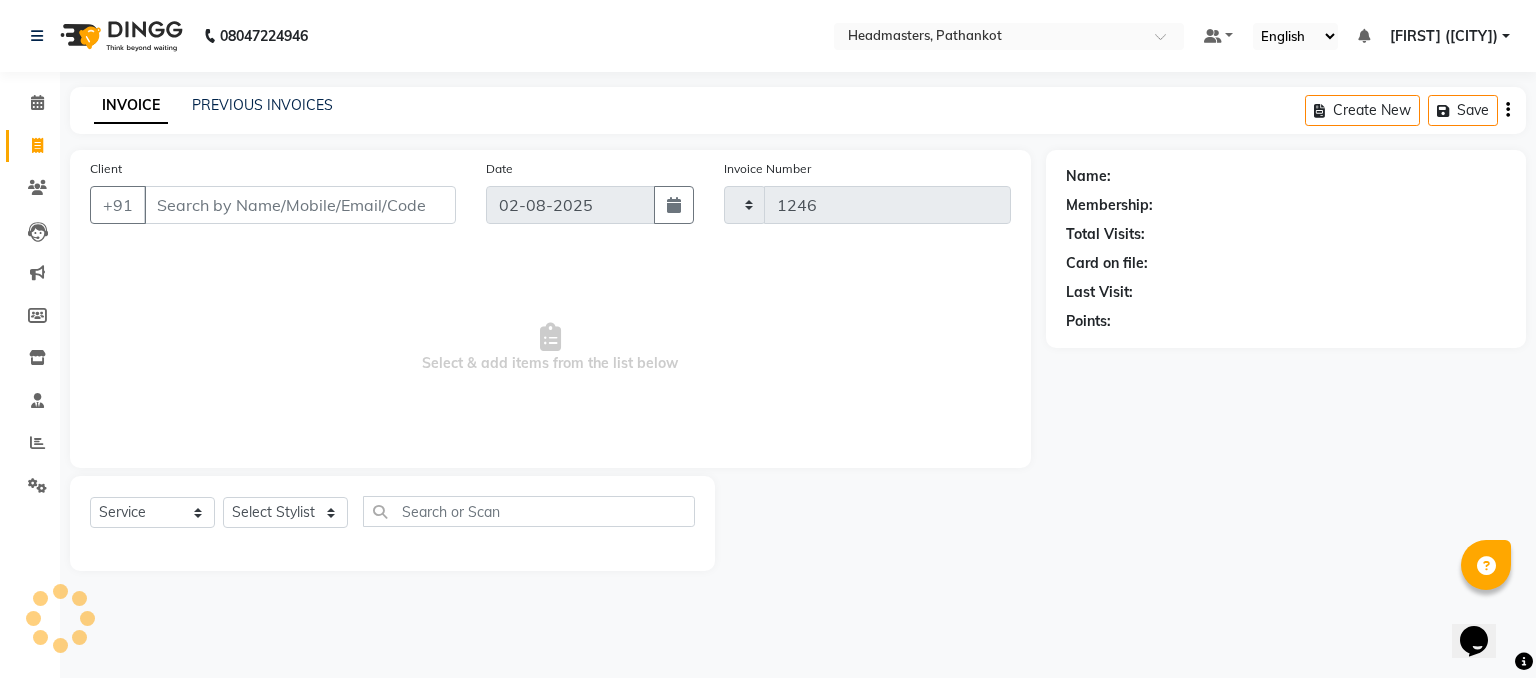 select on "7530" 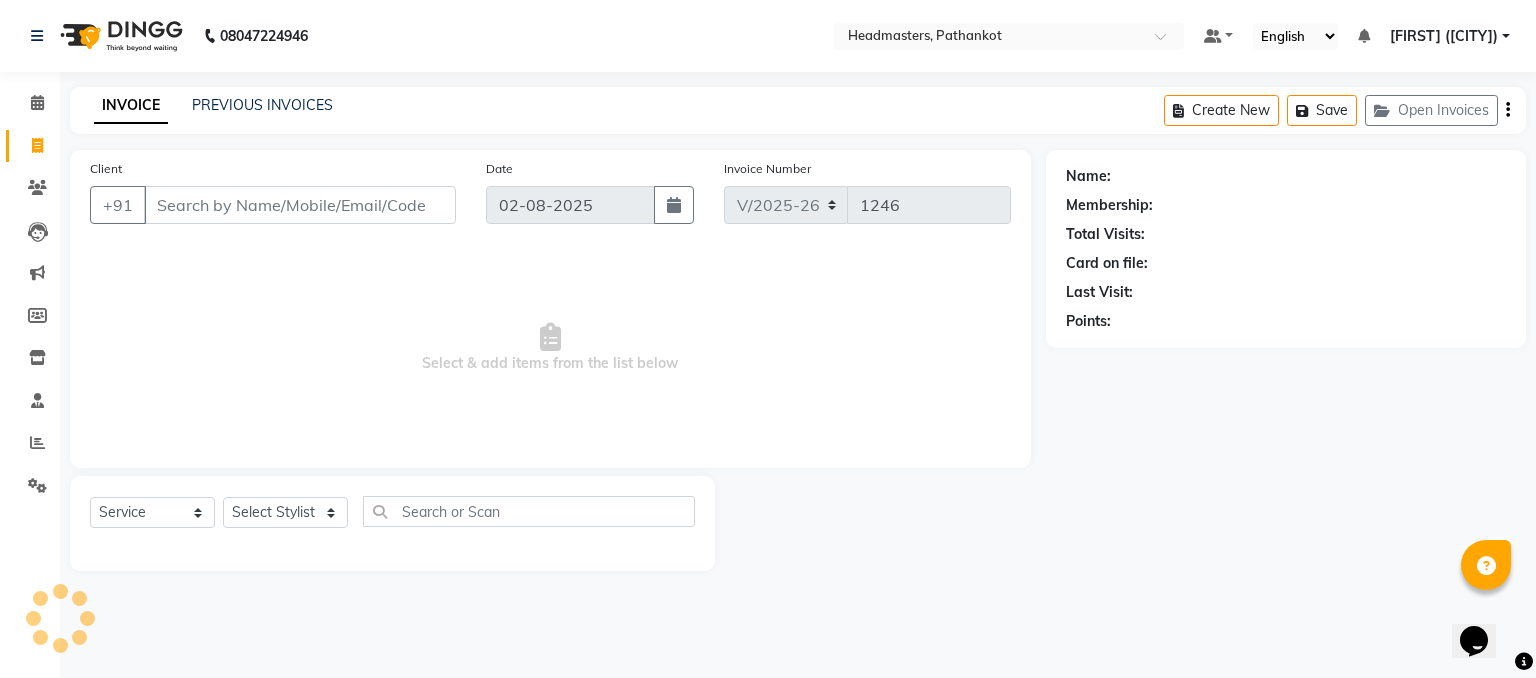 click on "Client" at bounding box center [300, 205] 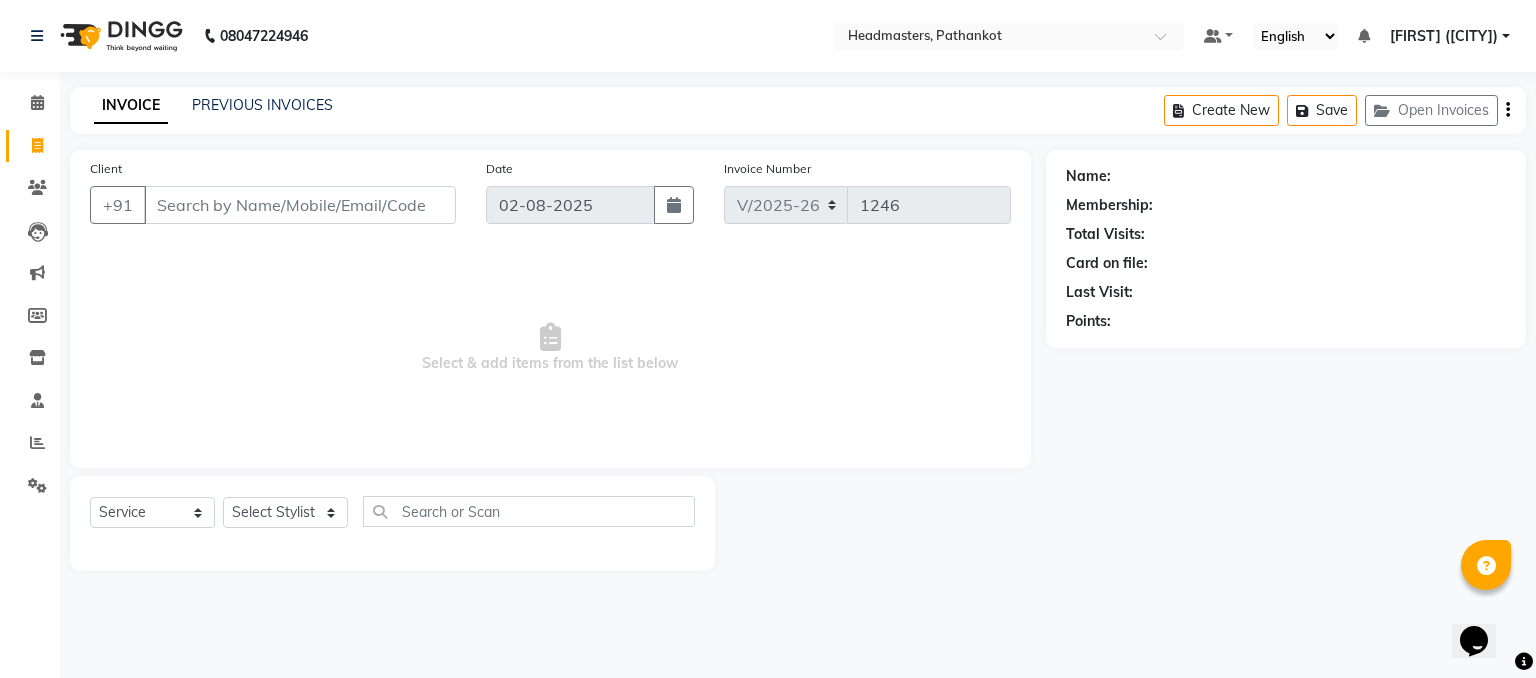 select on "66904" 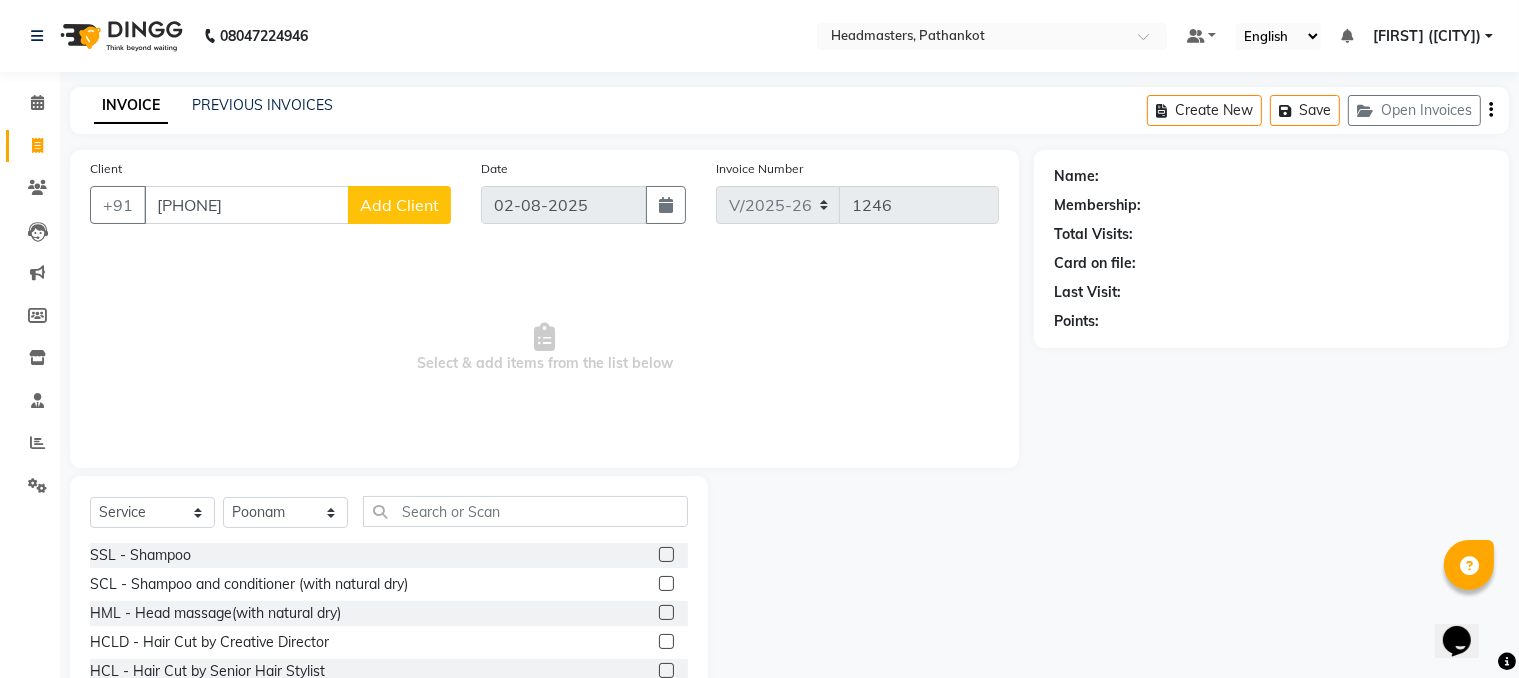 type on "[PHONE]" 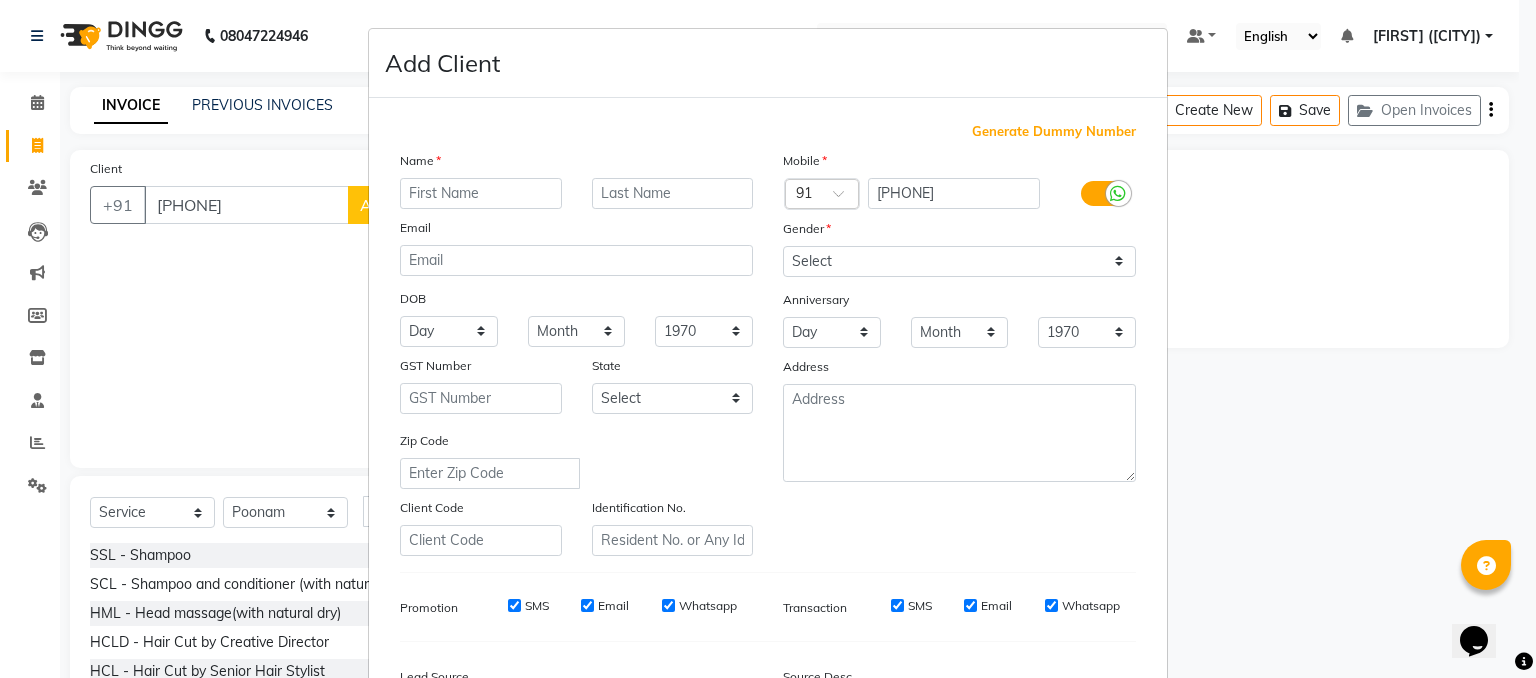 click at bounding box center (481, 193) 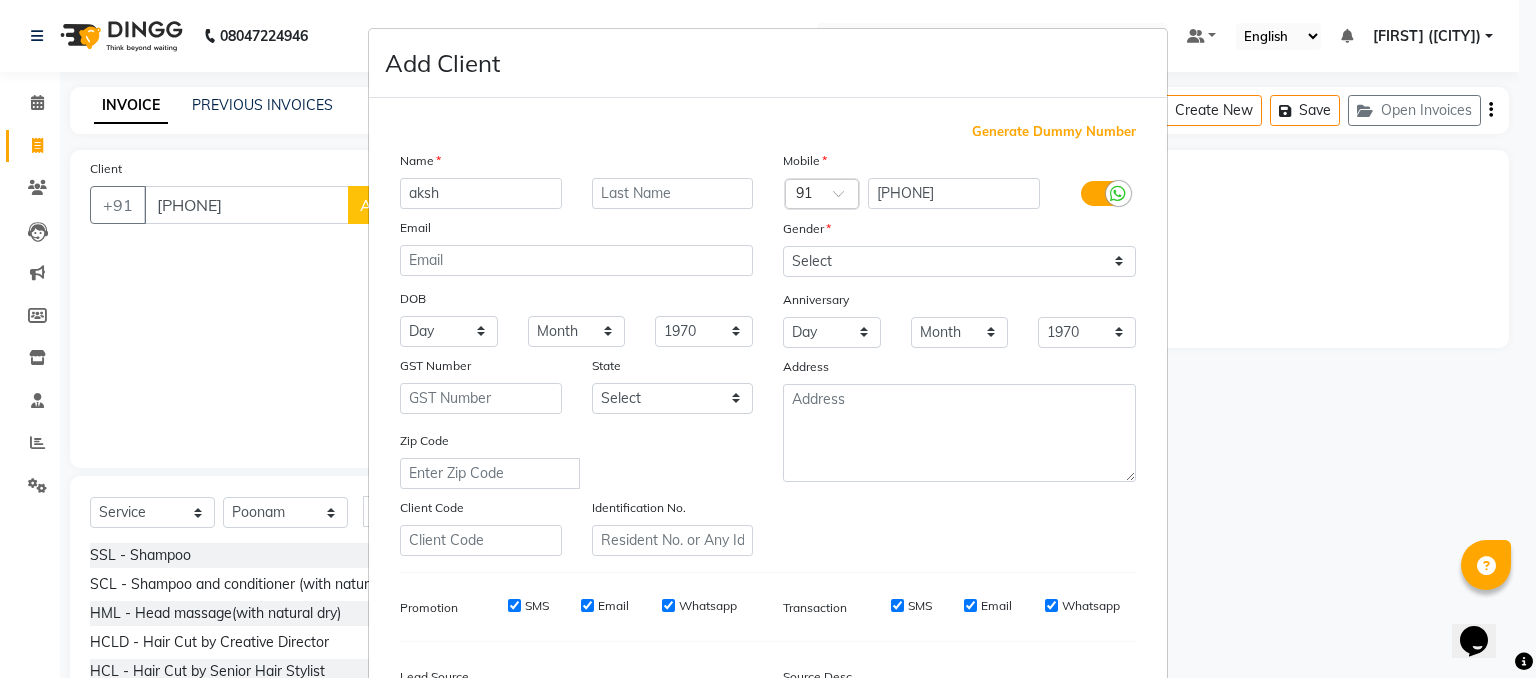 type on "aksh" 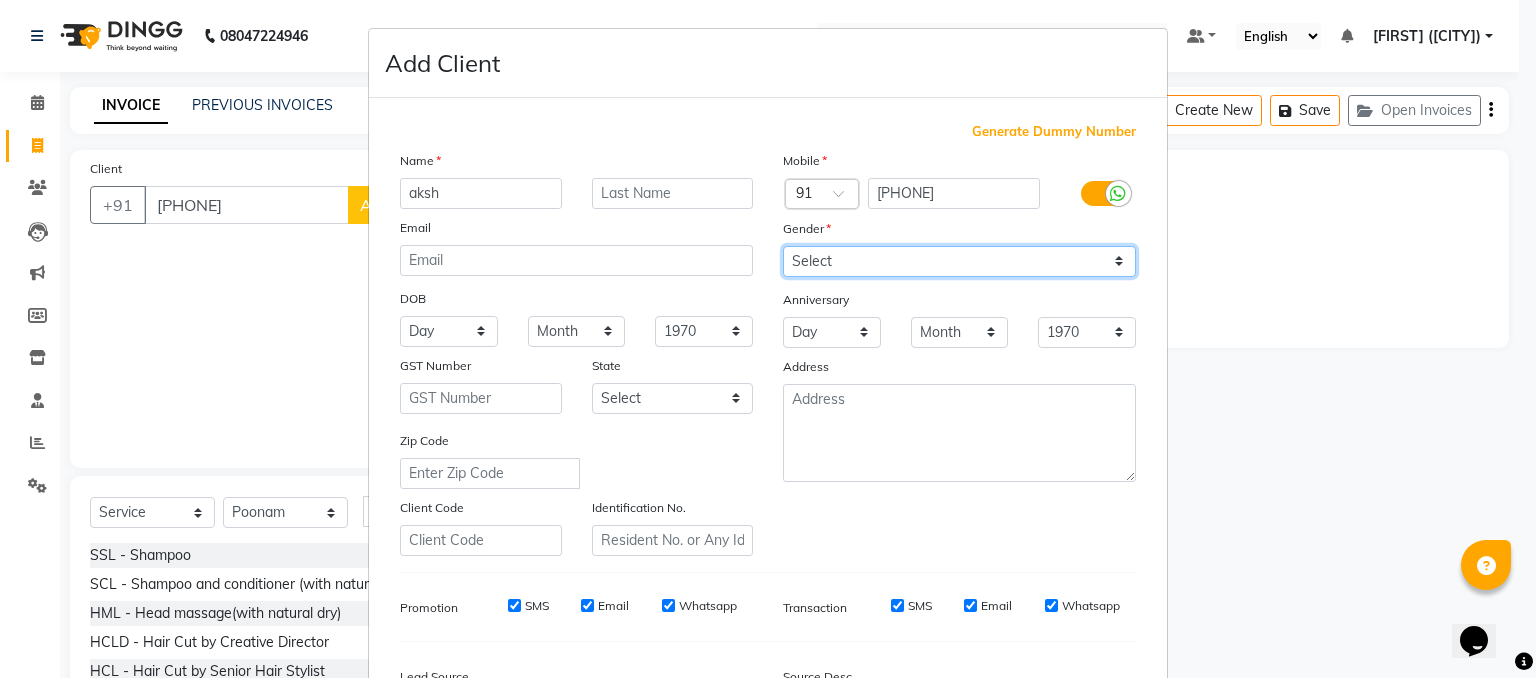 click on "Select Male Female Other Prefer Not To Say" at bounding box center [959, 261] 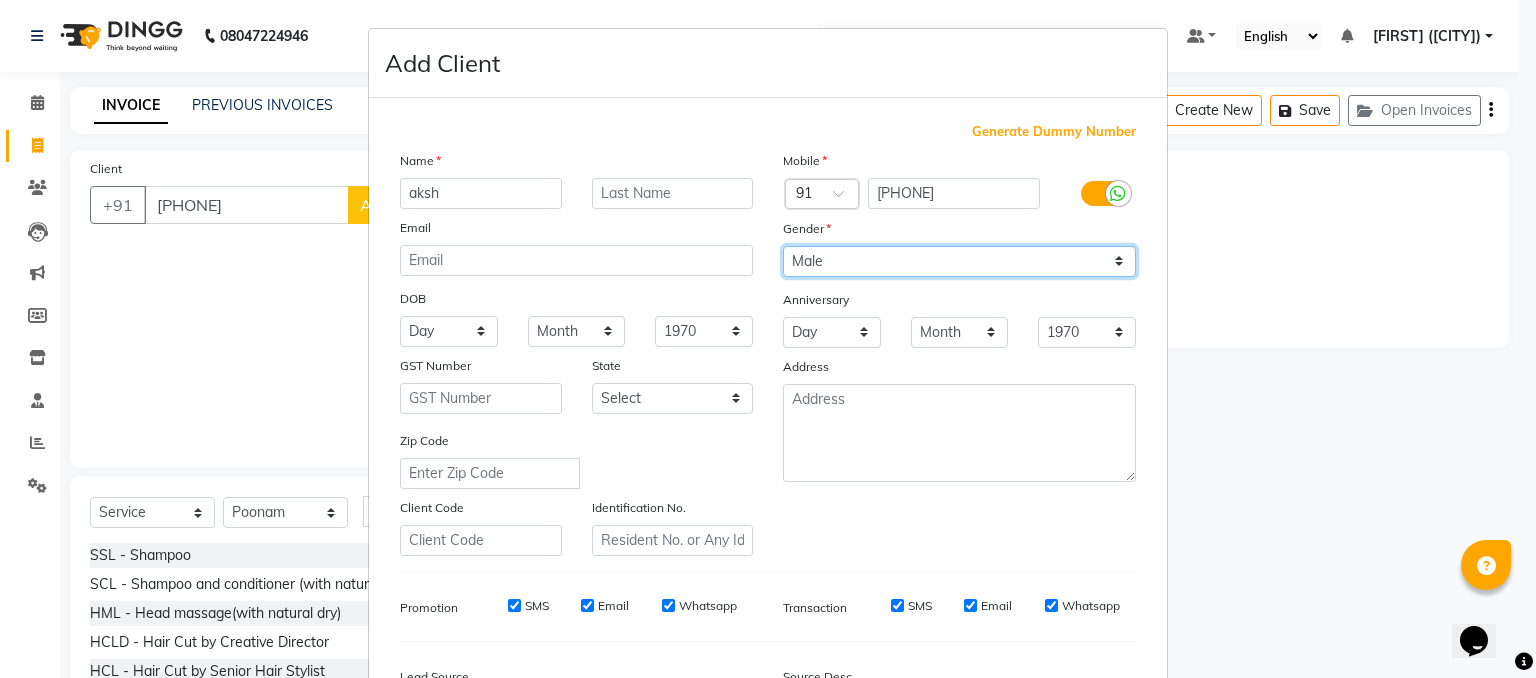click on "Select Male Female Other Prefer Not To Say" at bounding box center (959, 261) 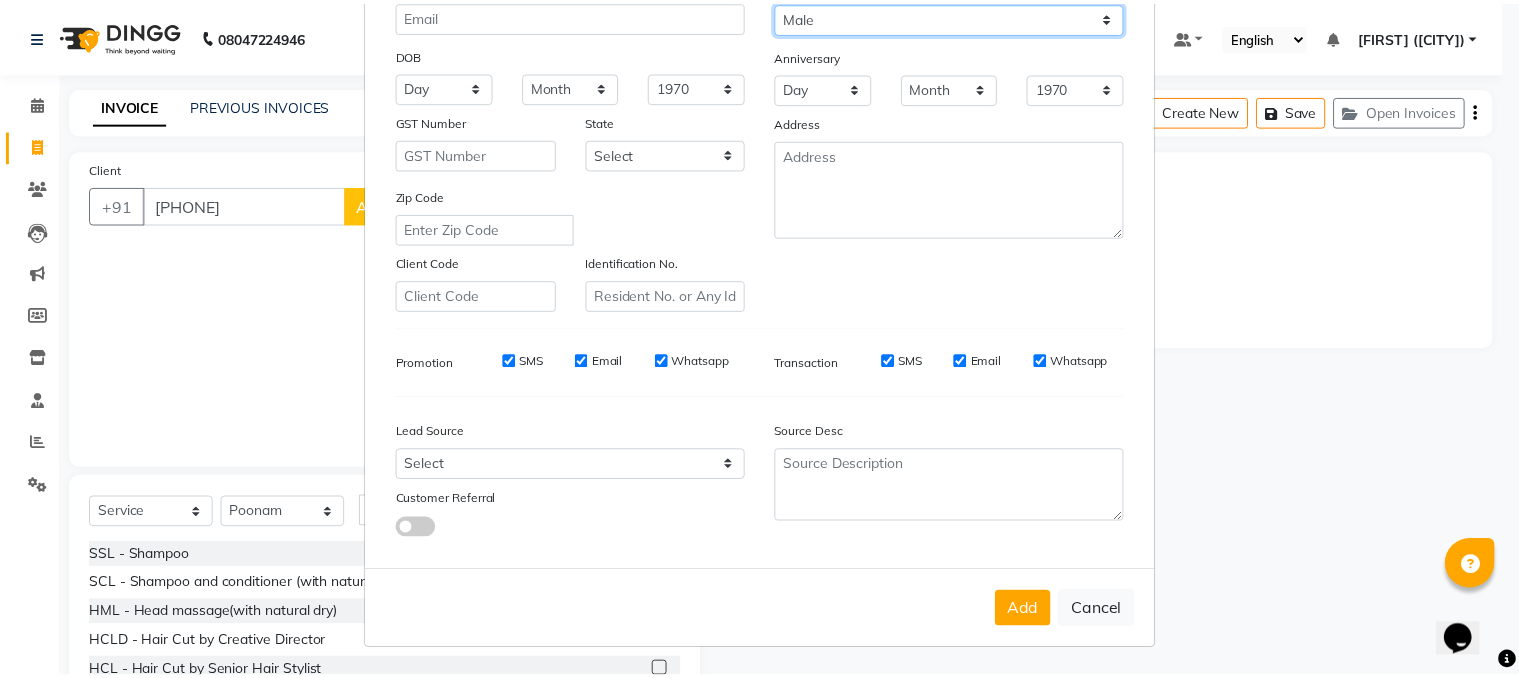 scroll, scrollTop: 254, scrollLeft: 0, axis: vertical 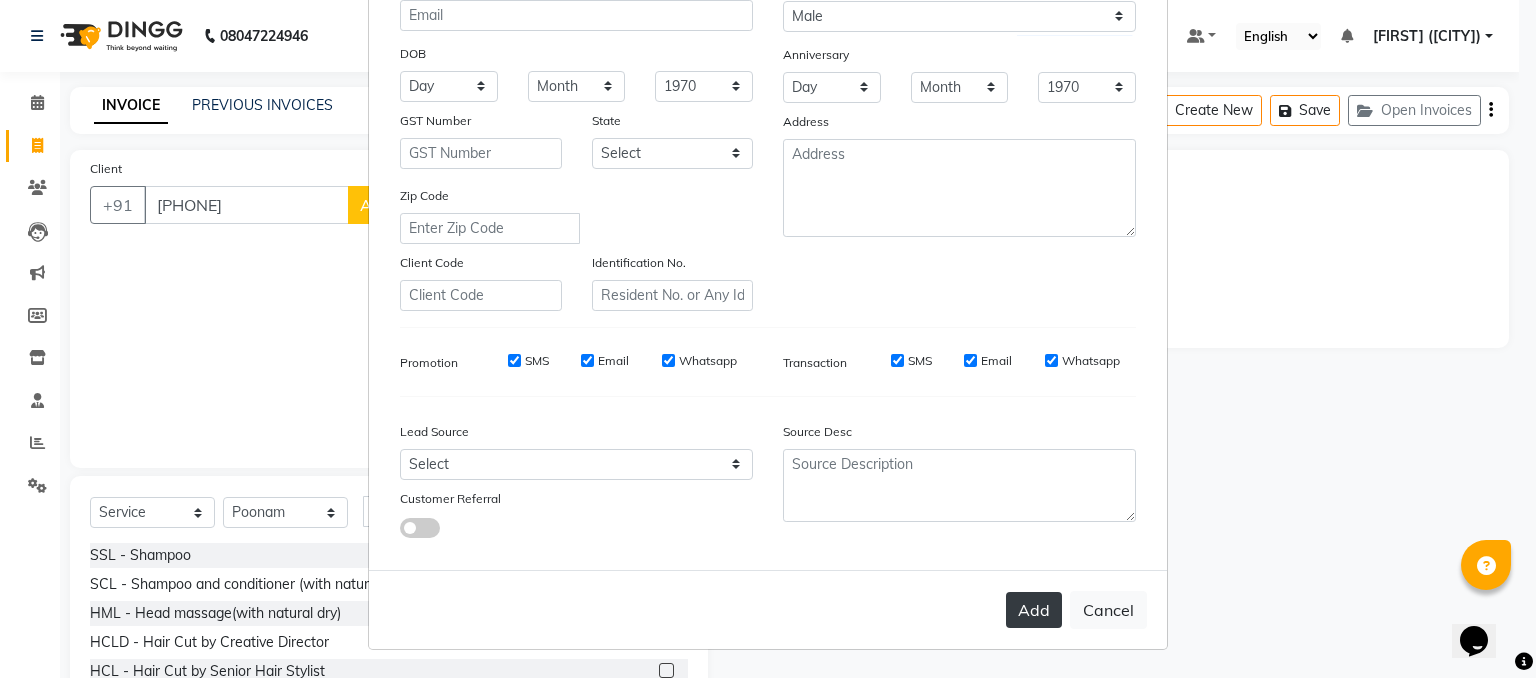 click on "Add" at bounding box center [1034, 610] 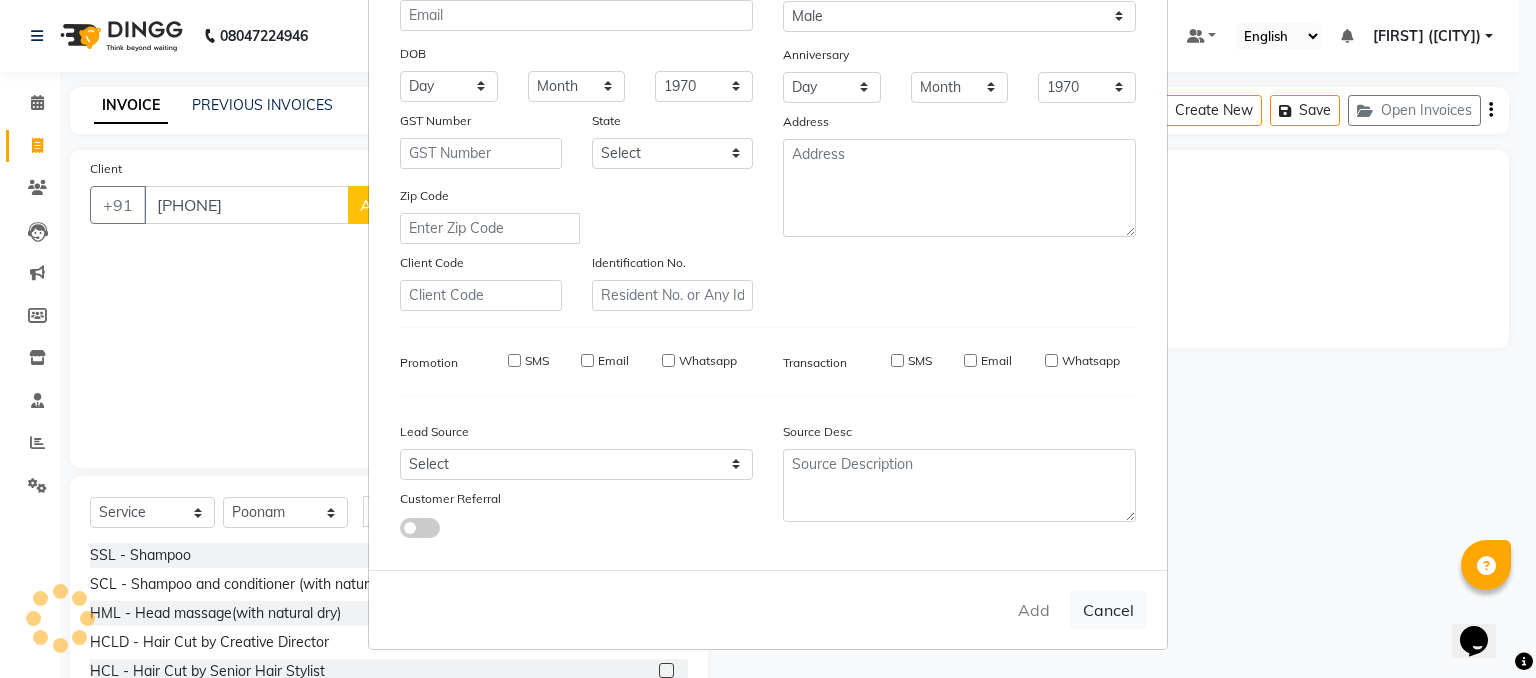 type 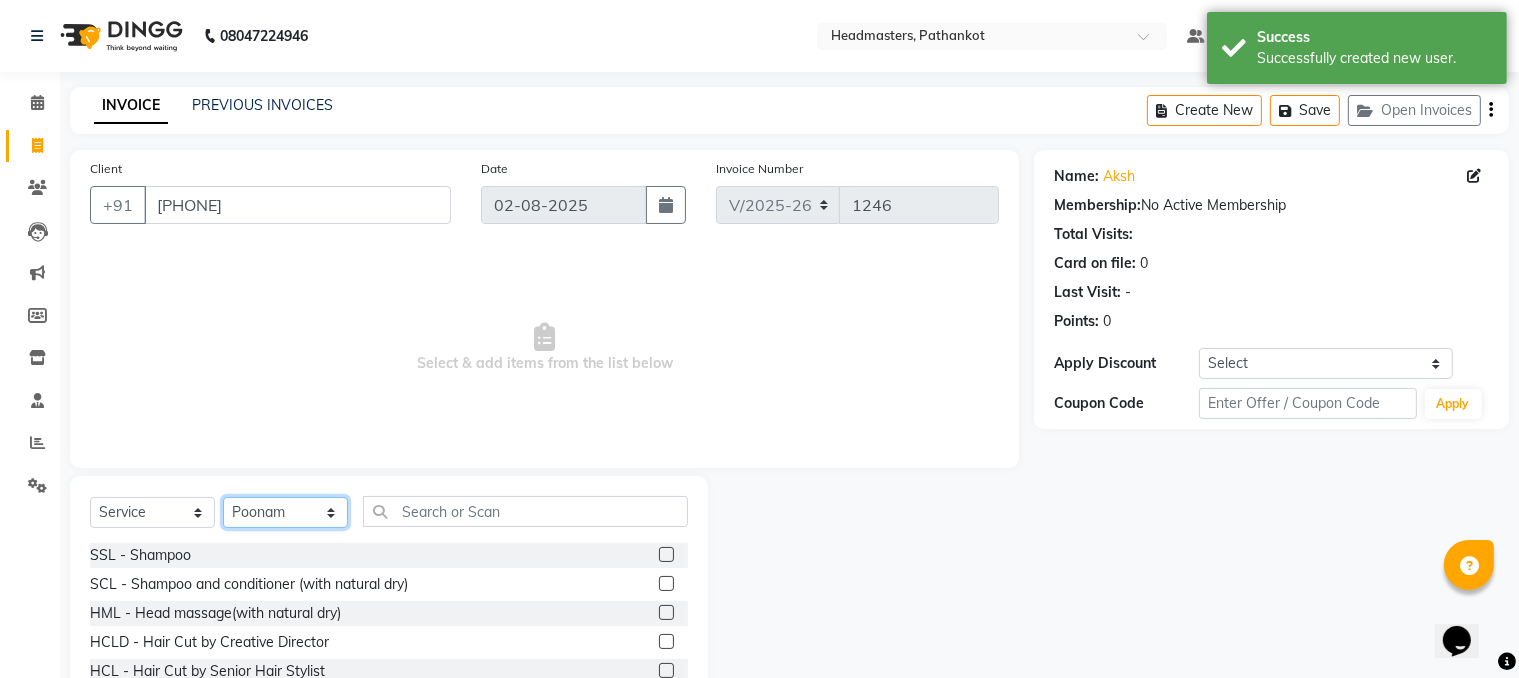 click on "Select Stylist [FIRST] HEAD MASTERS jassi jasvir Singh JB Joel Monika sharma Monika Yoseph nakul NITIN [FIRST] puja roop Sumit Teji" 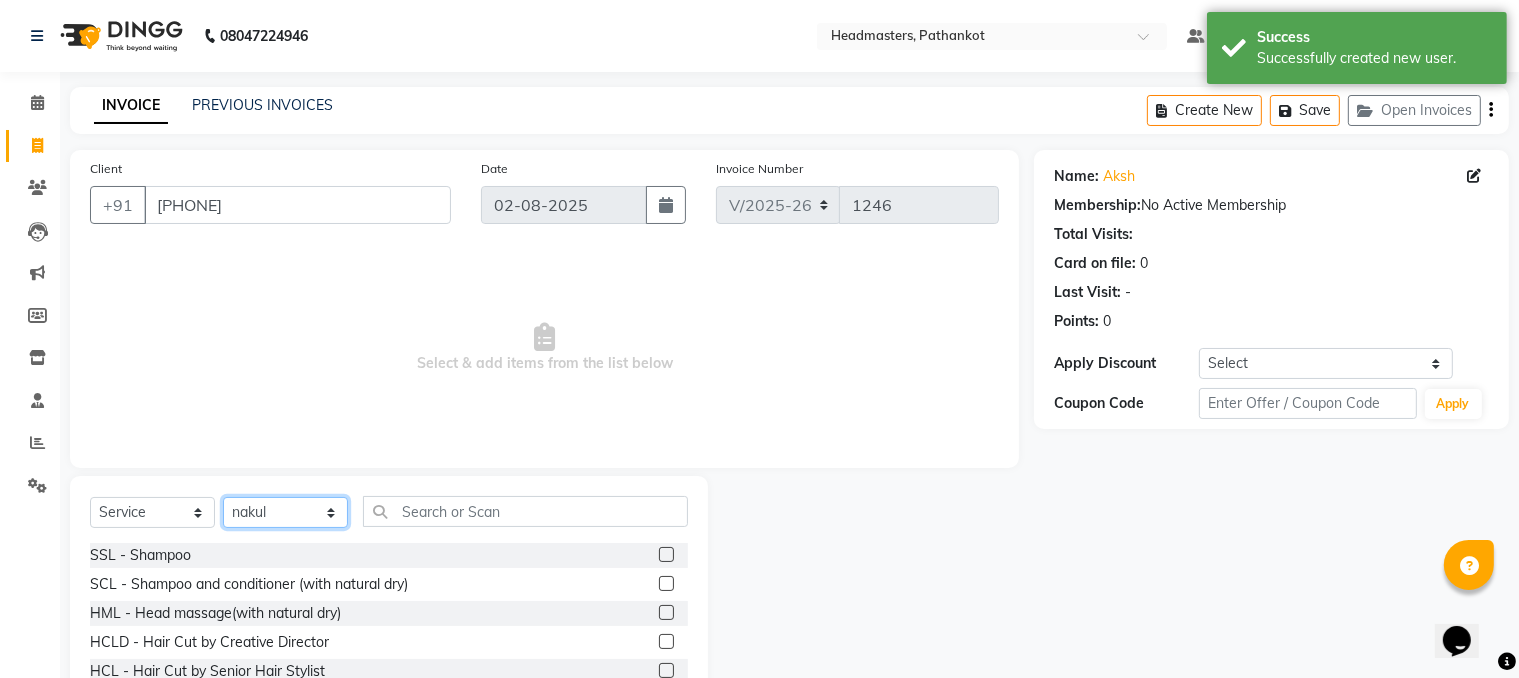 click on "Select Stylist [FIRST] HEAD MASTERS jassi jasvir Singh JB Joel Monika sharma Monika Yoseph nakul NITIN [FIRST] puja roop Sumit Teji" 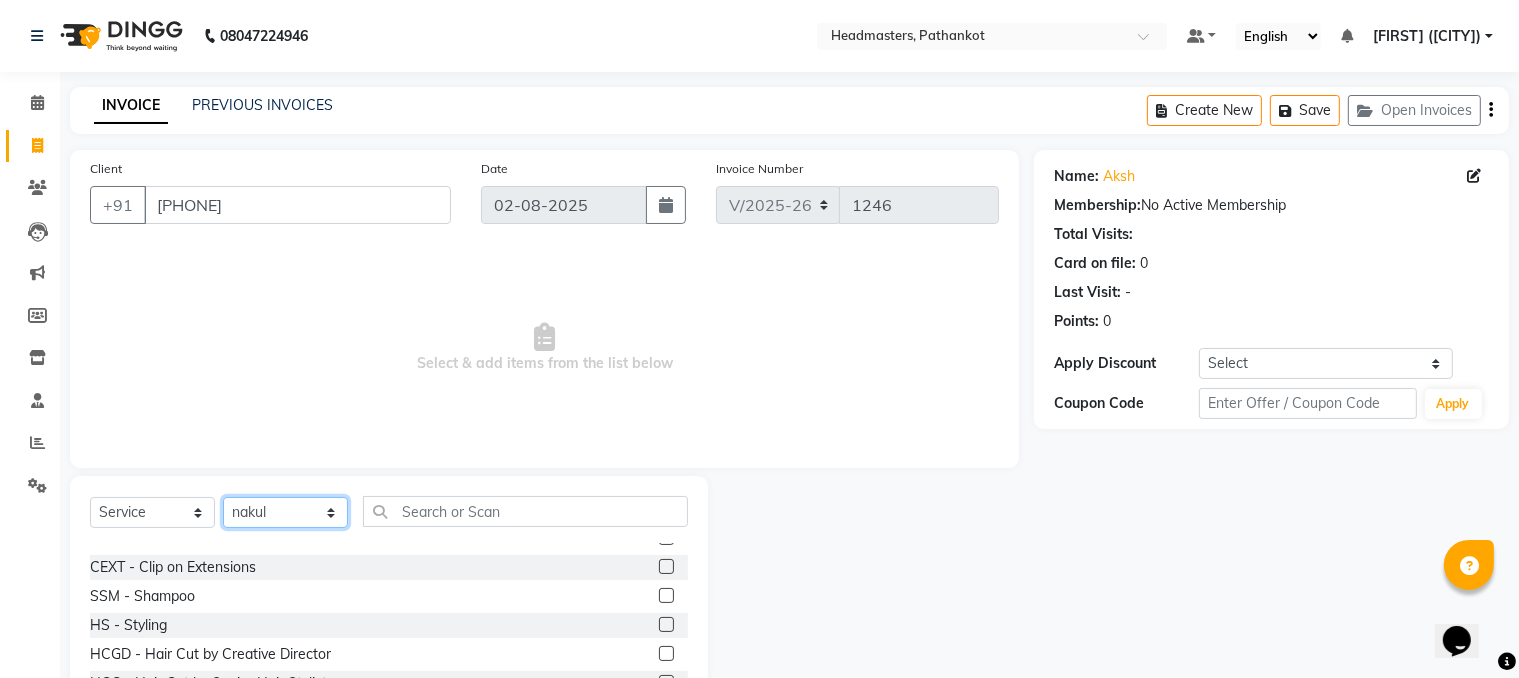 scroll, scrollTop: 900, scrollLeft: 0, axis: vertical 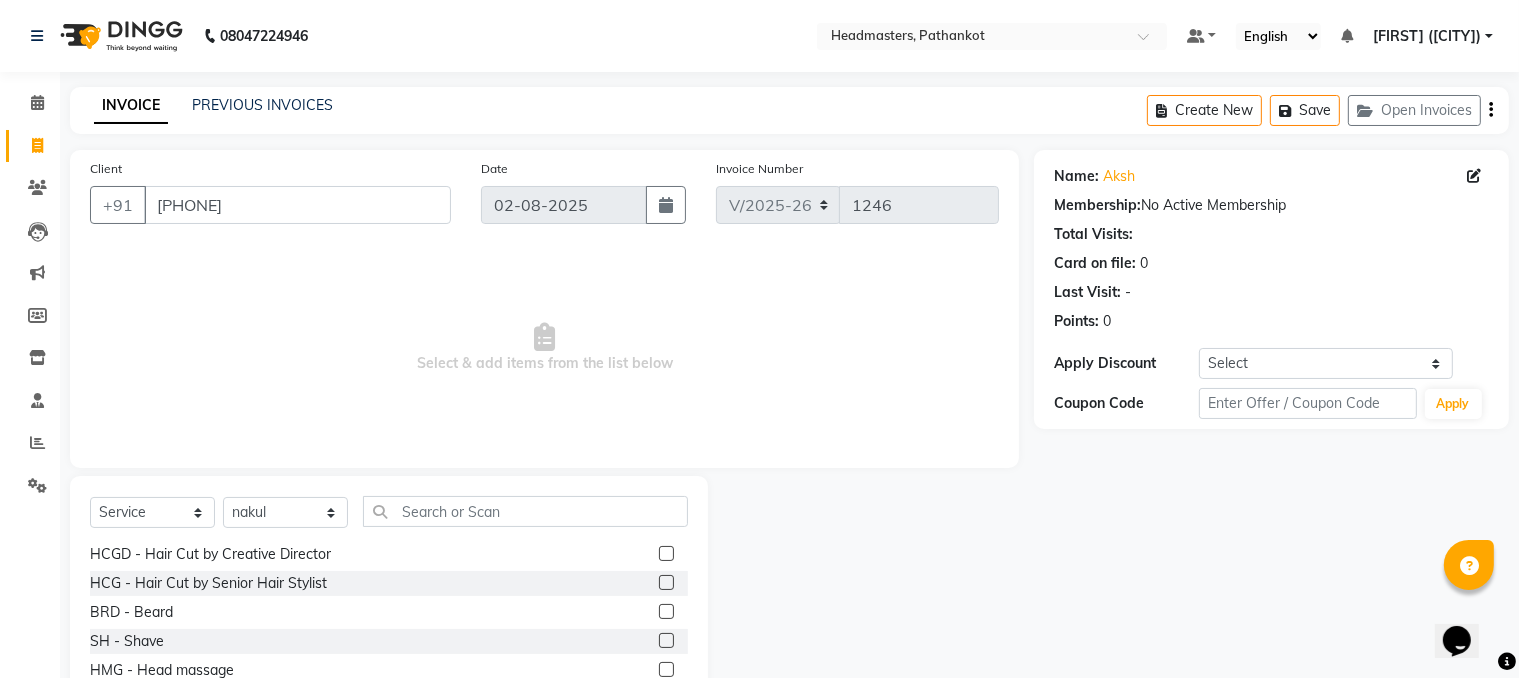 click 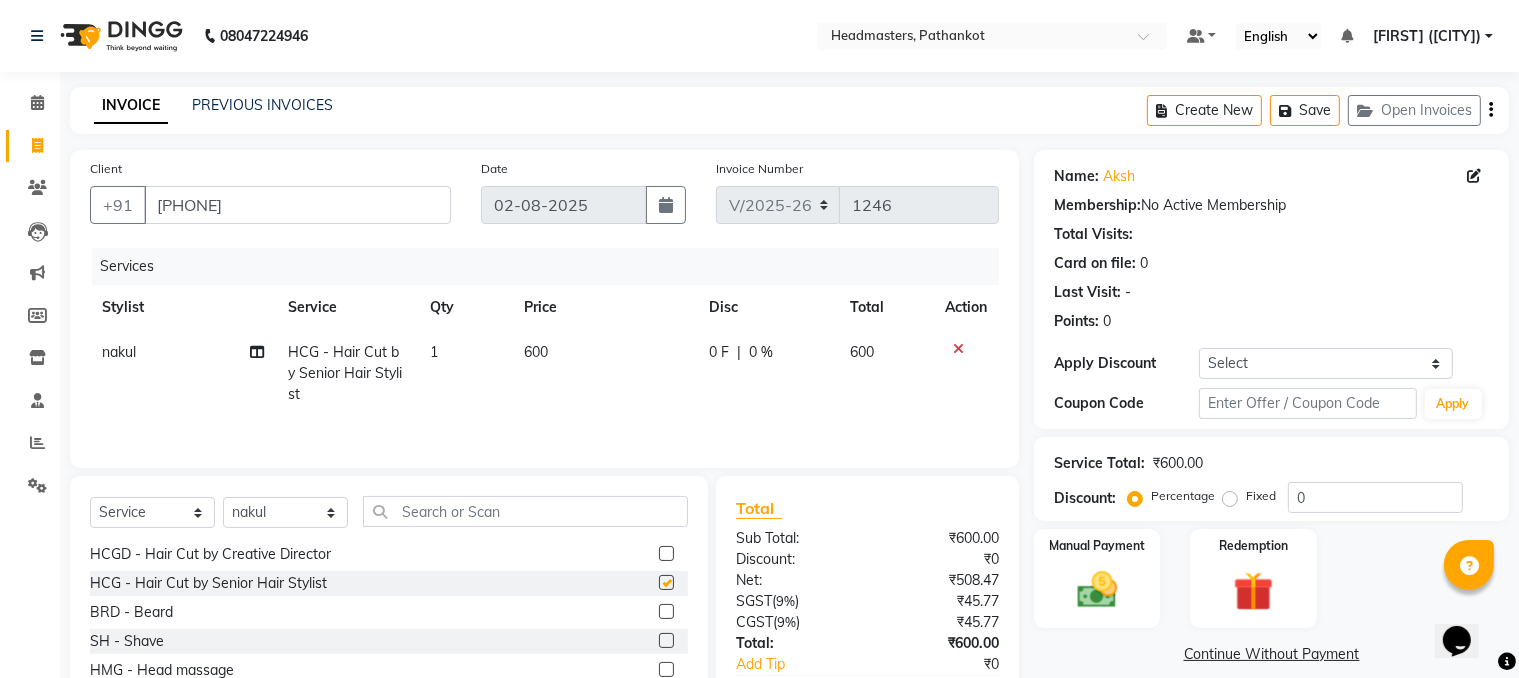 checkbox on "false" 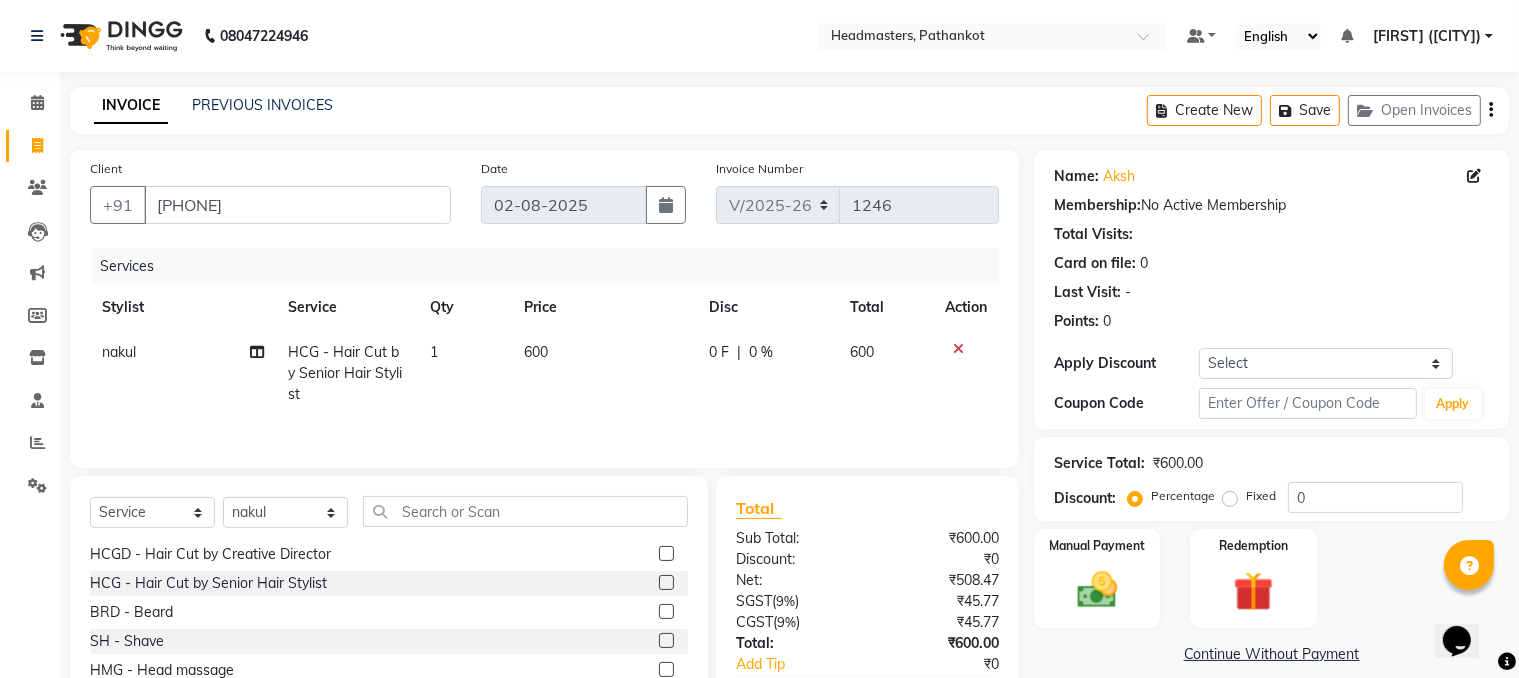 click on "600" 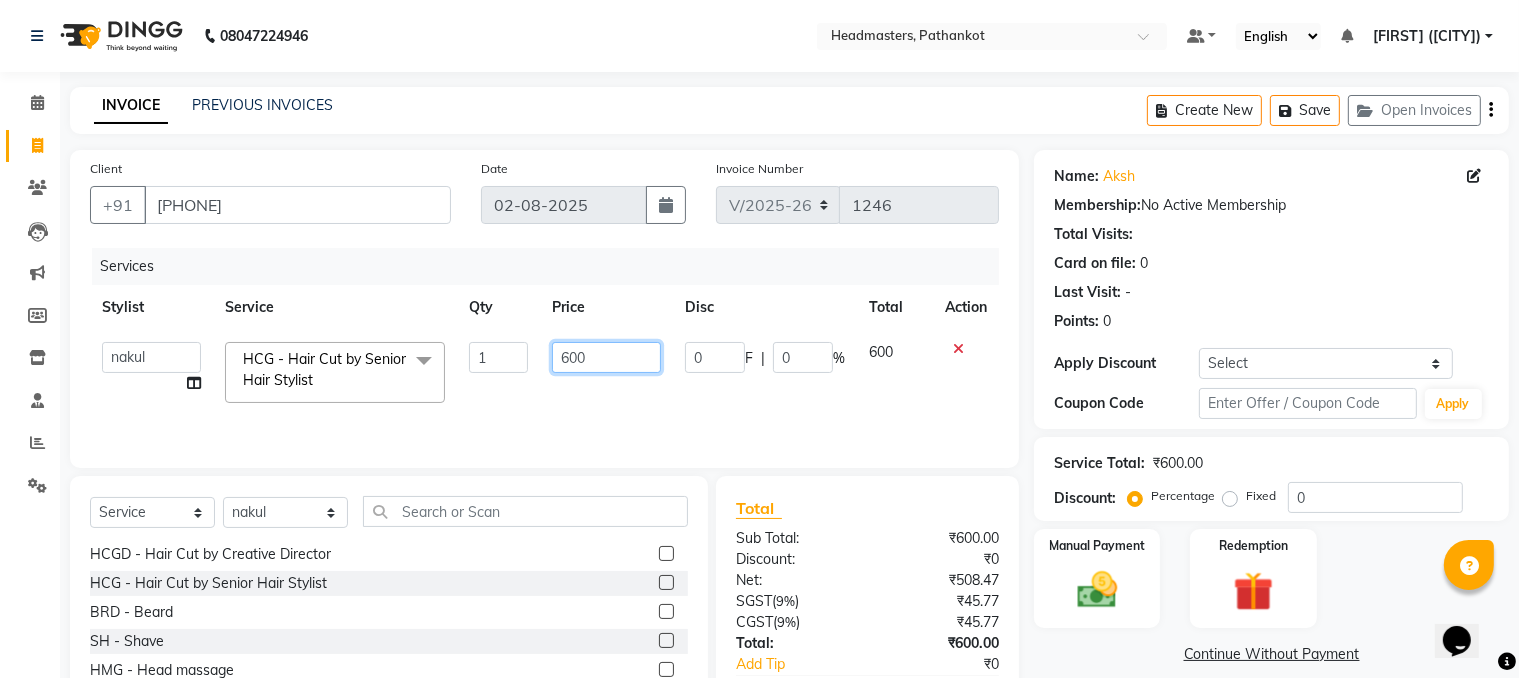 click on "600" 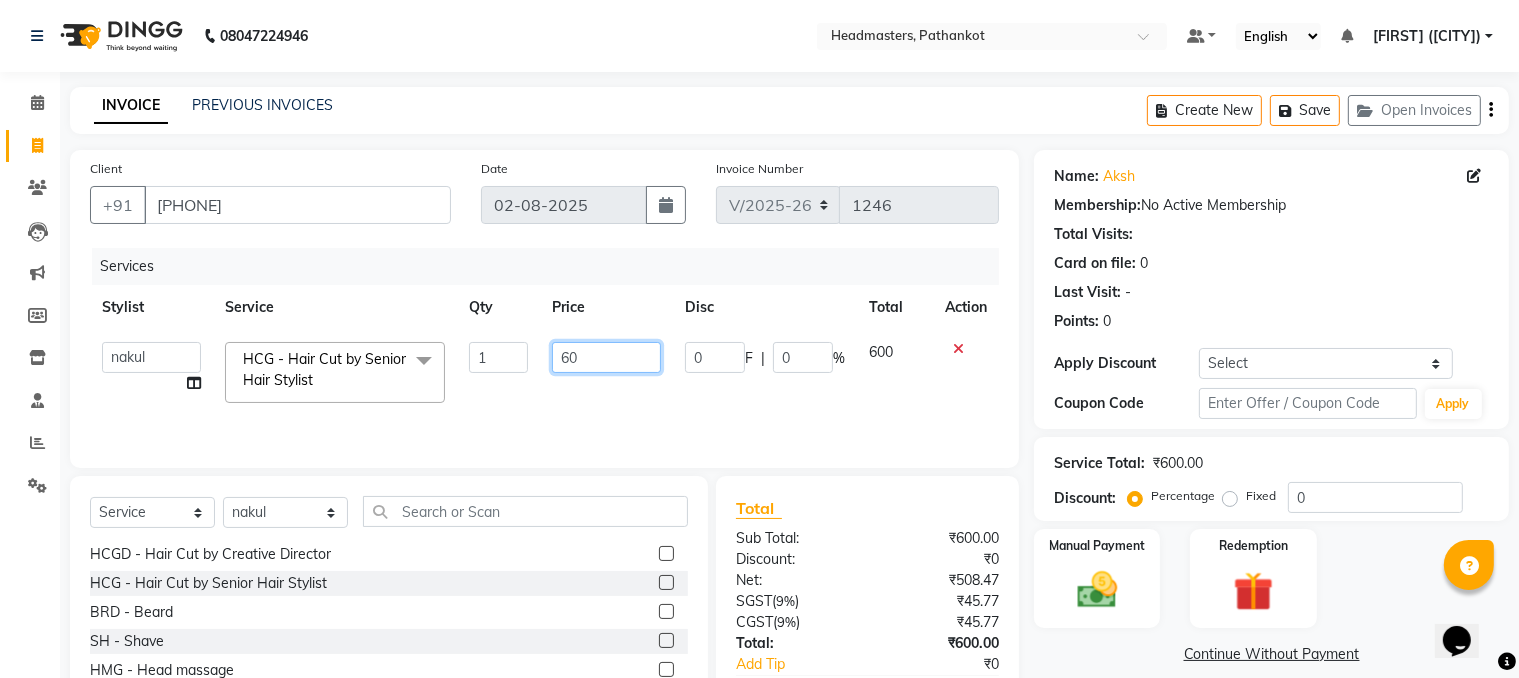 type on "6" 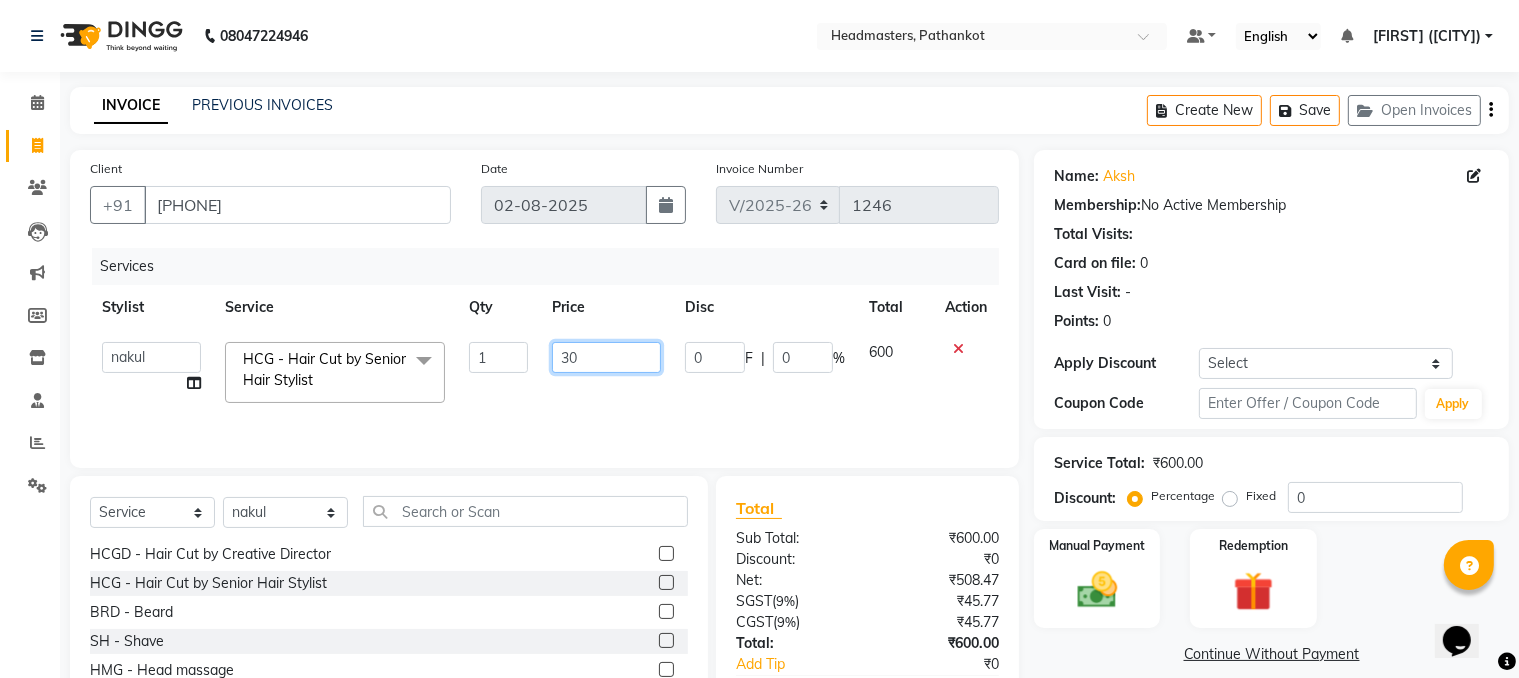 type on "300" 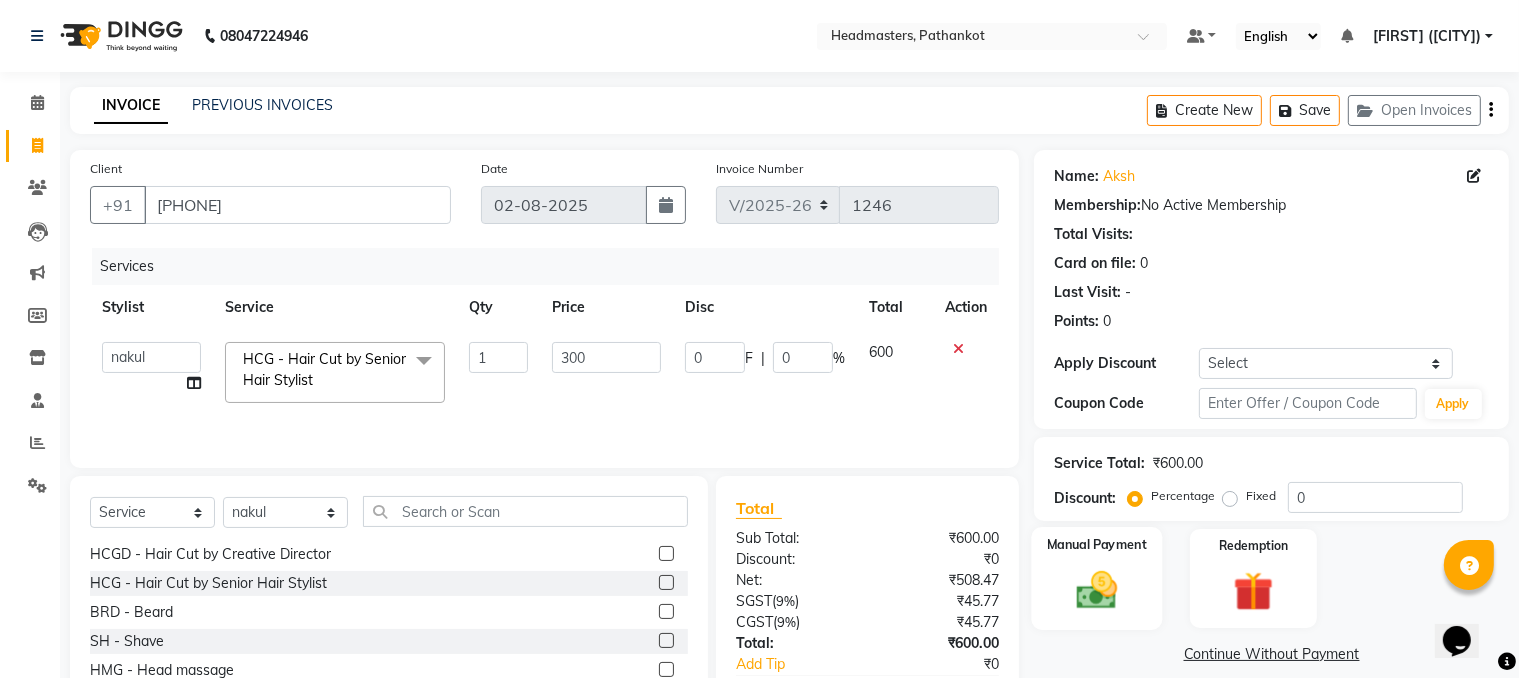 click 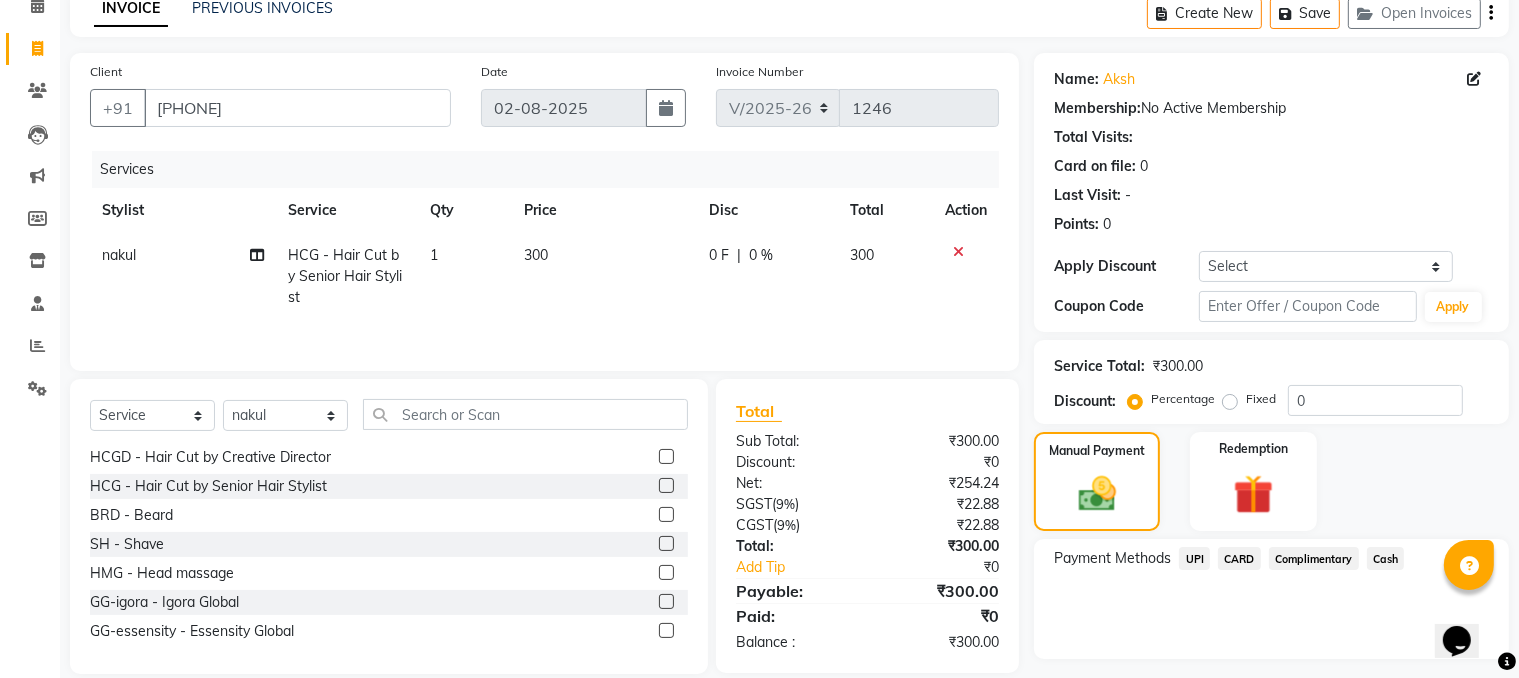scroll, scrollTop: 148, scrollLeft: 0, axis: vertical 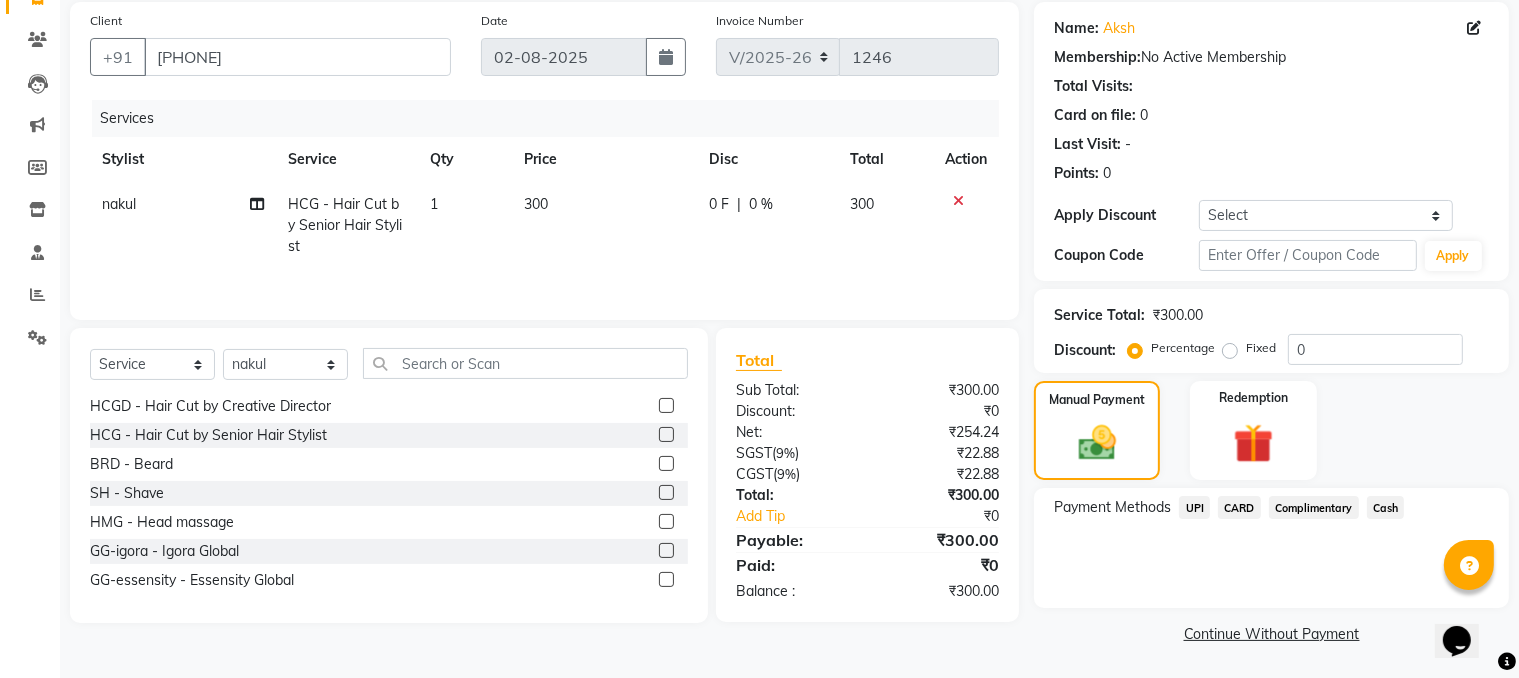 click on "UPI" 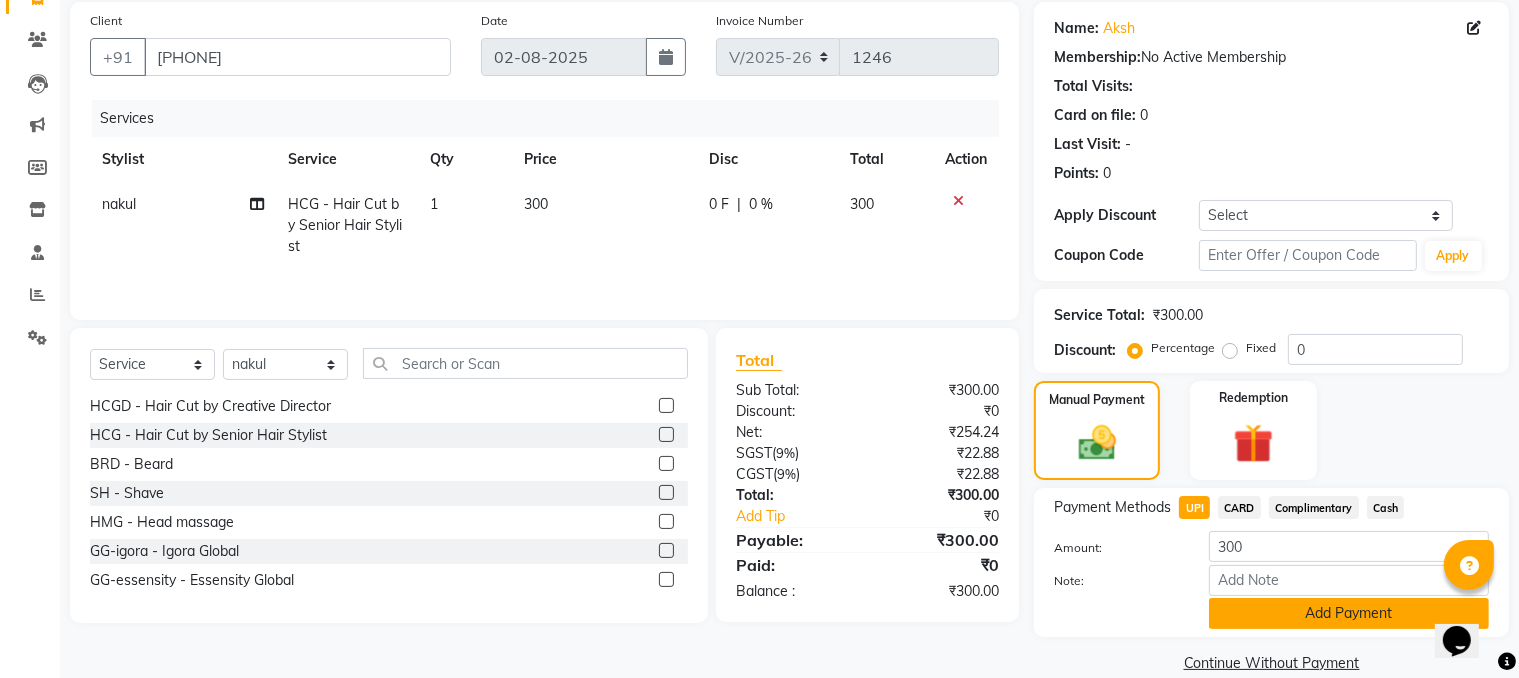 click on "Add Payment" 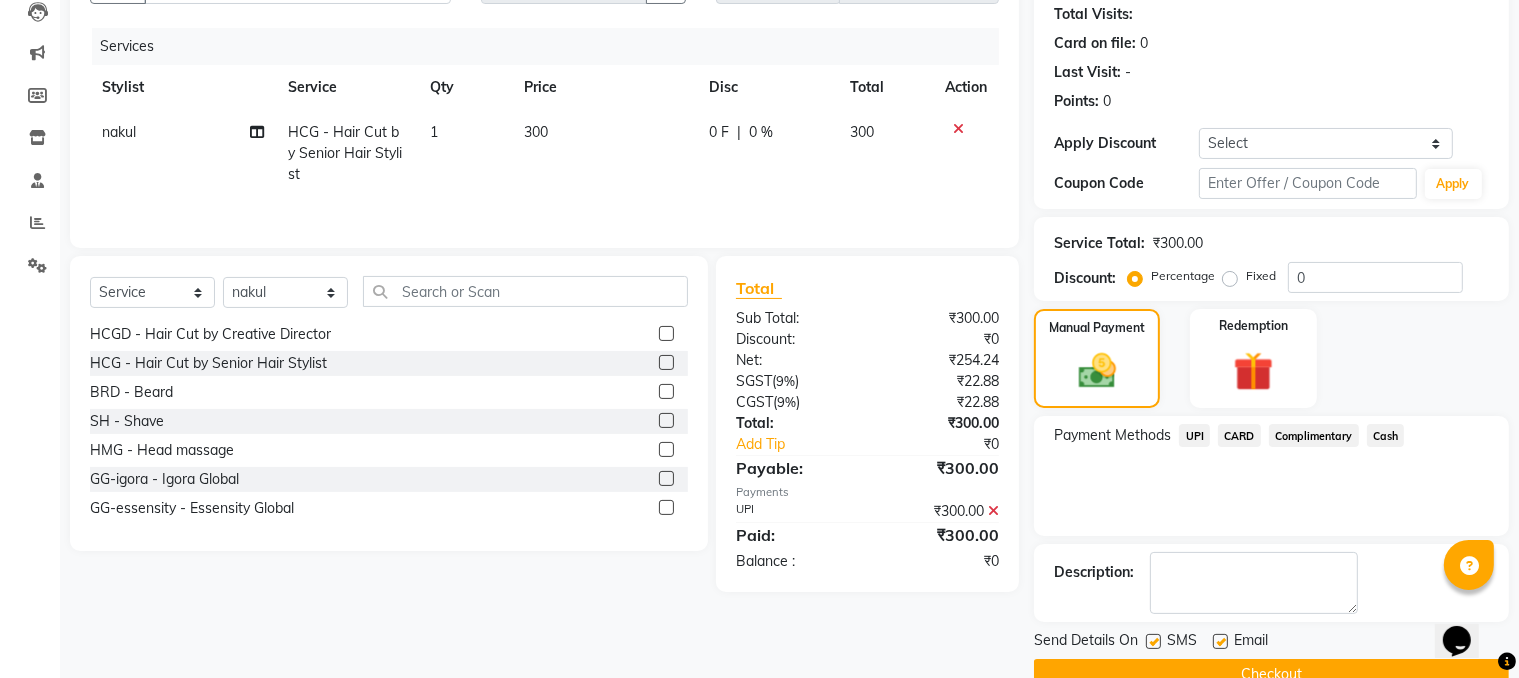 scroll, scrollTop: 260, scrollLeft: 0, axis: vertical 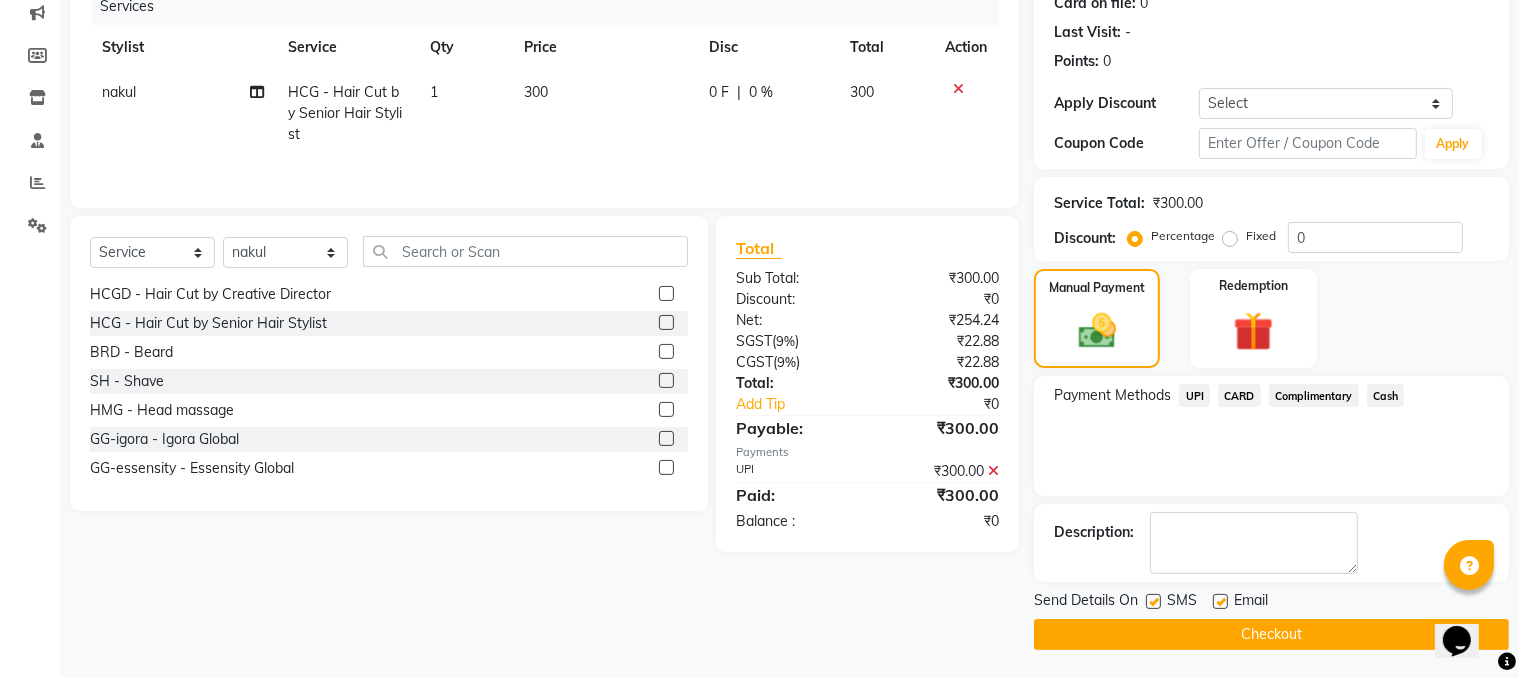 click on "Checkout" 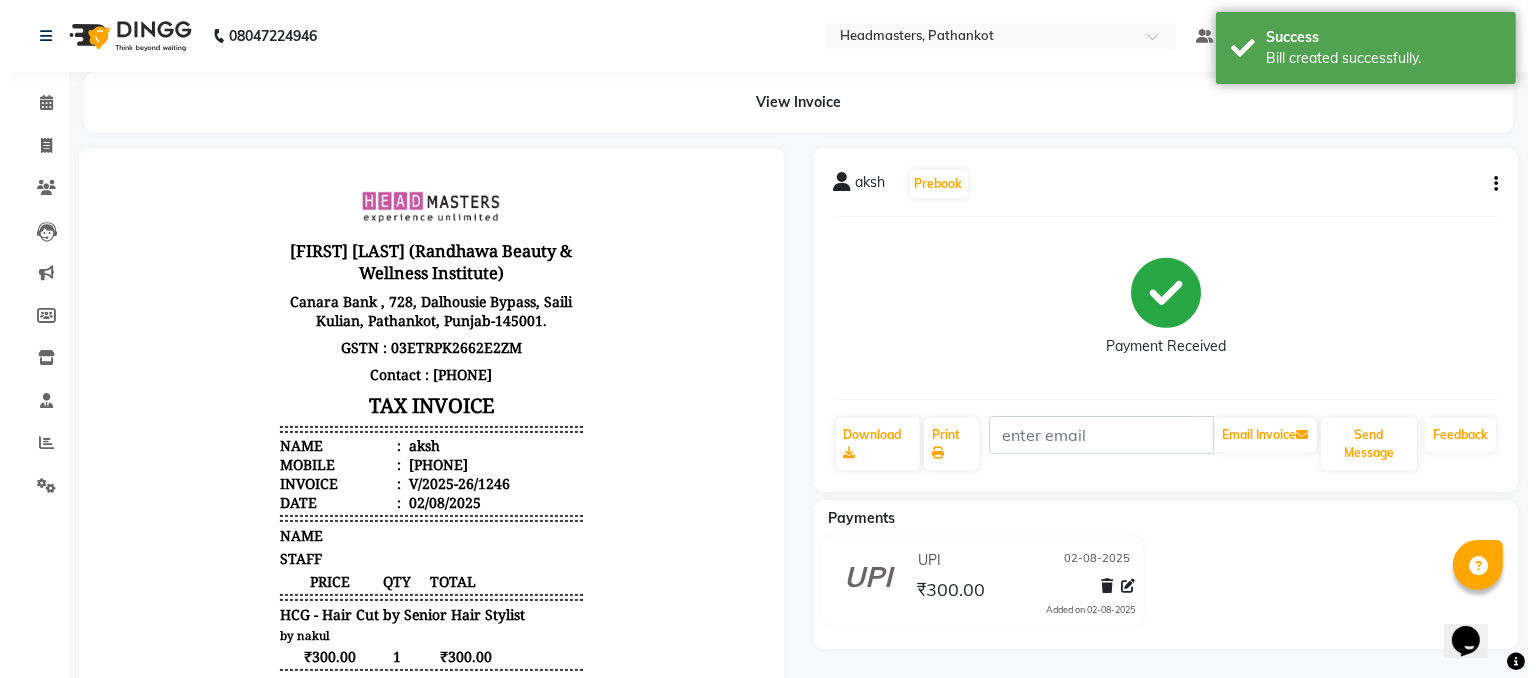 scroll, scrollTop: 0, scrollLeft: 0, axis: both 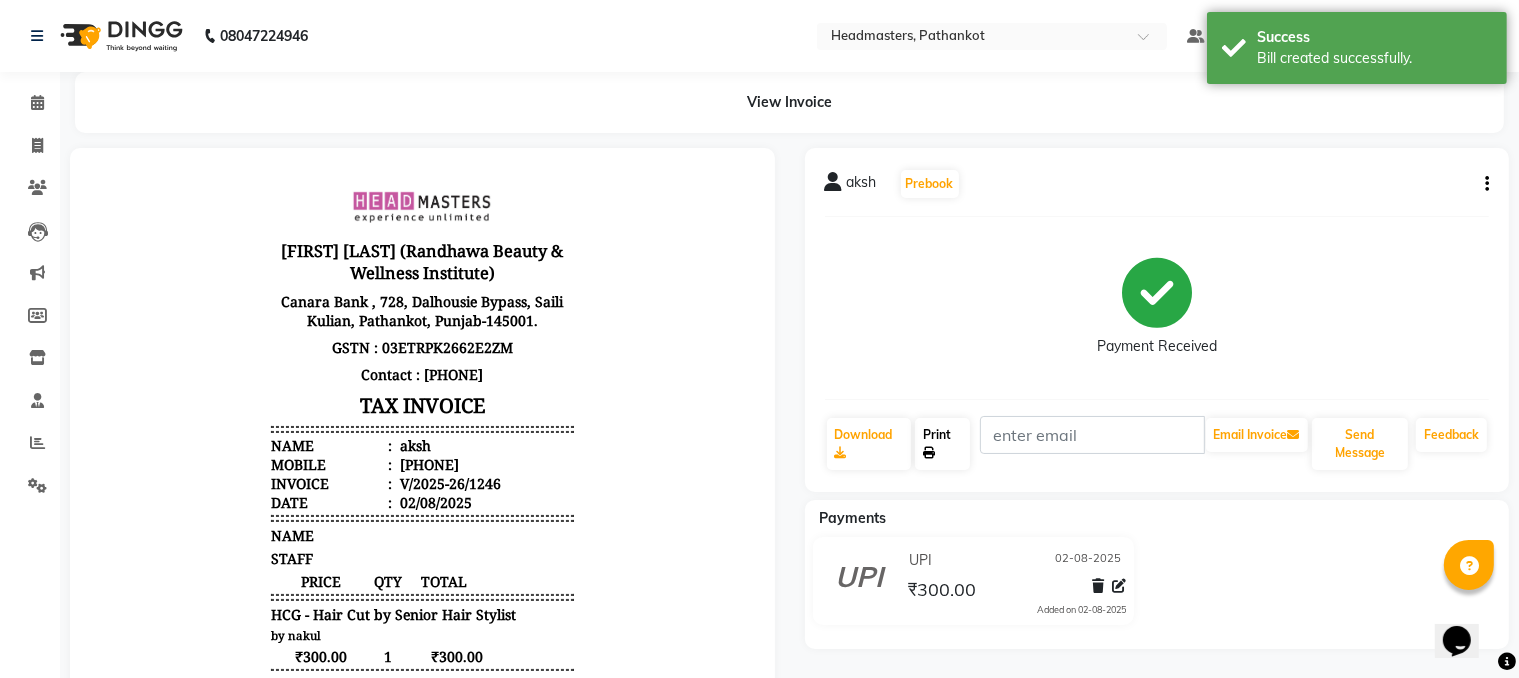 click on "Print" 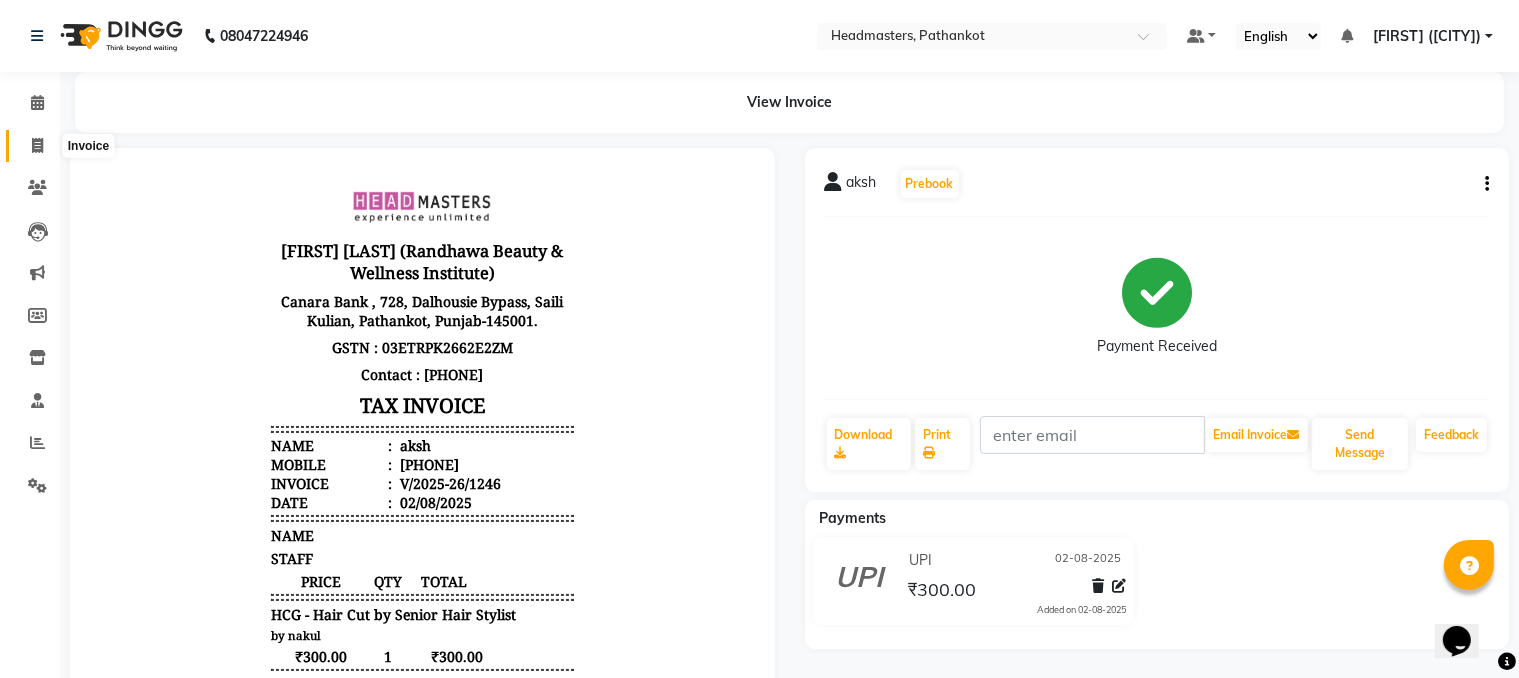 click 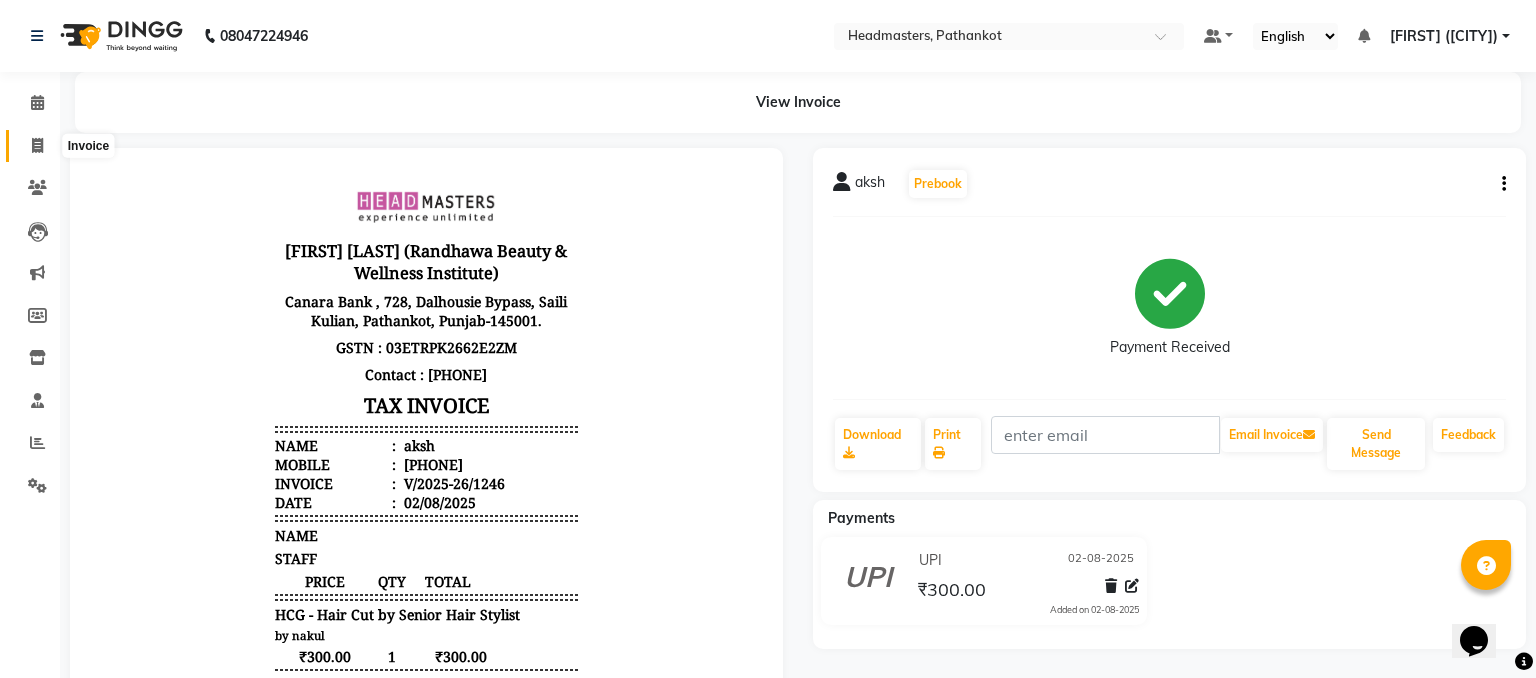 select on "service" 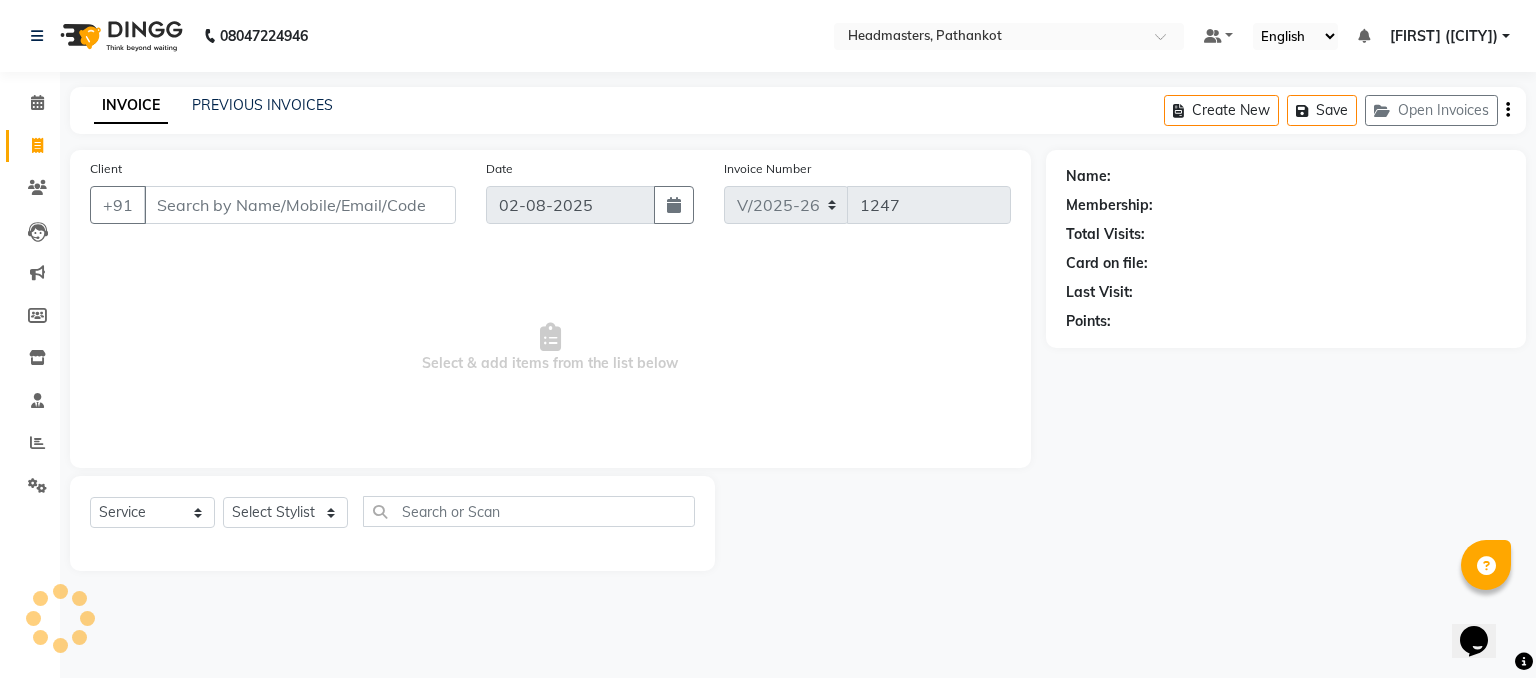 select on "66904" 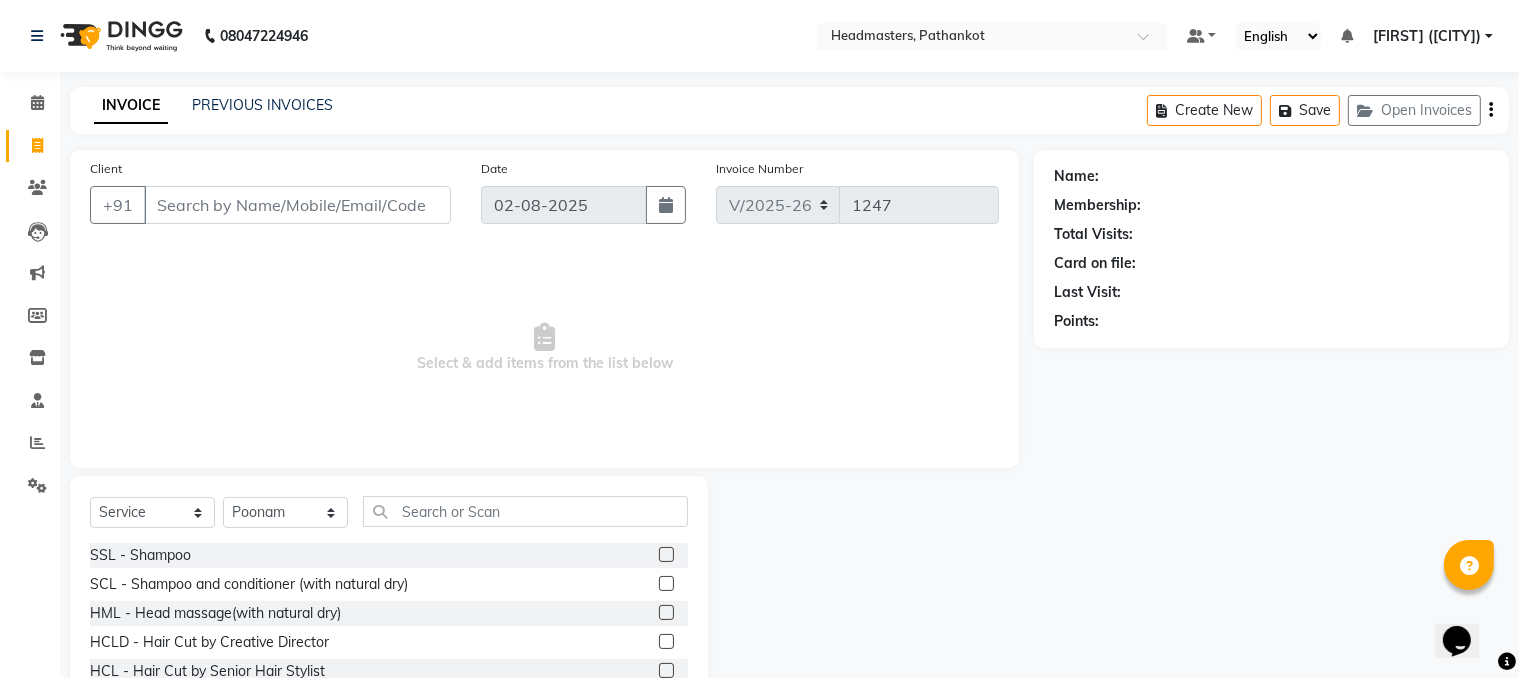 click on "Client" at bounding box center [297, 205] 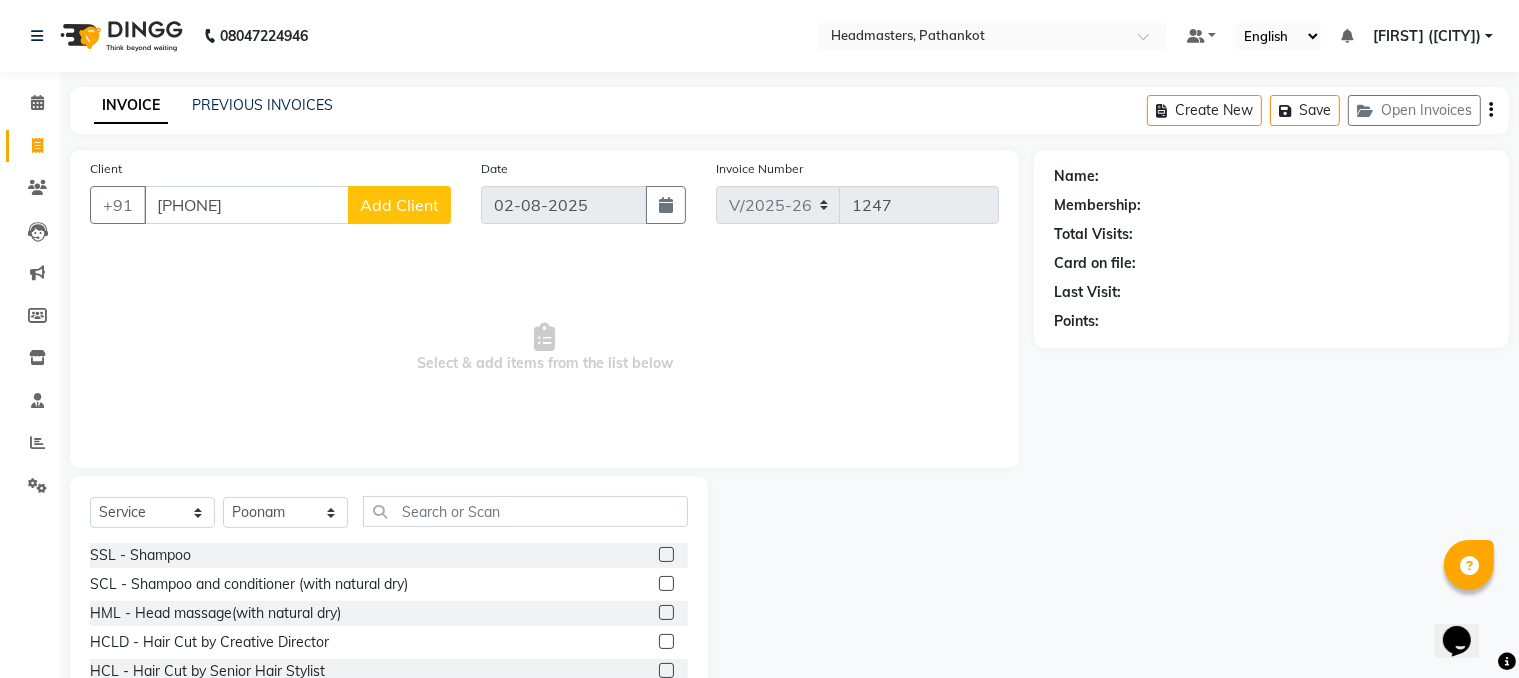 type on "[PHONE]" 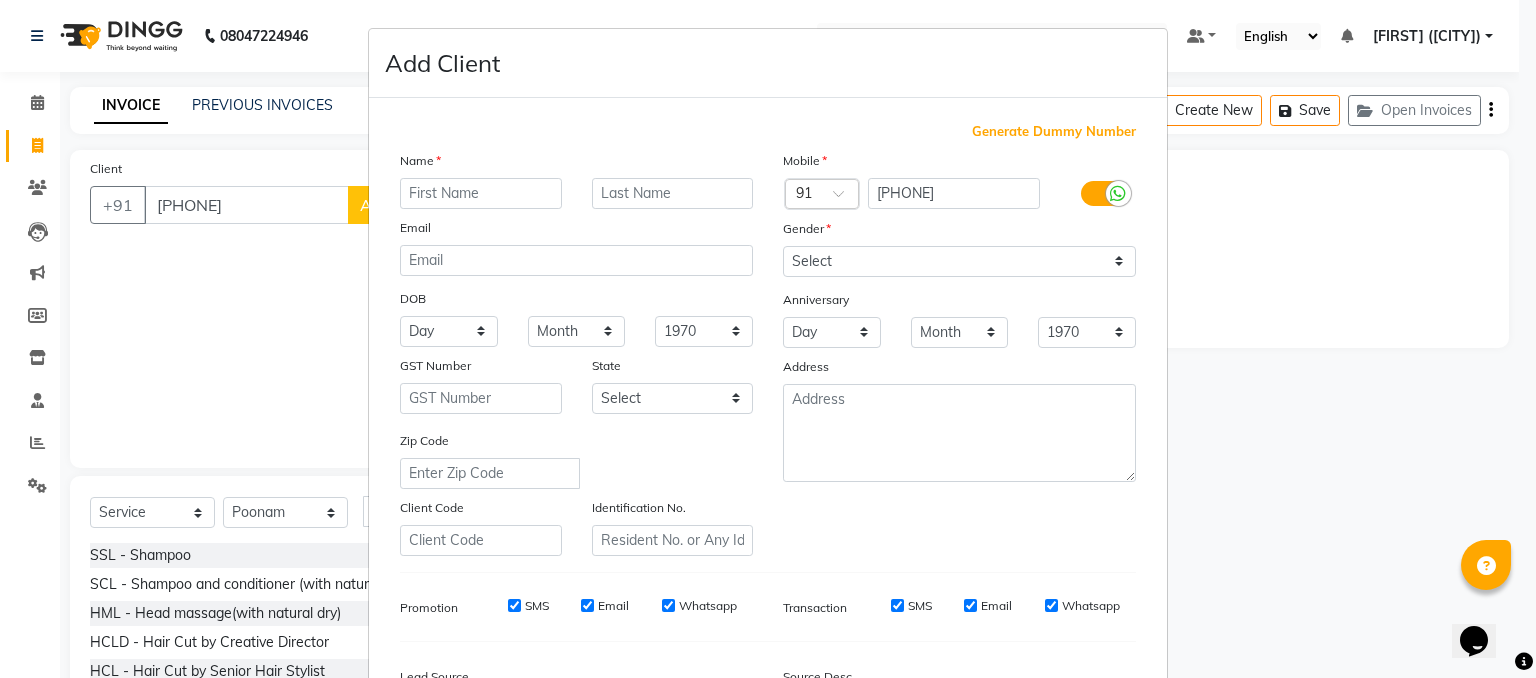 click at bounding box center [481, 193] 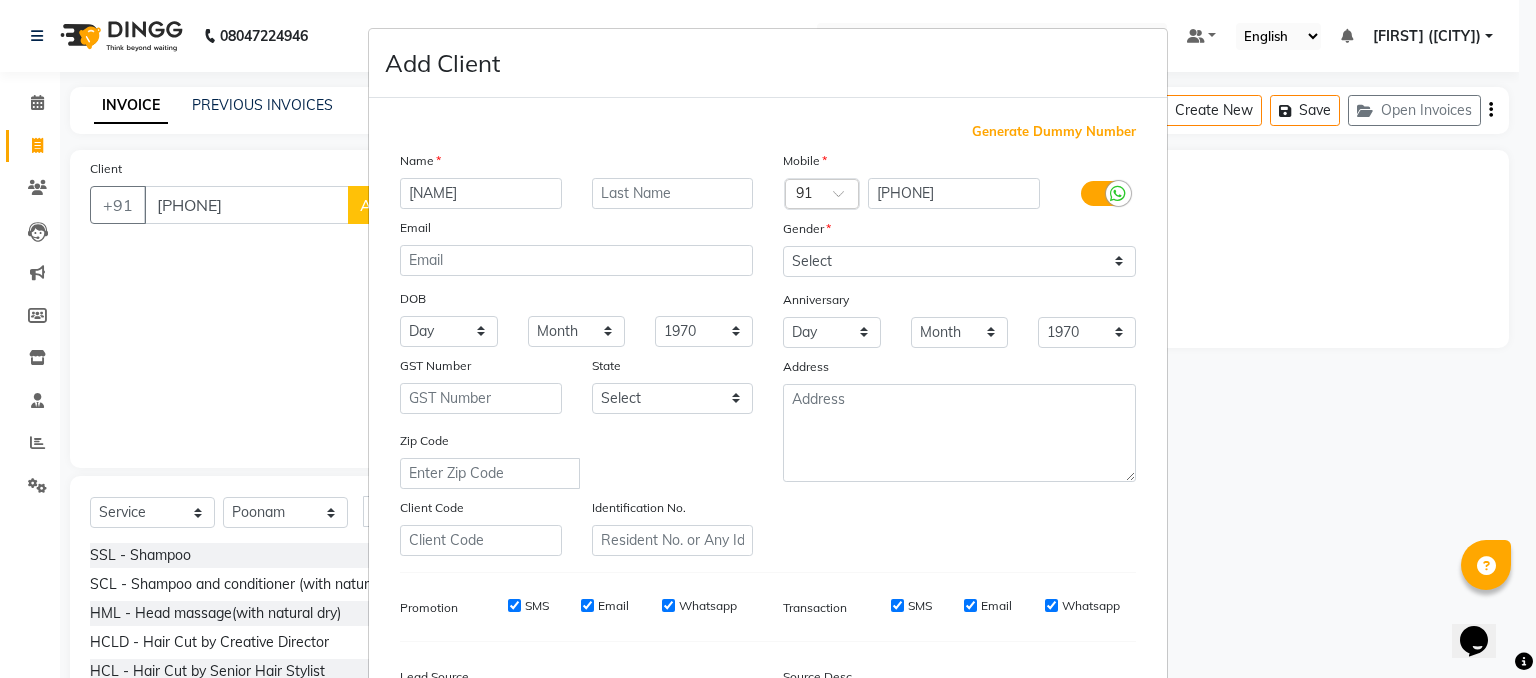 type on "[NAME]" 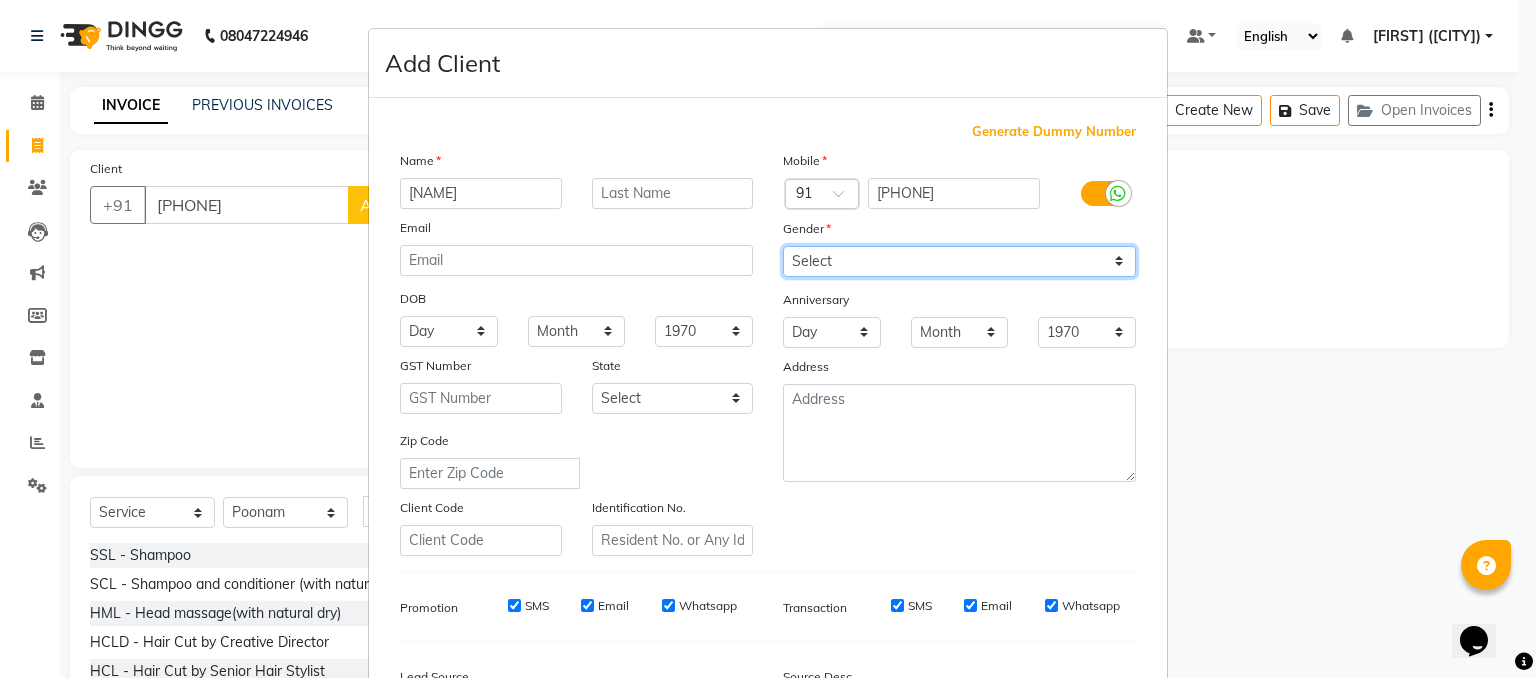 click on "Select Male Female Other Prefer Not To Say" at bounding box center [959, 261] 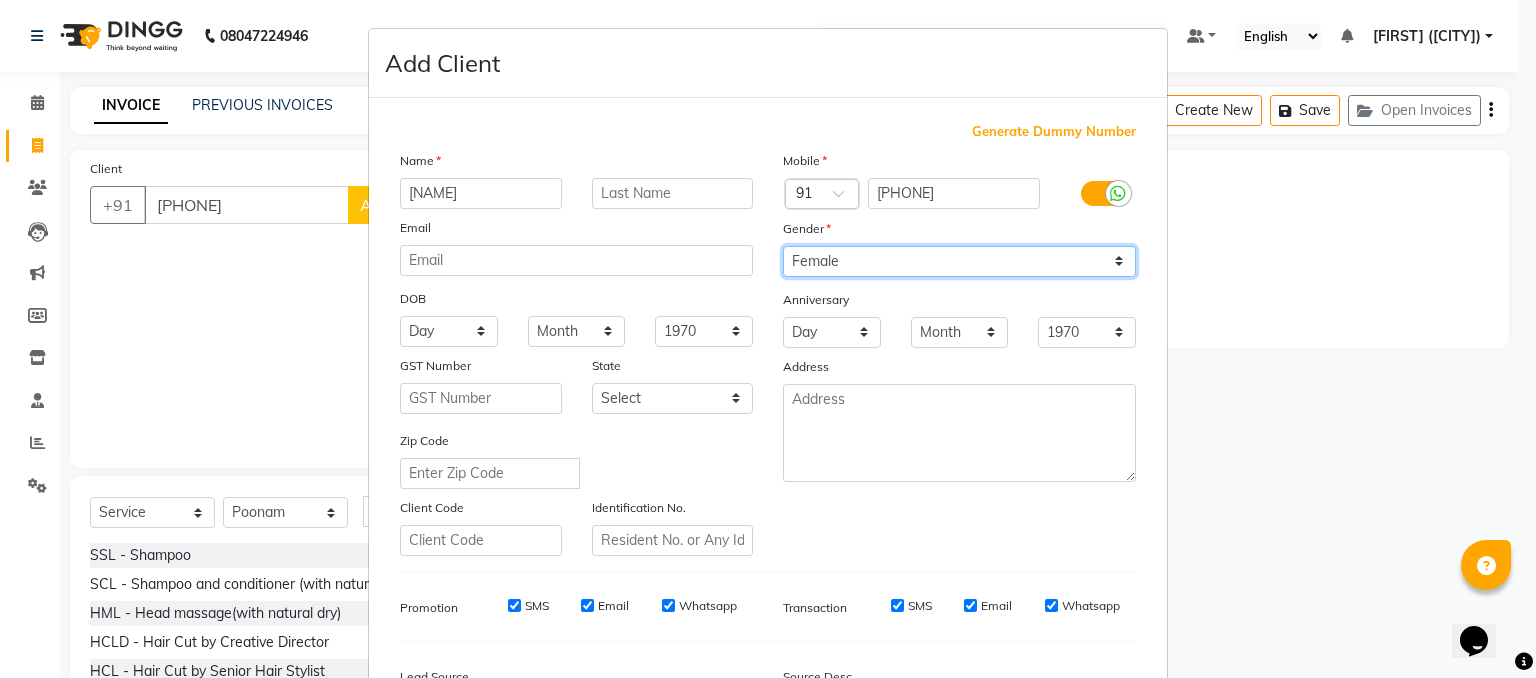click on "Select Male Female Other Prefer Not To Say" at bounding box center [959, 261] 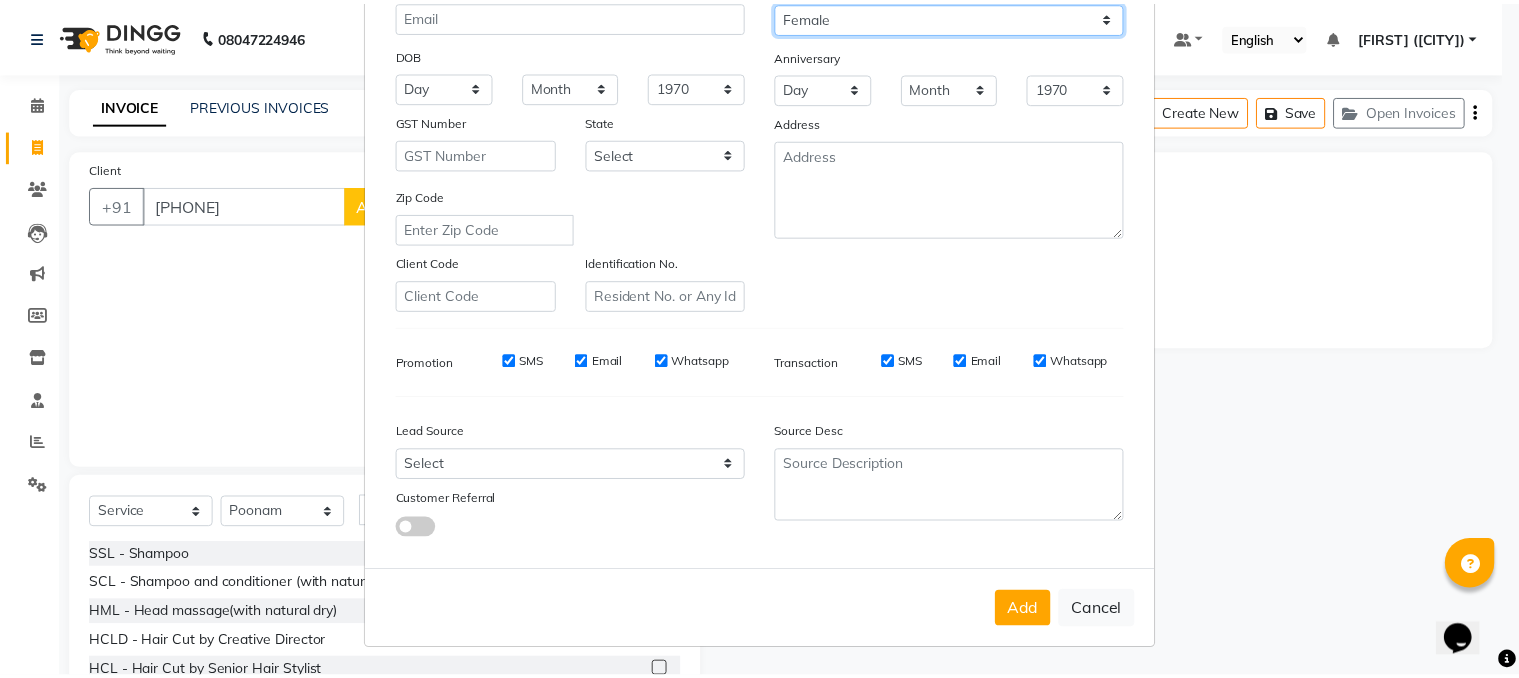 scroll, scrollTop: 254, scrollLeft: 0, axis: vertical 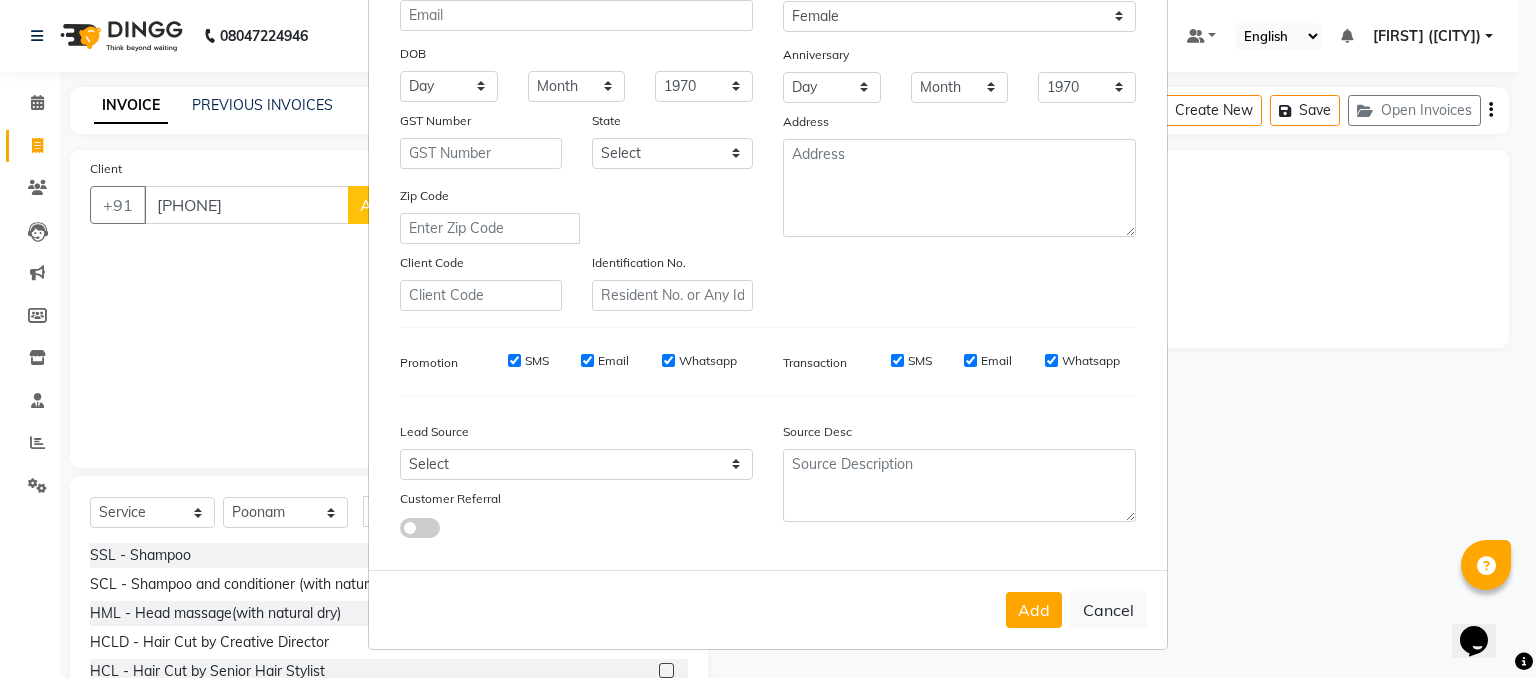 drag, startPoint x: 1015, startPoint y: 604, endPoint x: 975, endPoint y: 595, distance: 41 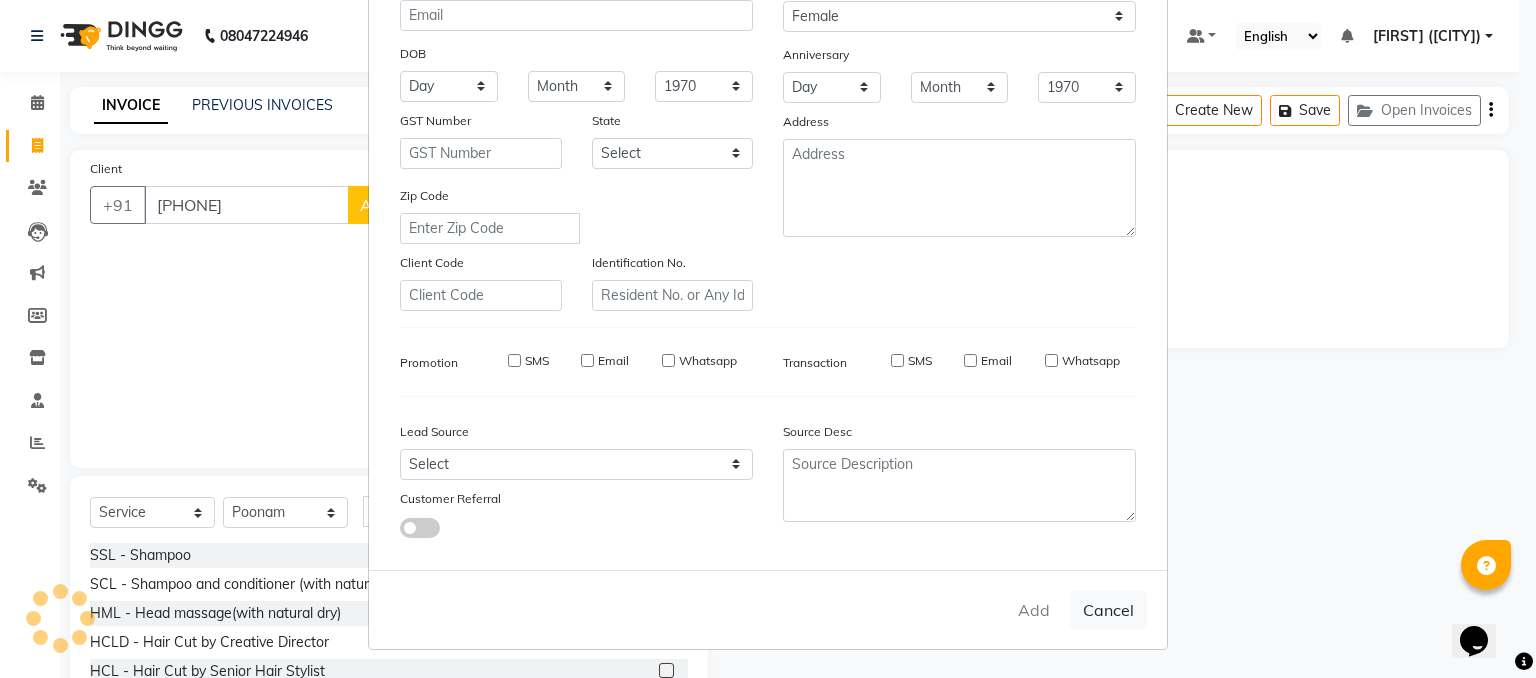 type 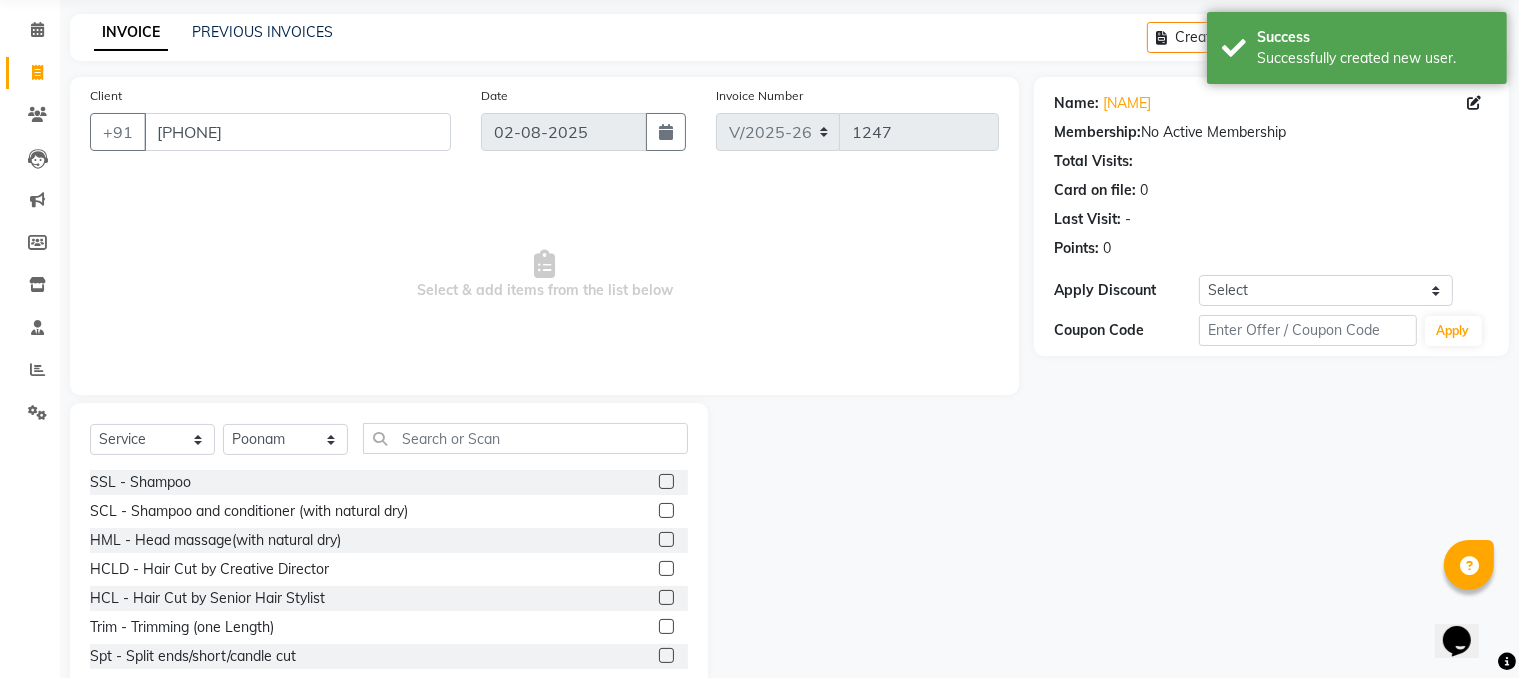 scroll, scrollTop: 123, scrollLeft: 0, axis: vertical 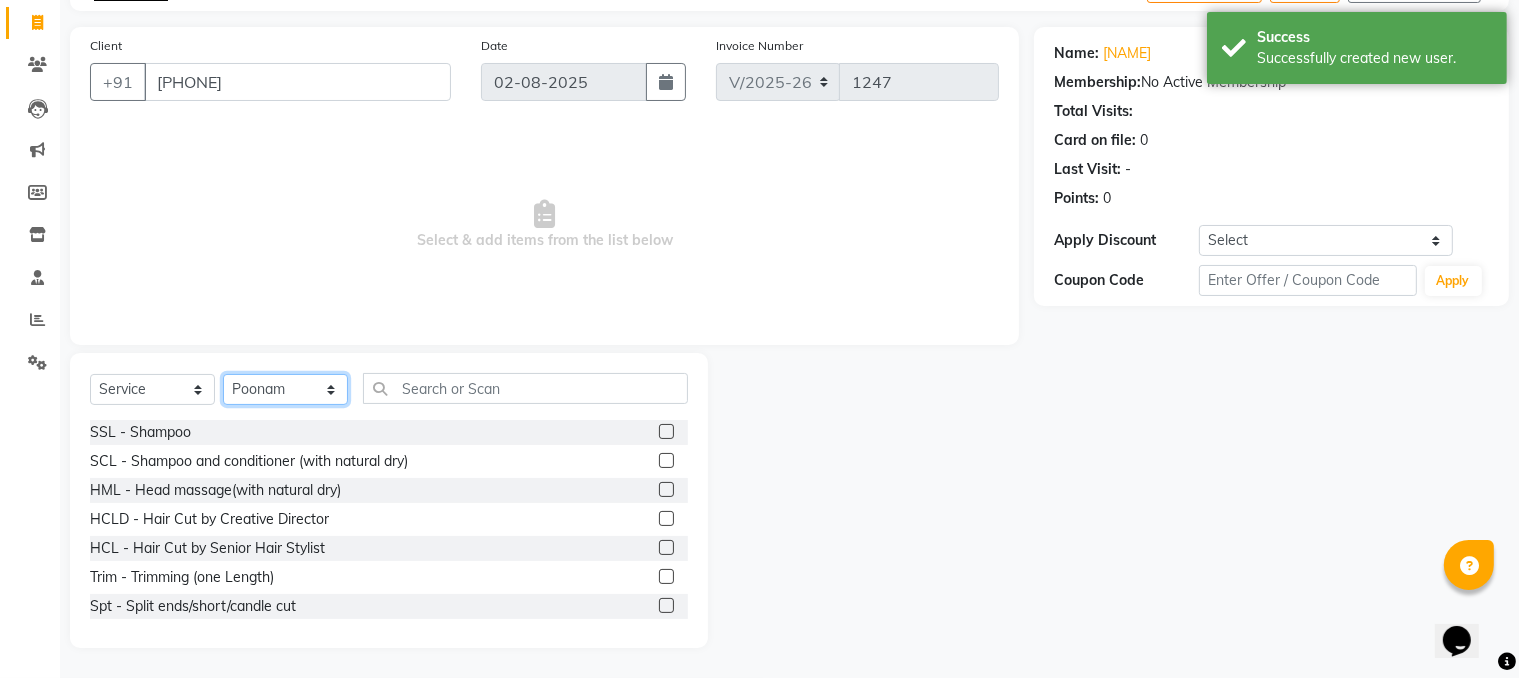 click on "Select Stylist [FIRST] HEAD MASTERS jassi jasvir Singh JB Joel Monika sharma Monika Yoseph nakul NITIN [FIRST] puja roop Sumit Teji" 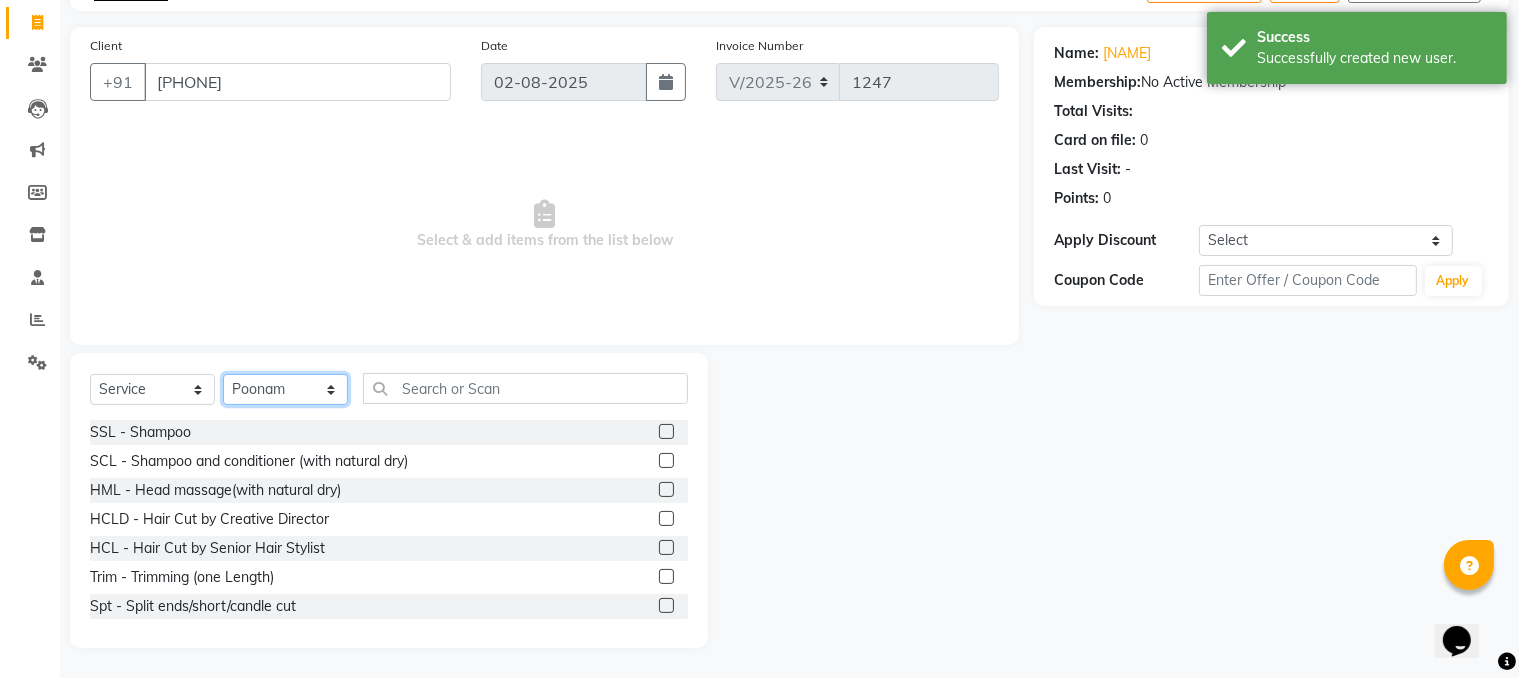 select on "66905" 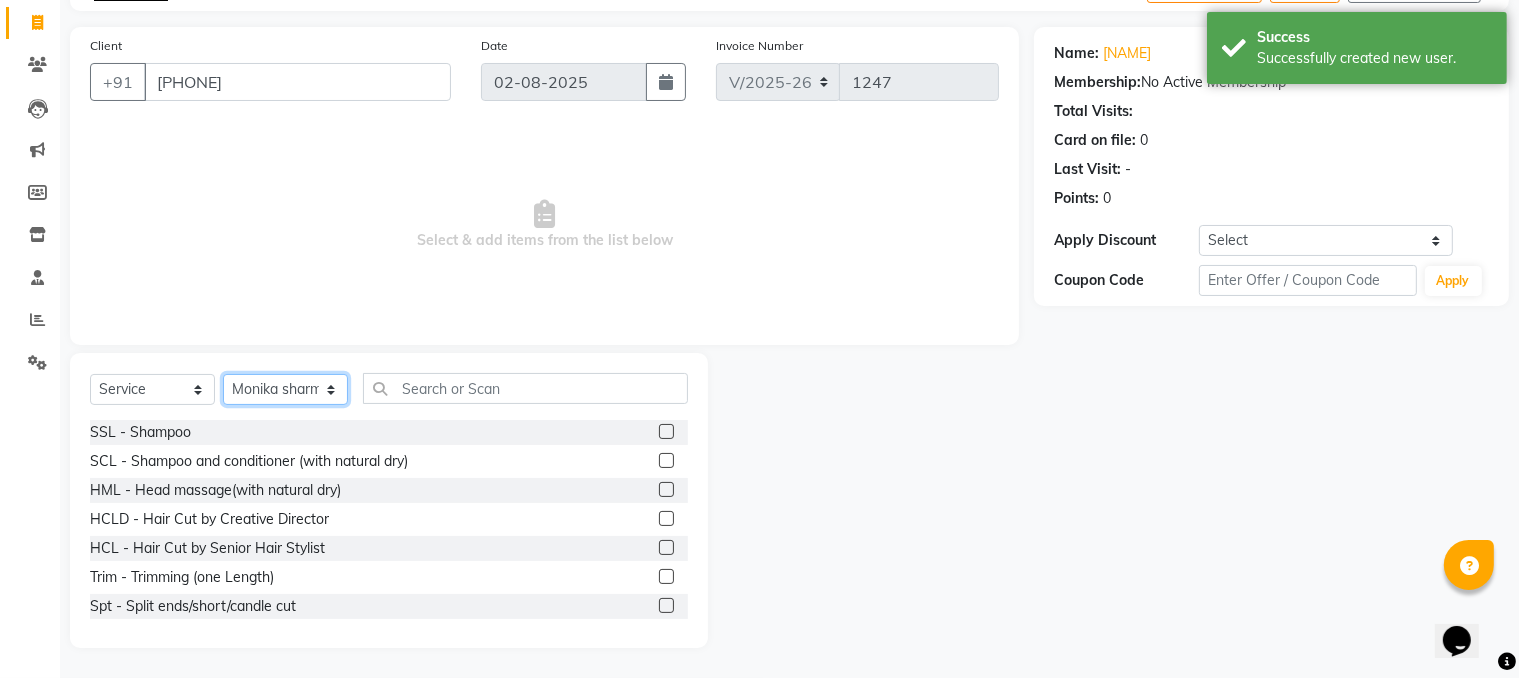 click on "Select Stylist [FIRST] HEAD MASTERS jassi jasvir Singh JB Joel Monika sharma Monika Yoseph nakul NITIN [FIRST] puja roop Sumit Teji" 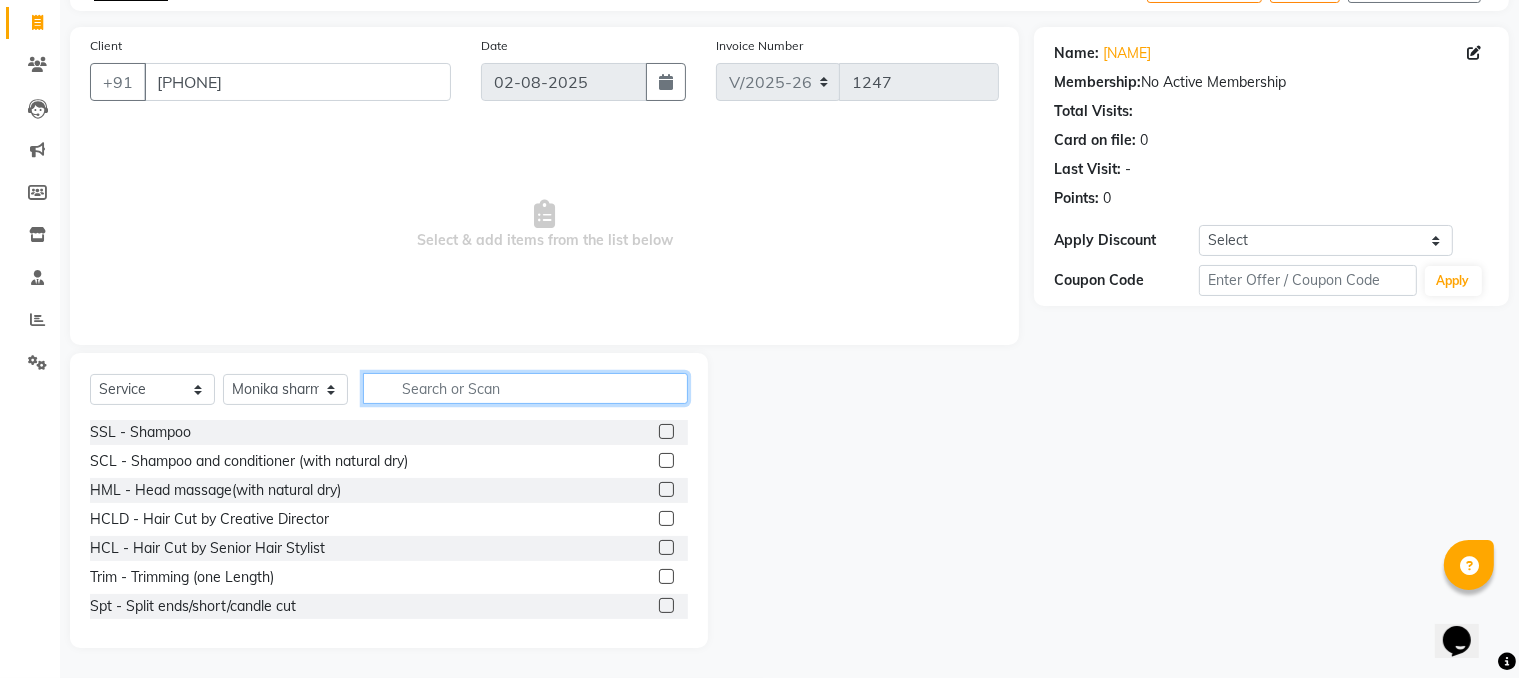 click 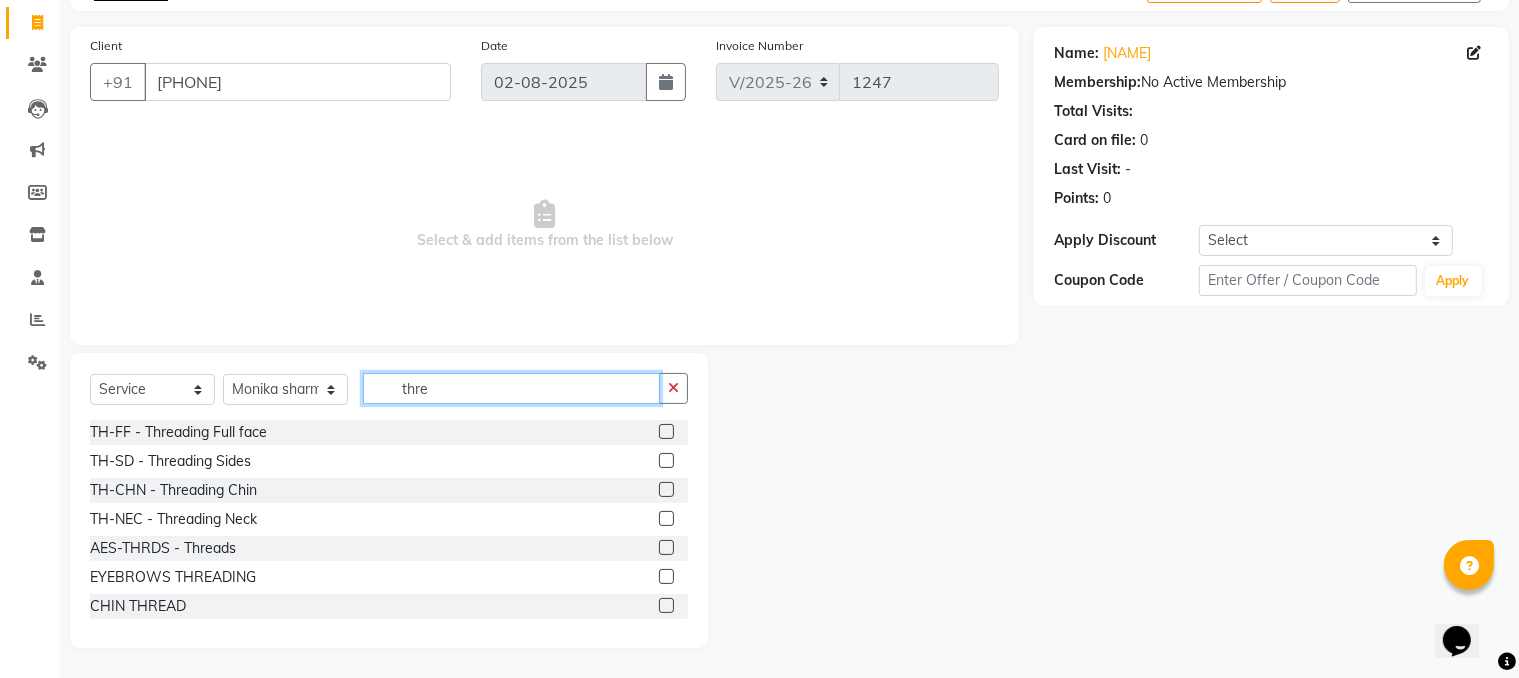 type on "thre" 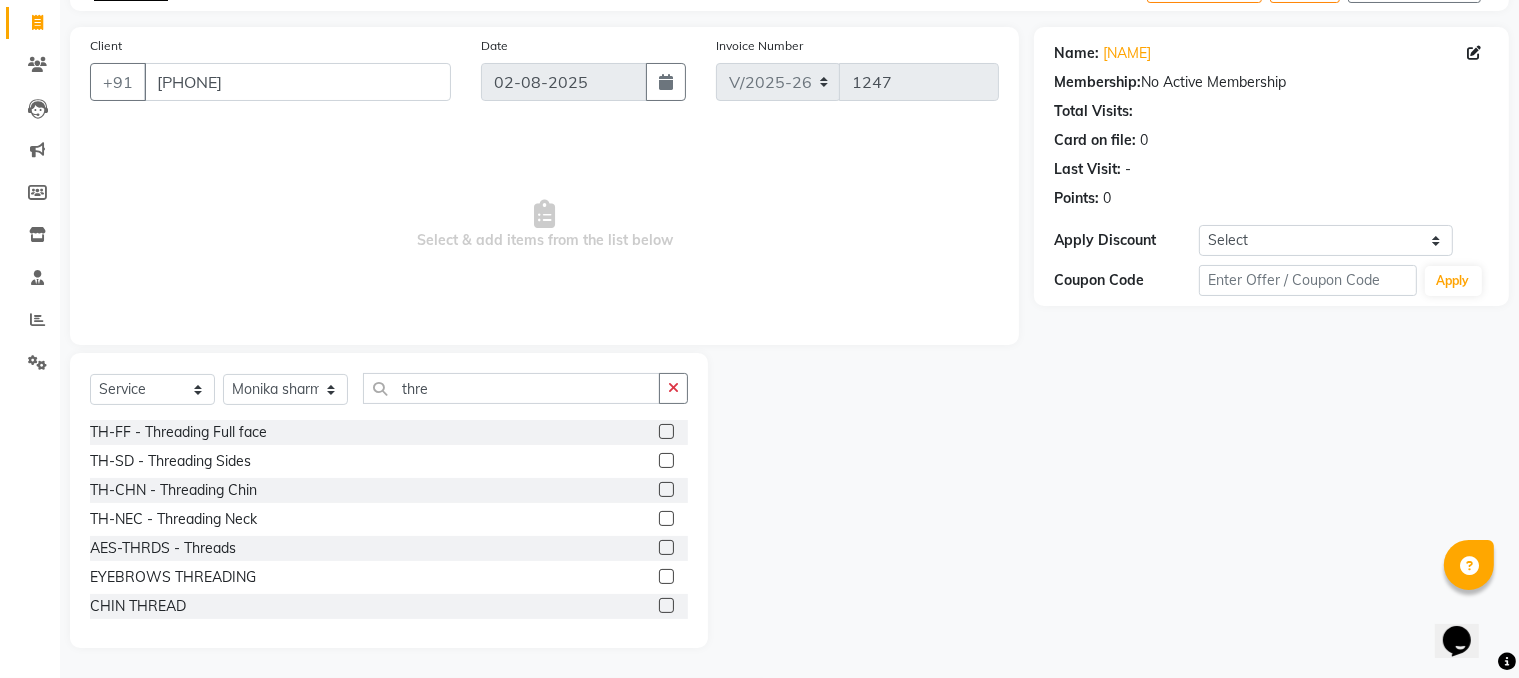click 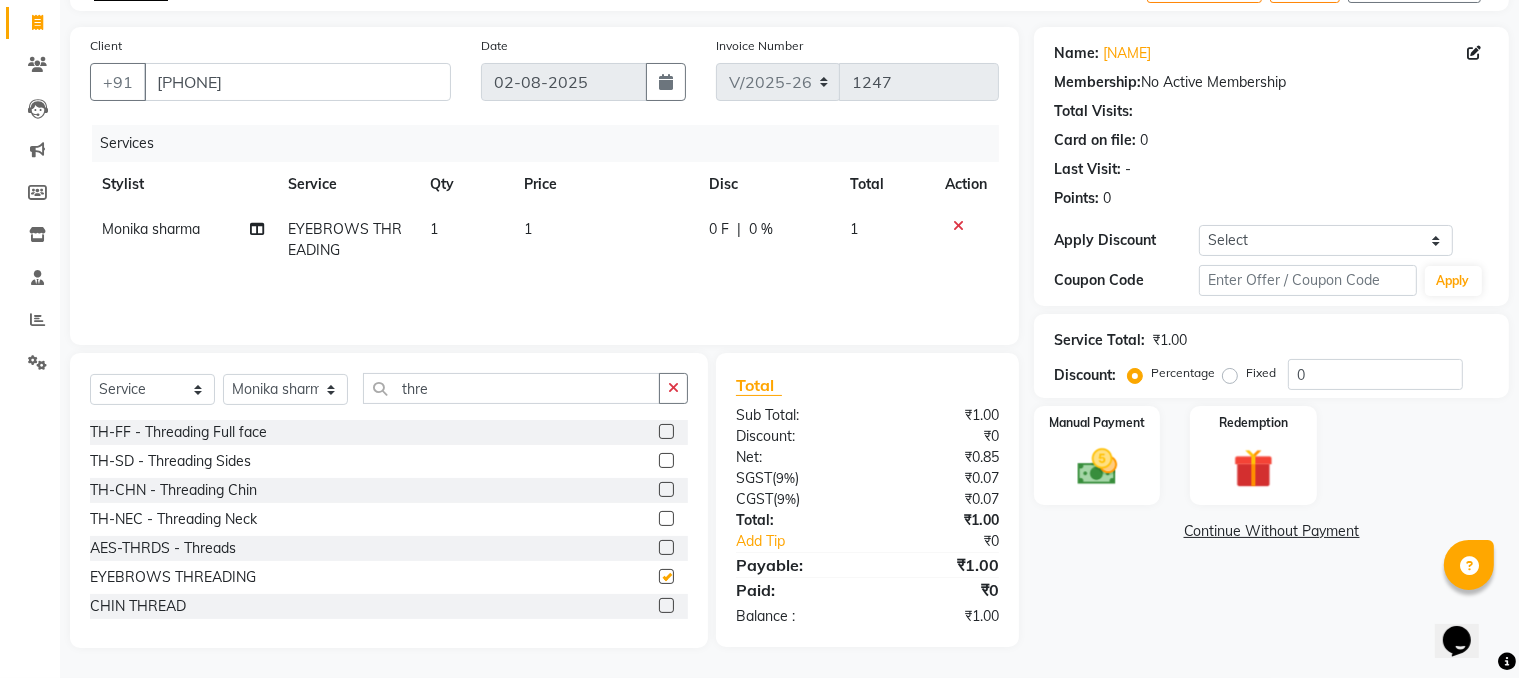 checkbox on "false" 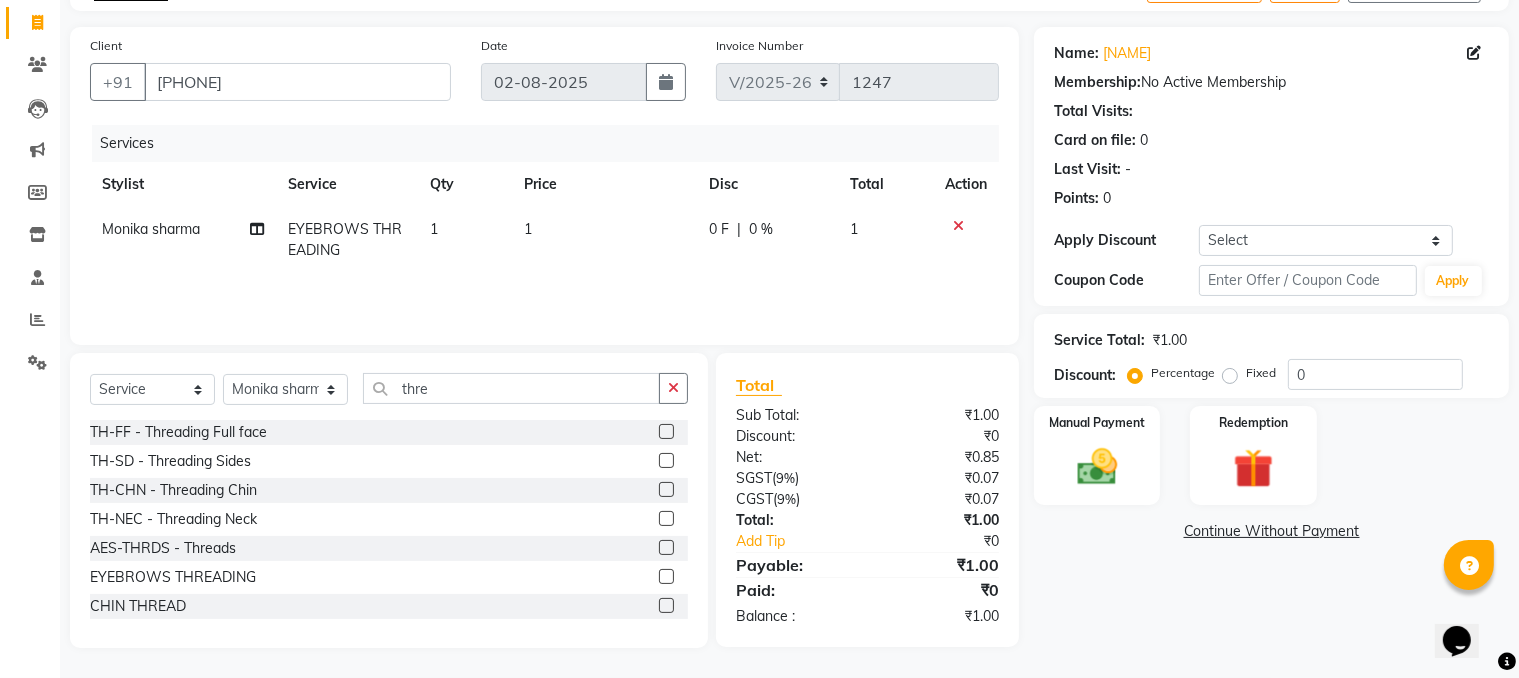 click on "1" 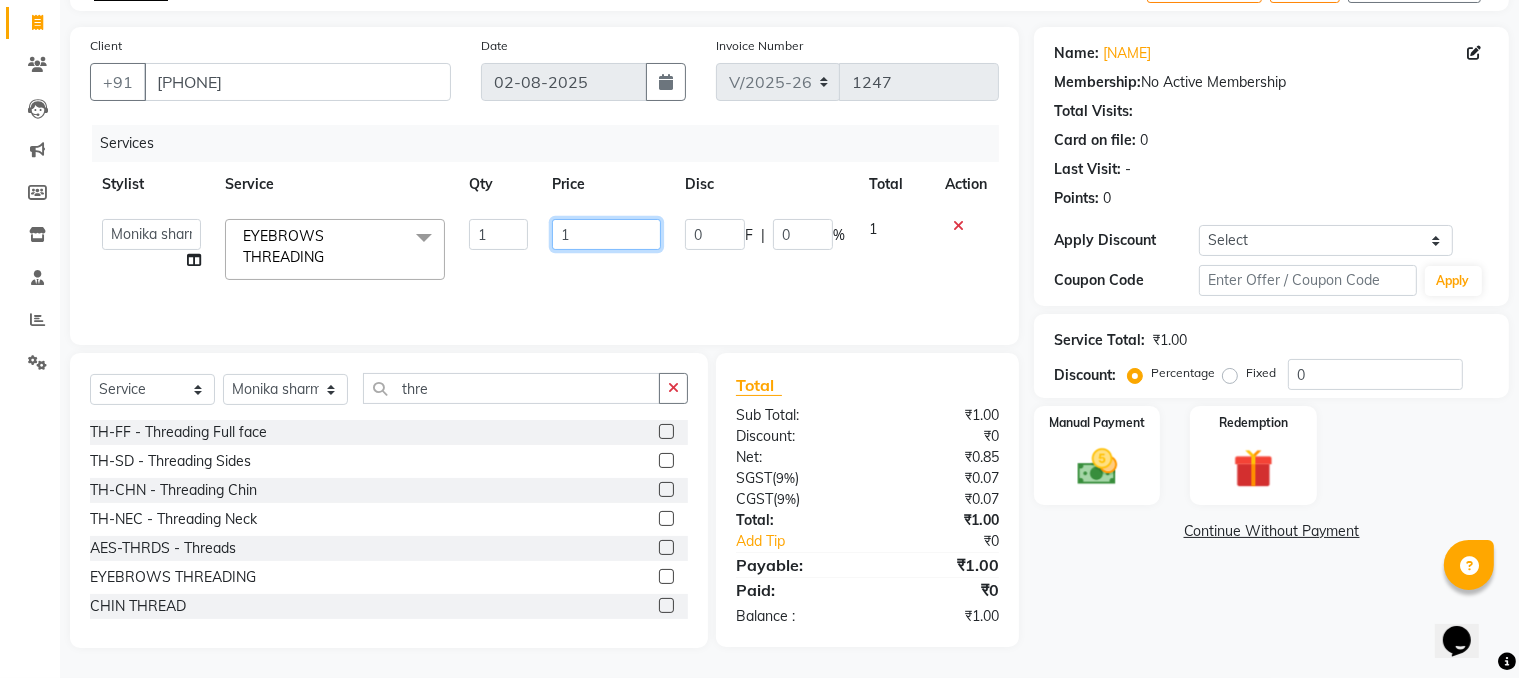 click on "1" 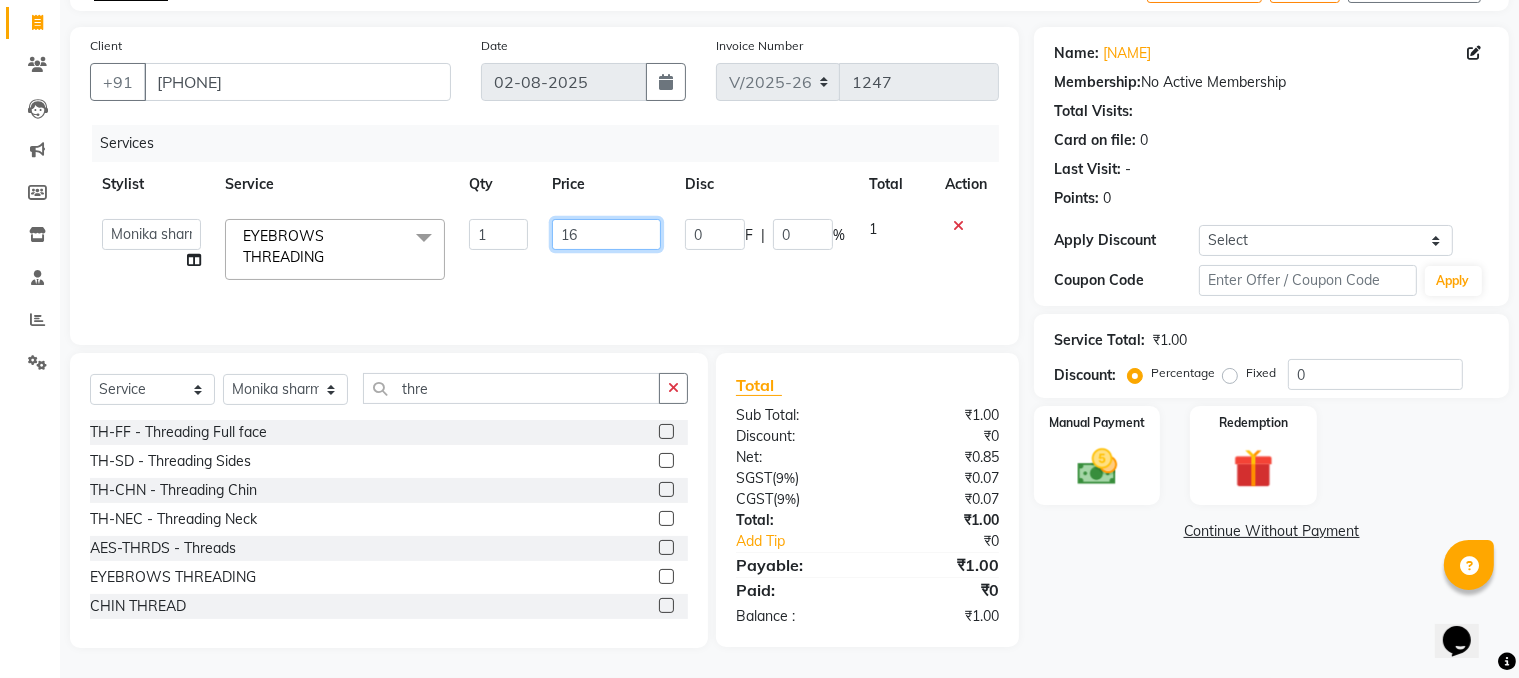 type on "160" 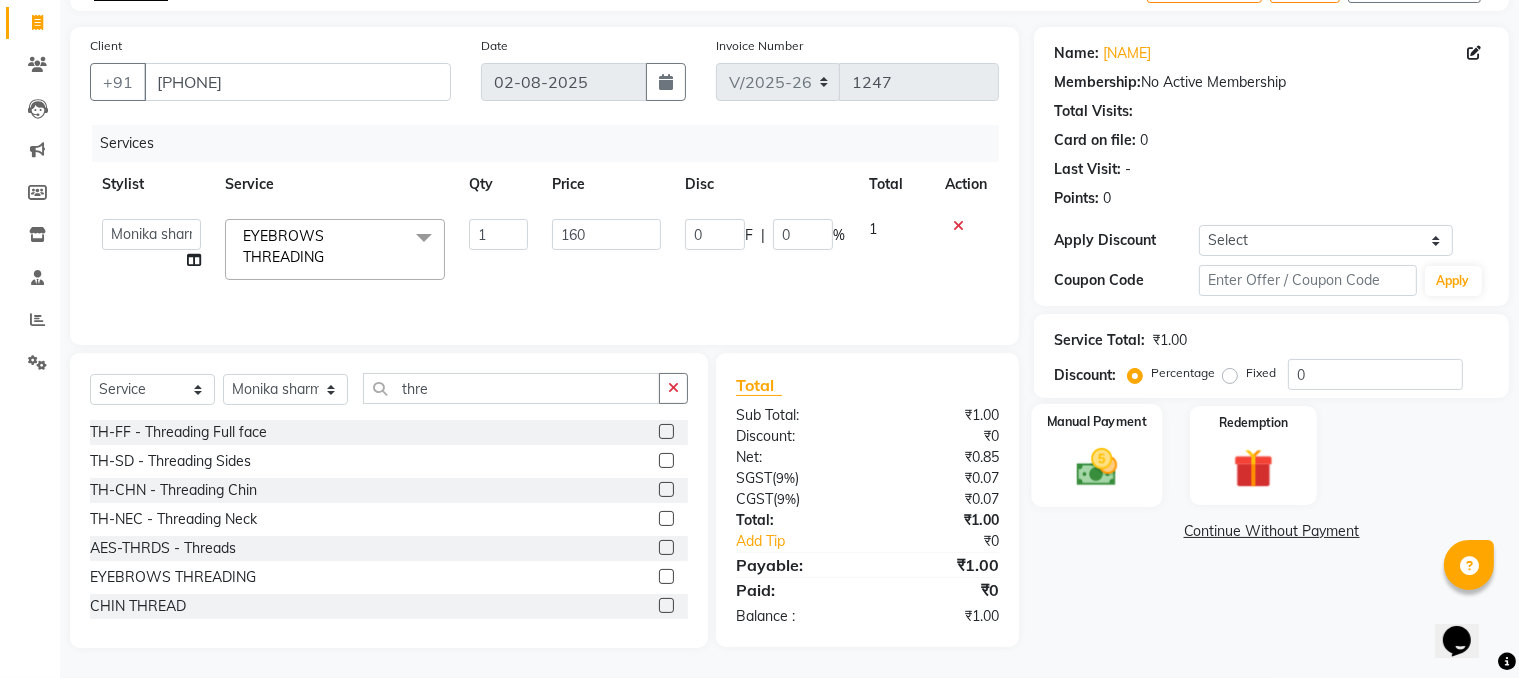 click on "Manual Payment" 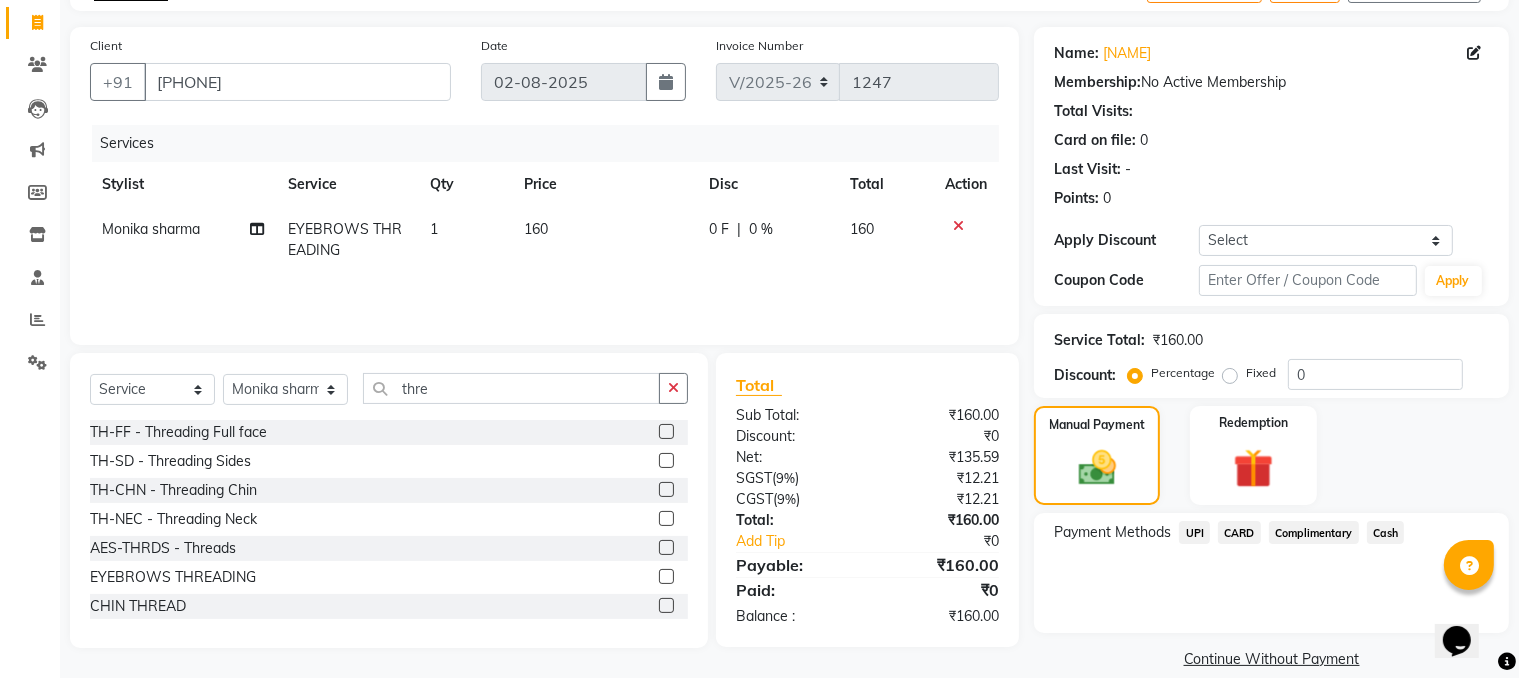 click on "UPI" 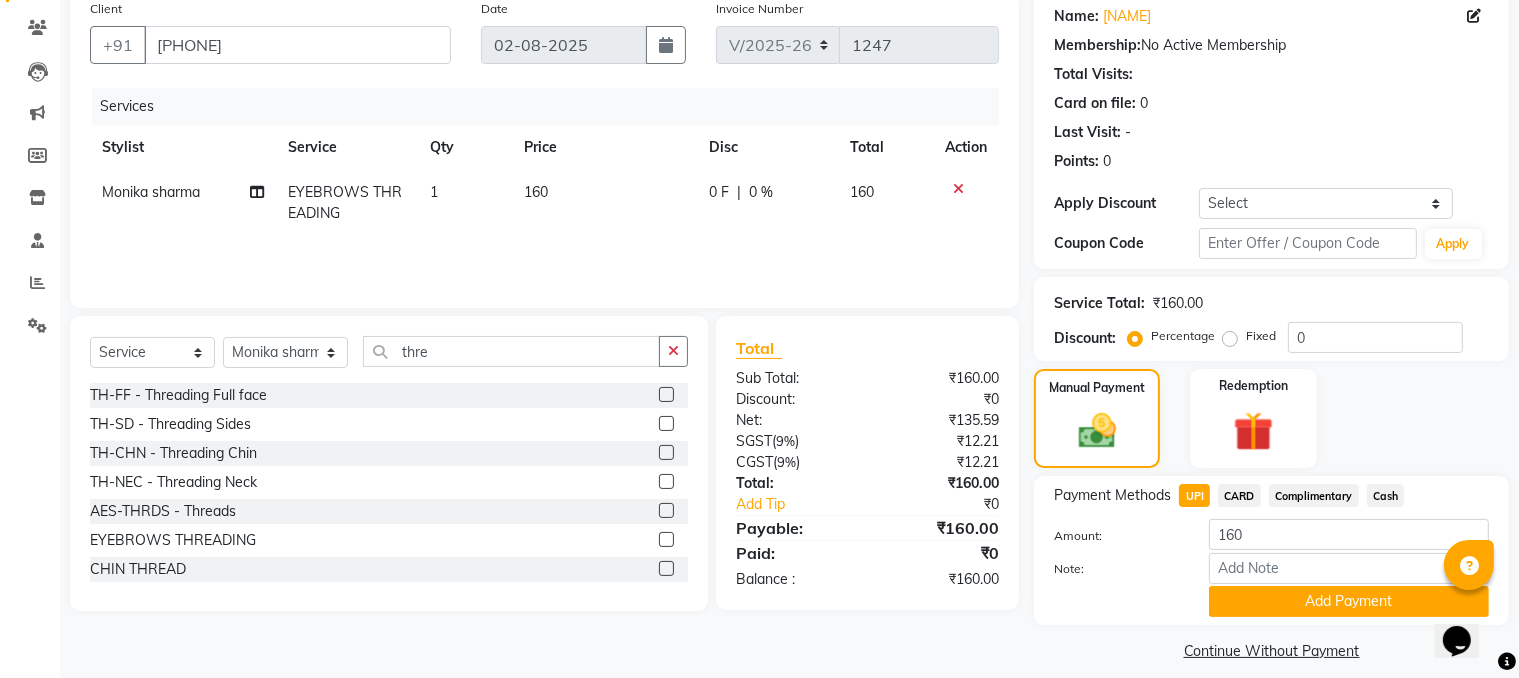scroll, scrollTop: 180, scrollLeft: 0, axis: vertical 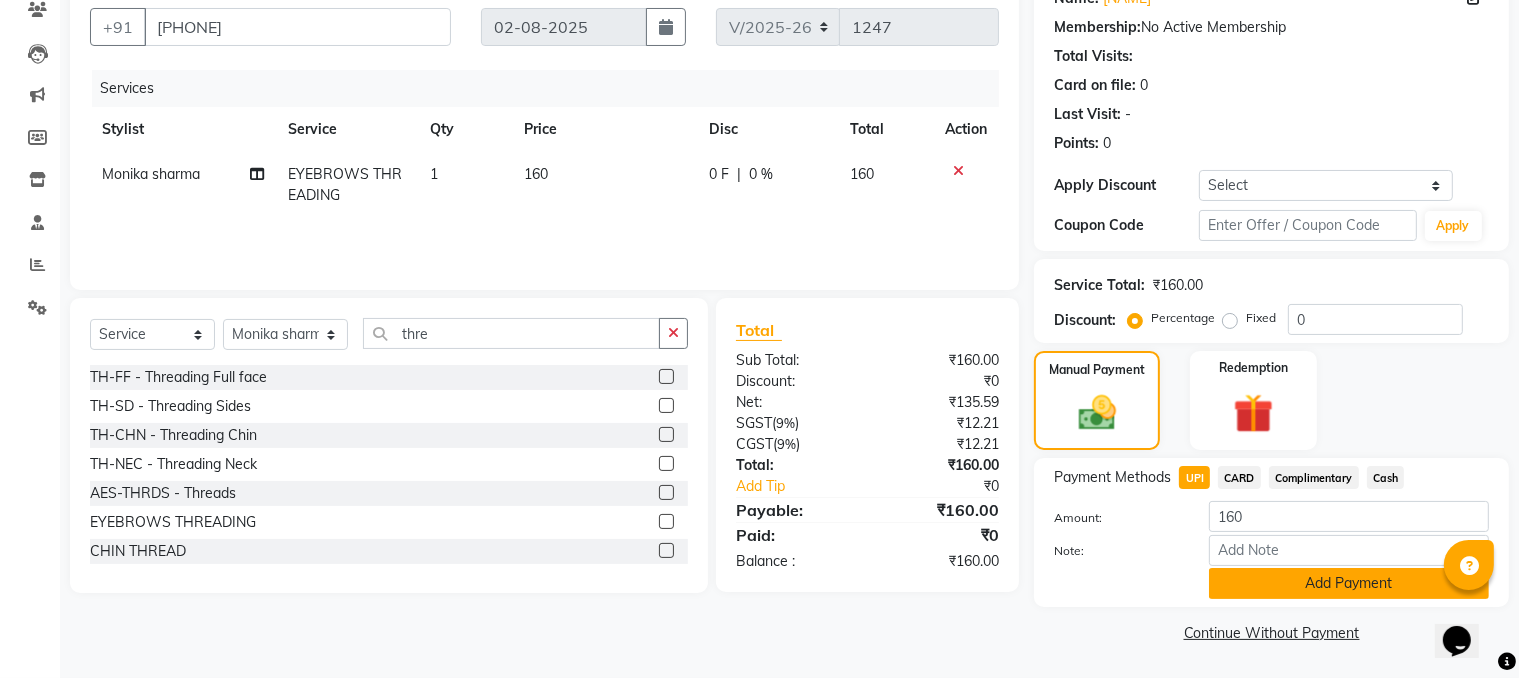 click on "Add Payment" 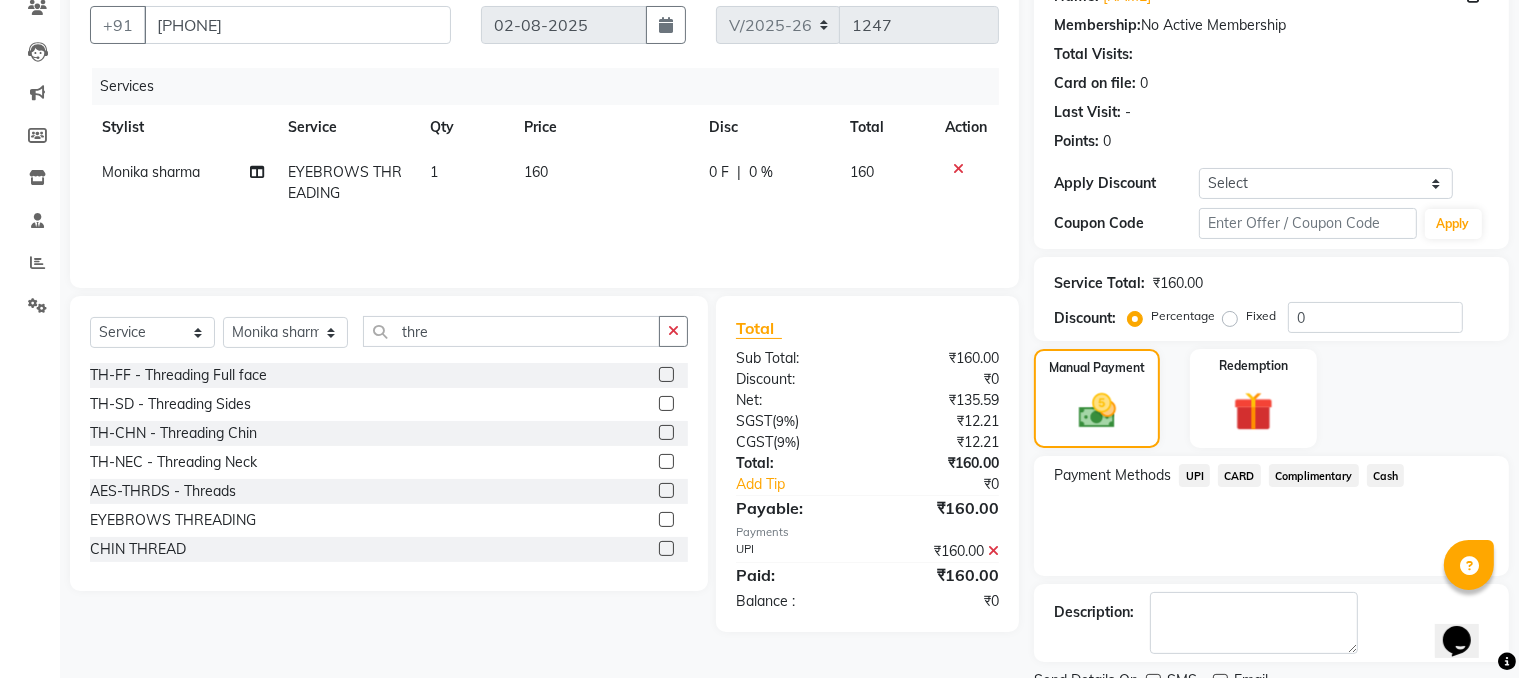 scroll, scrollTop: 260, scrollLeft: 0, axis: vertical 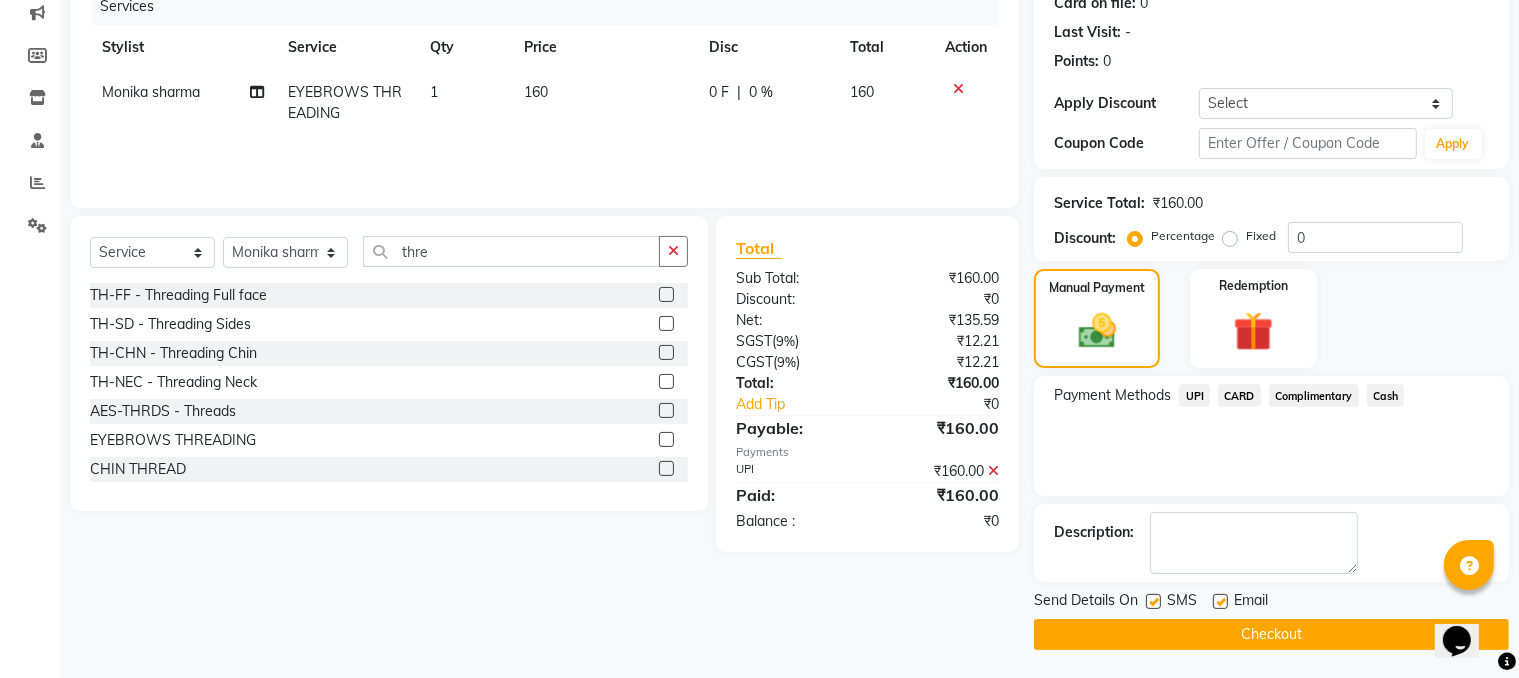 click on "Checkout" 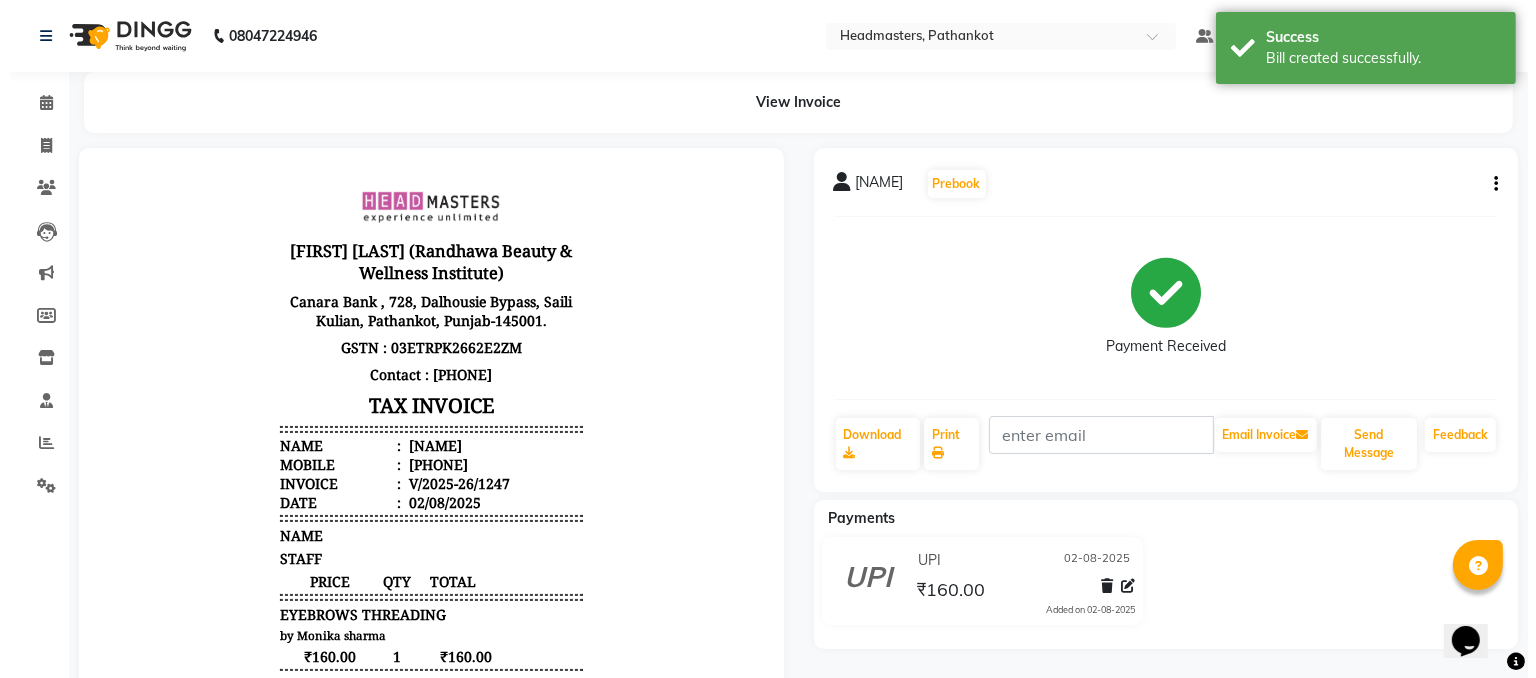 scroll, scrollTop: 0, scrollLeft: 0, axis: both 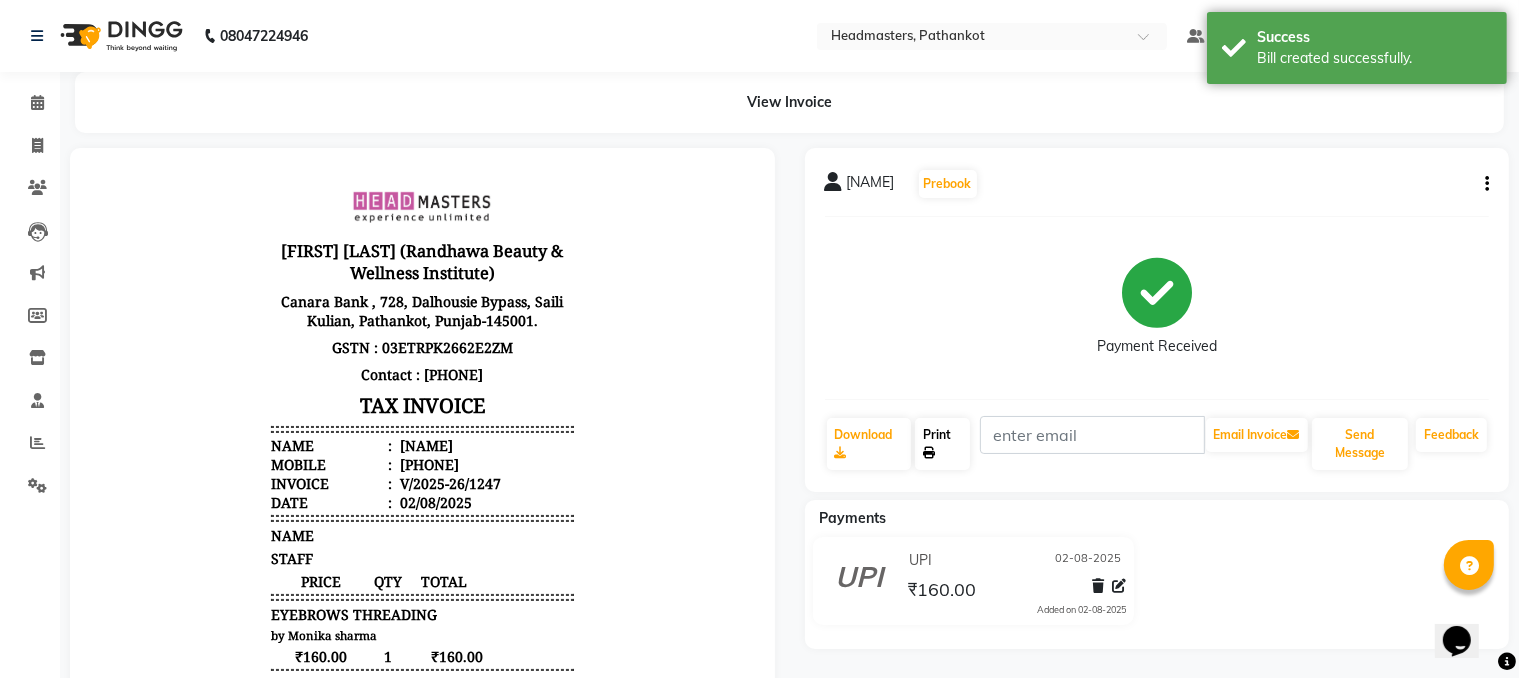 click on "Print" 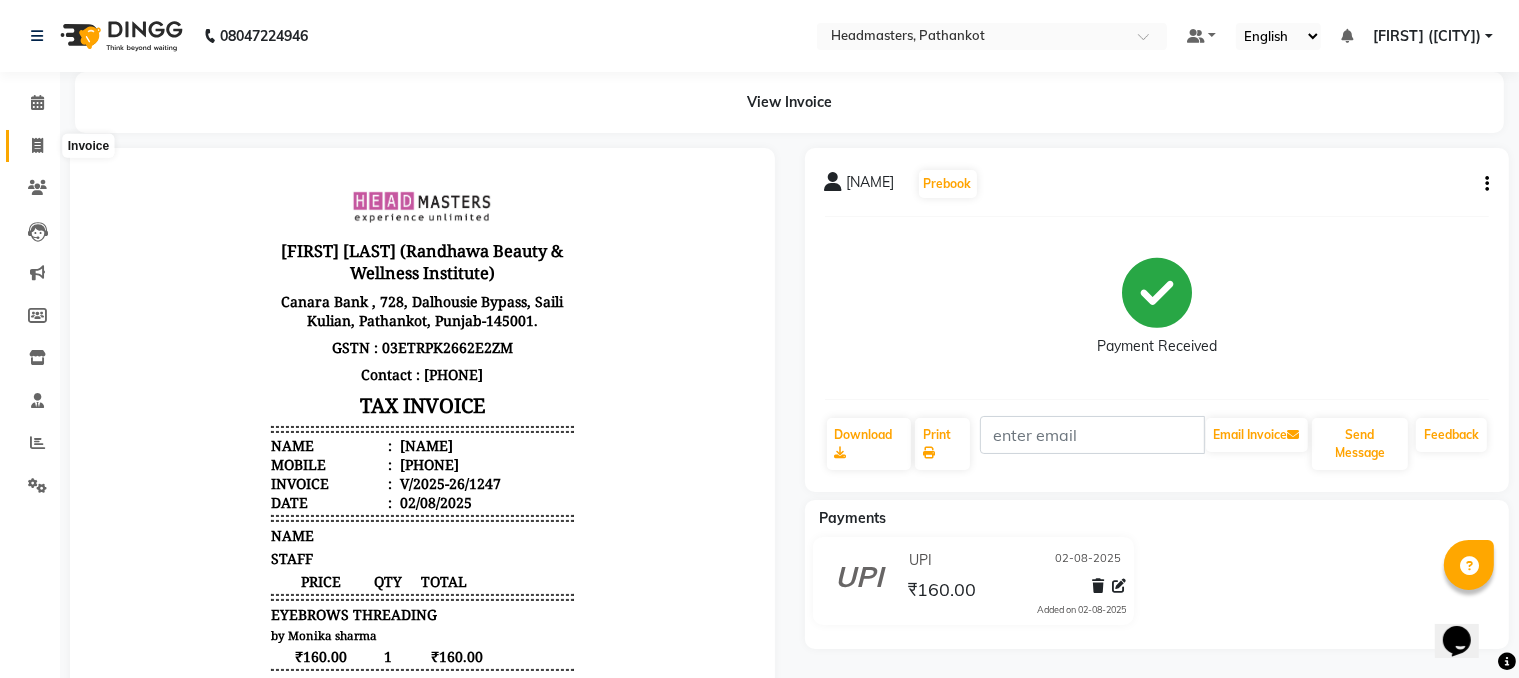 click 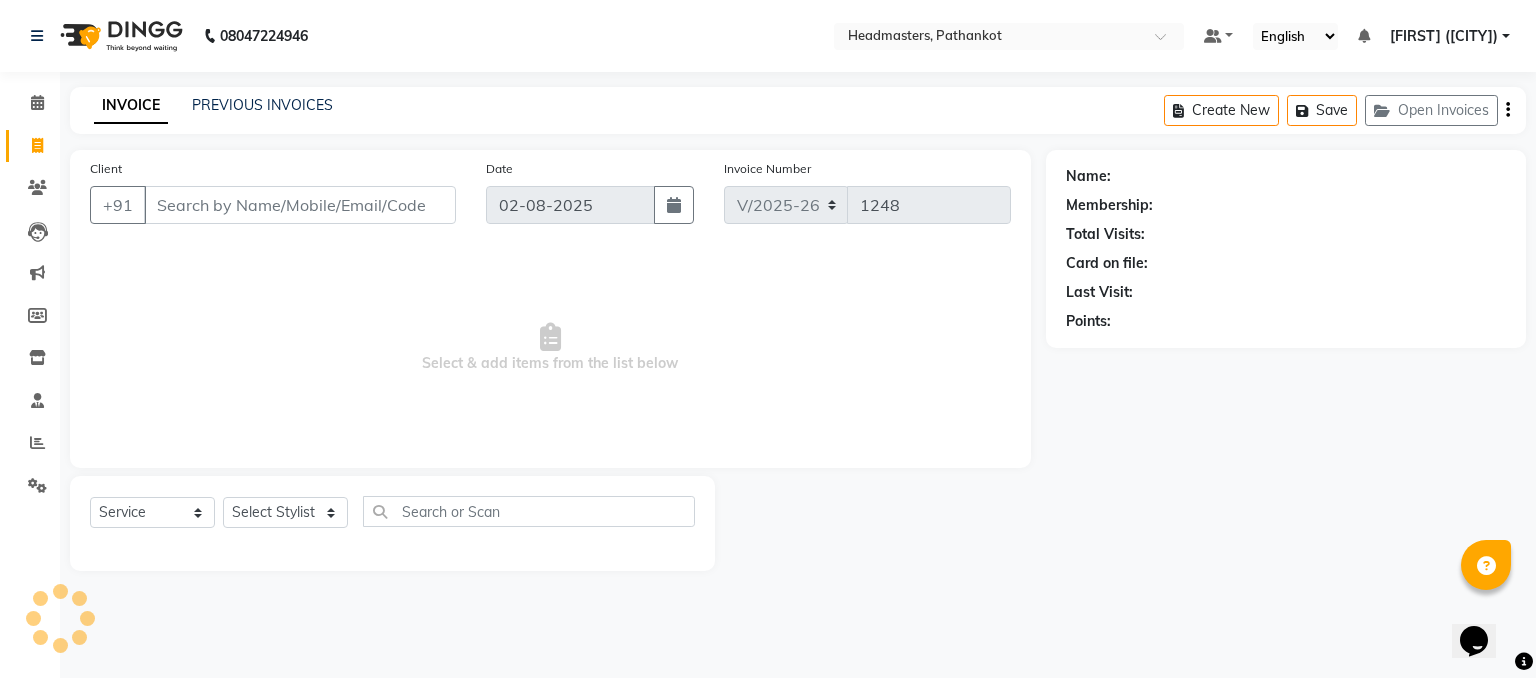 select on "66904" 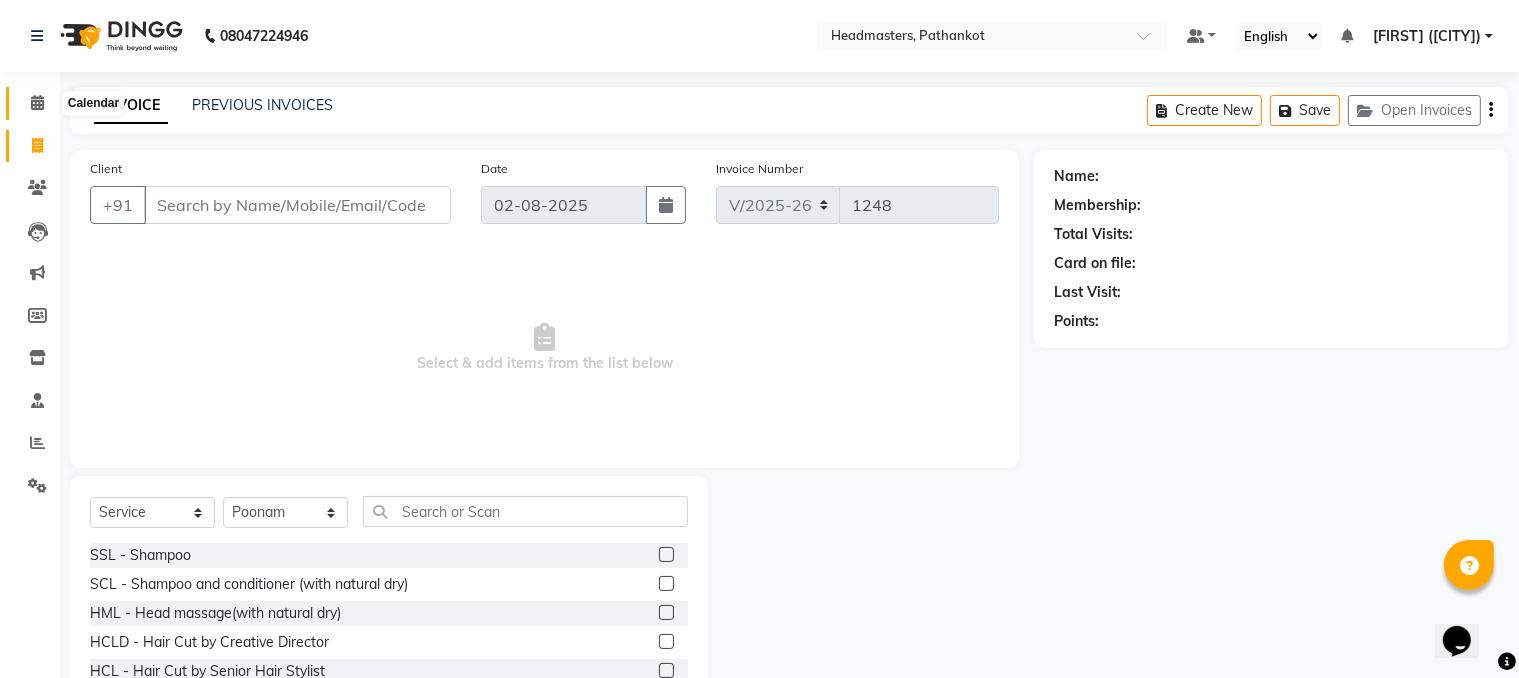 click 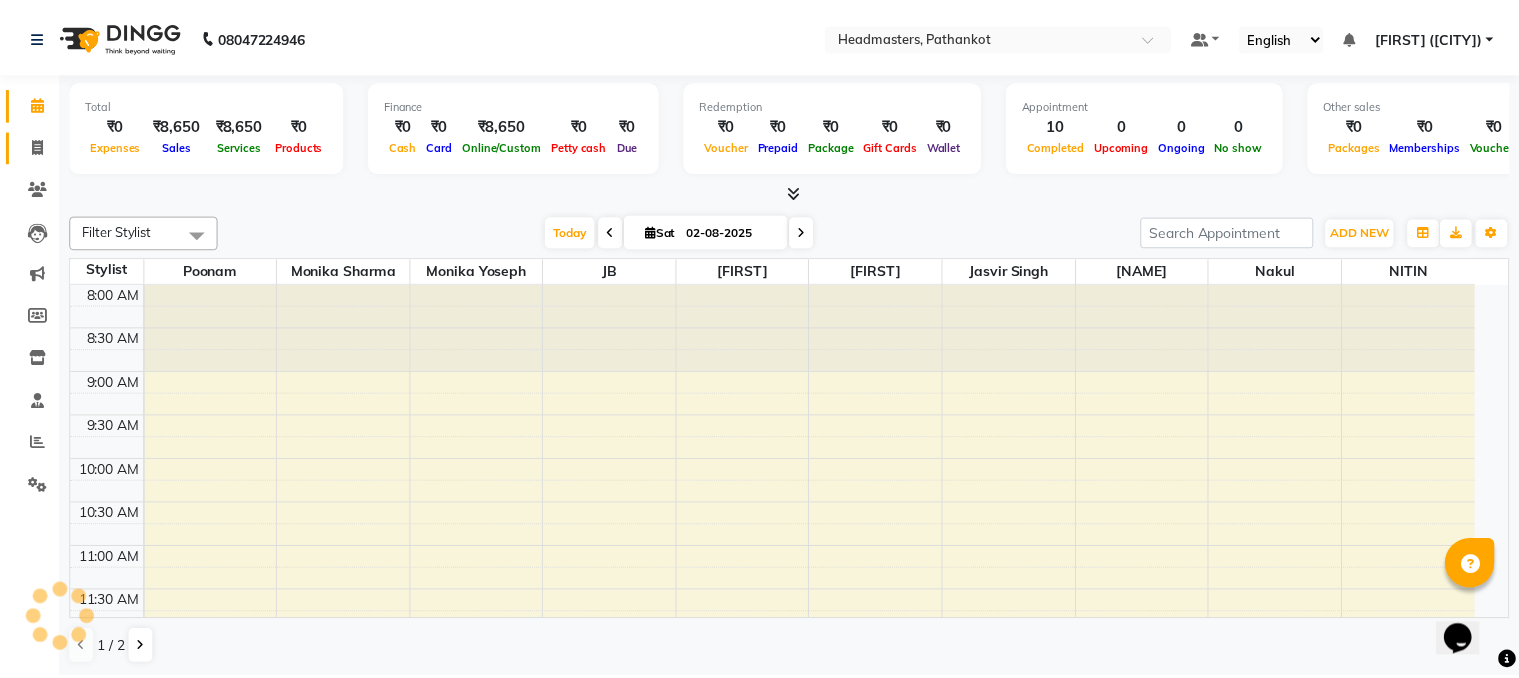 scroll, scrollTop: 0, scrollLeft: 0, axis: both 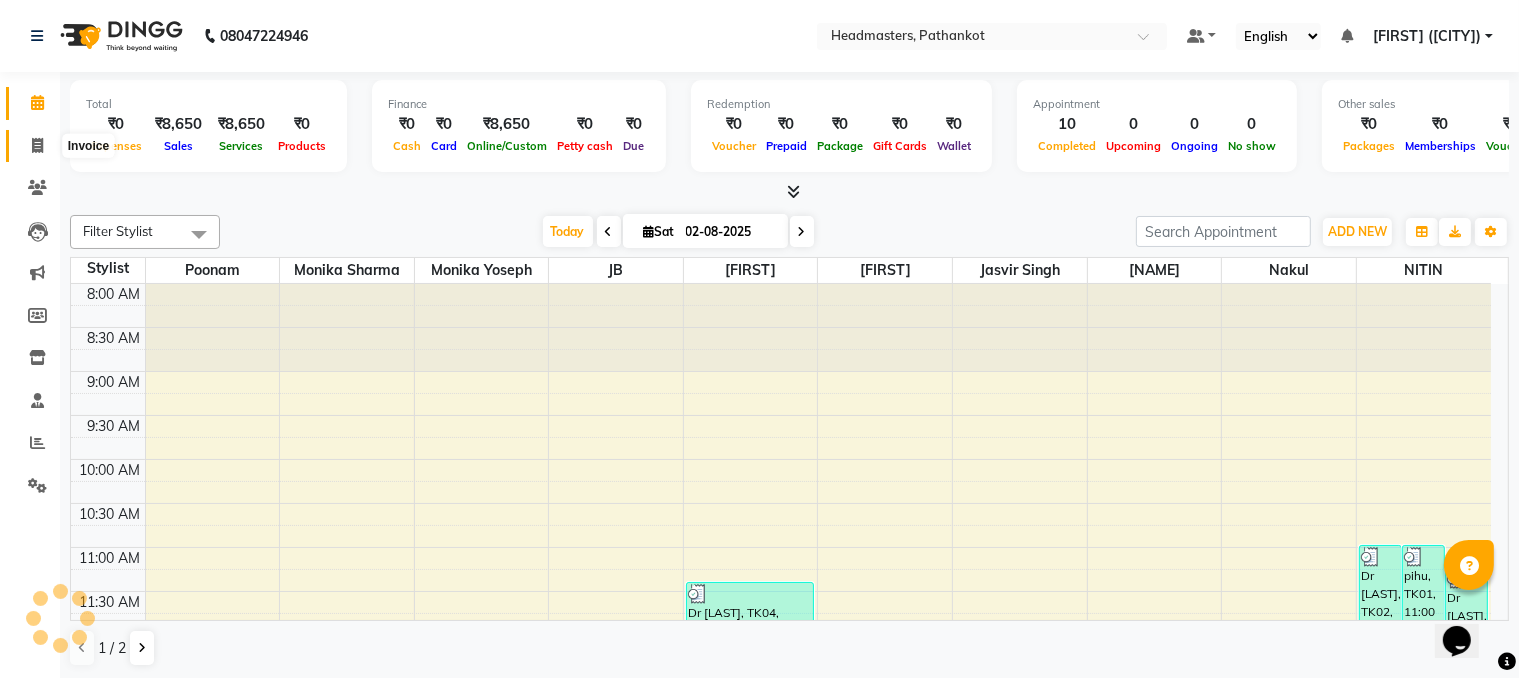 click 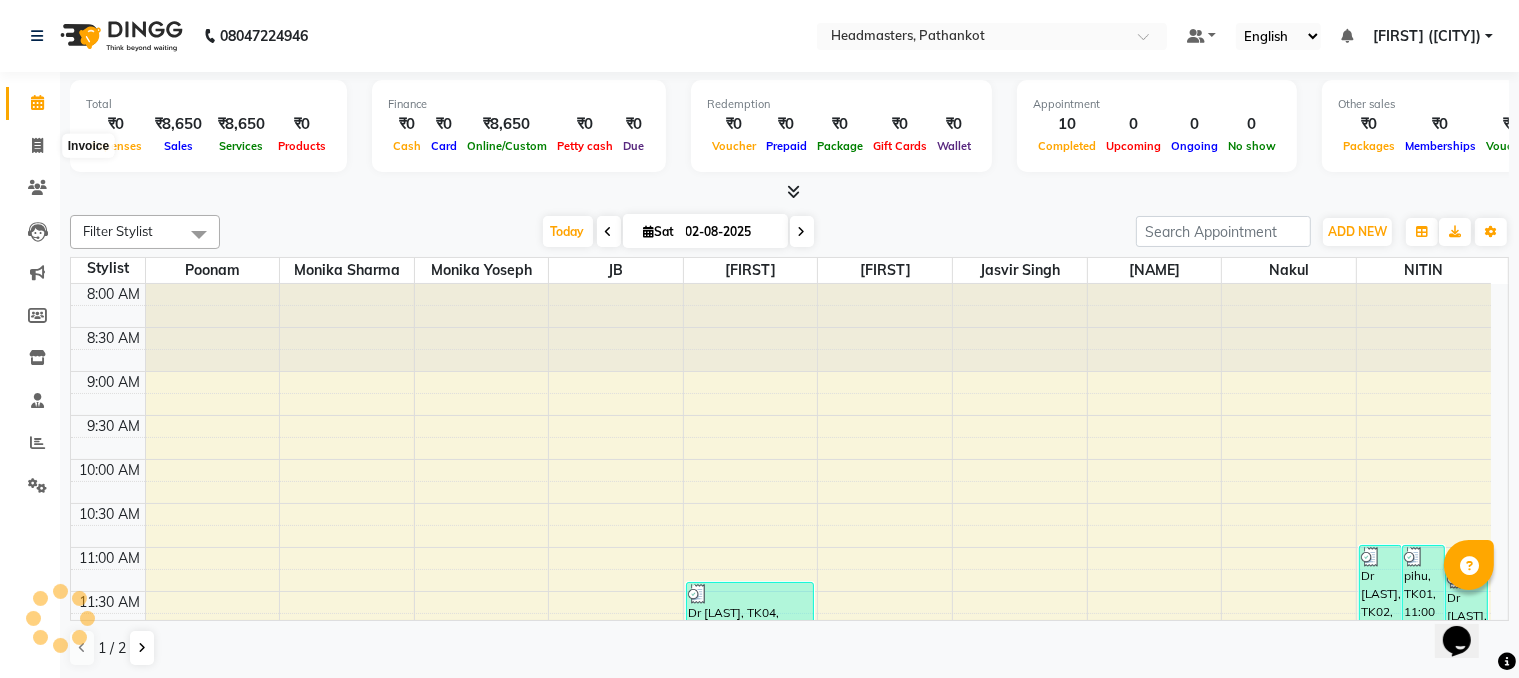 select on "service" 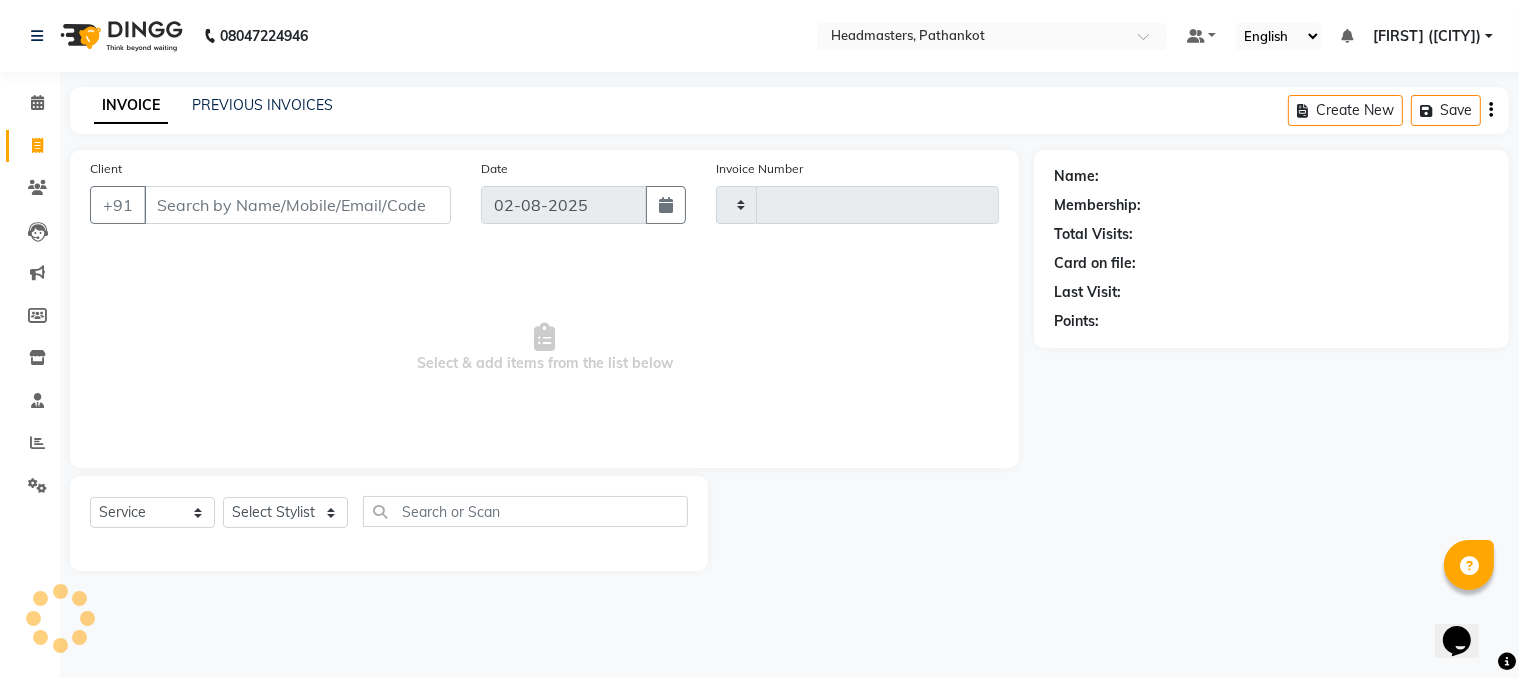 type on "1248" 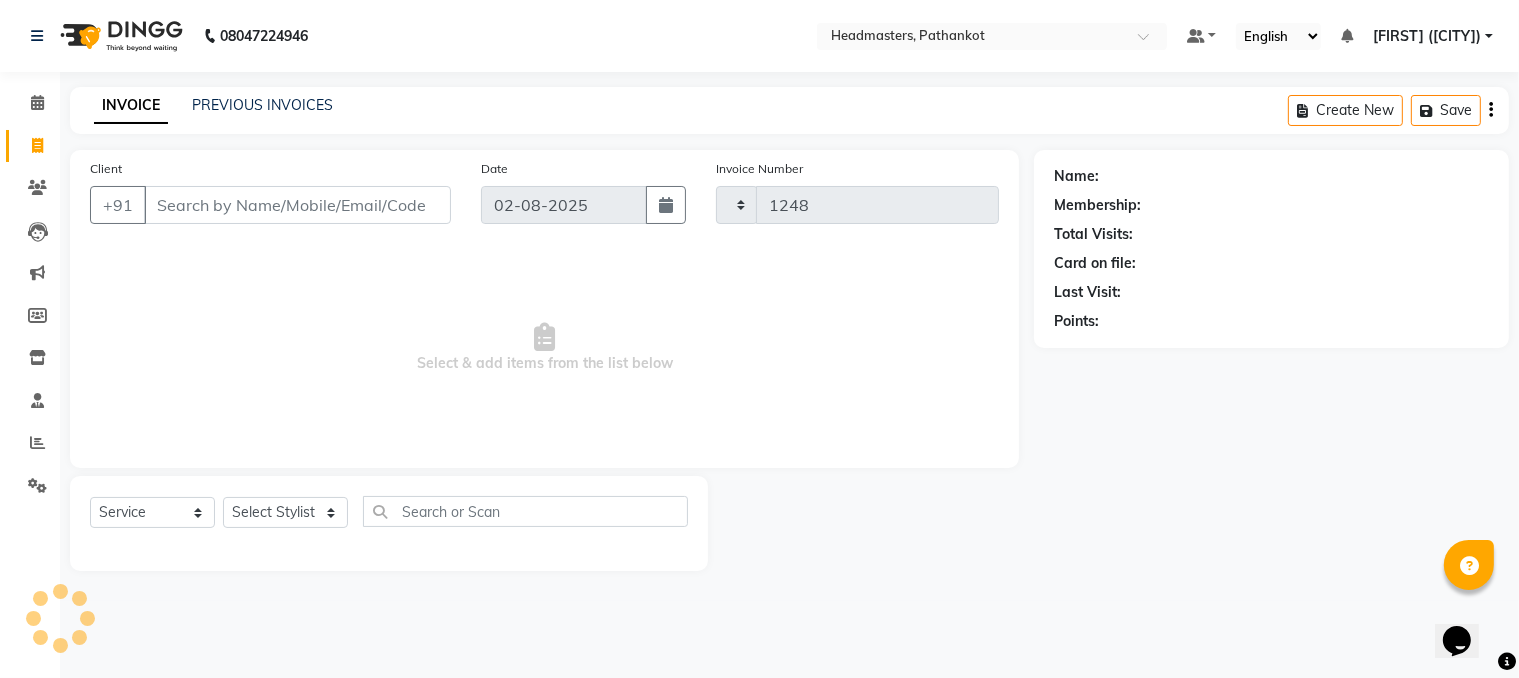 select on "7530" 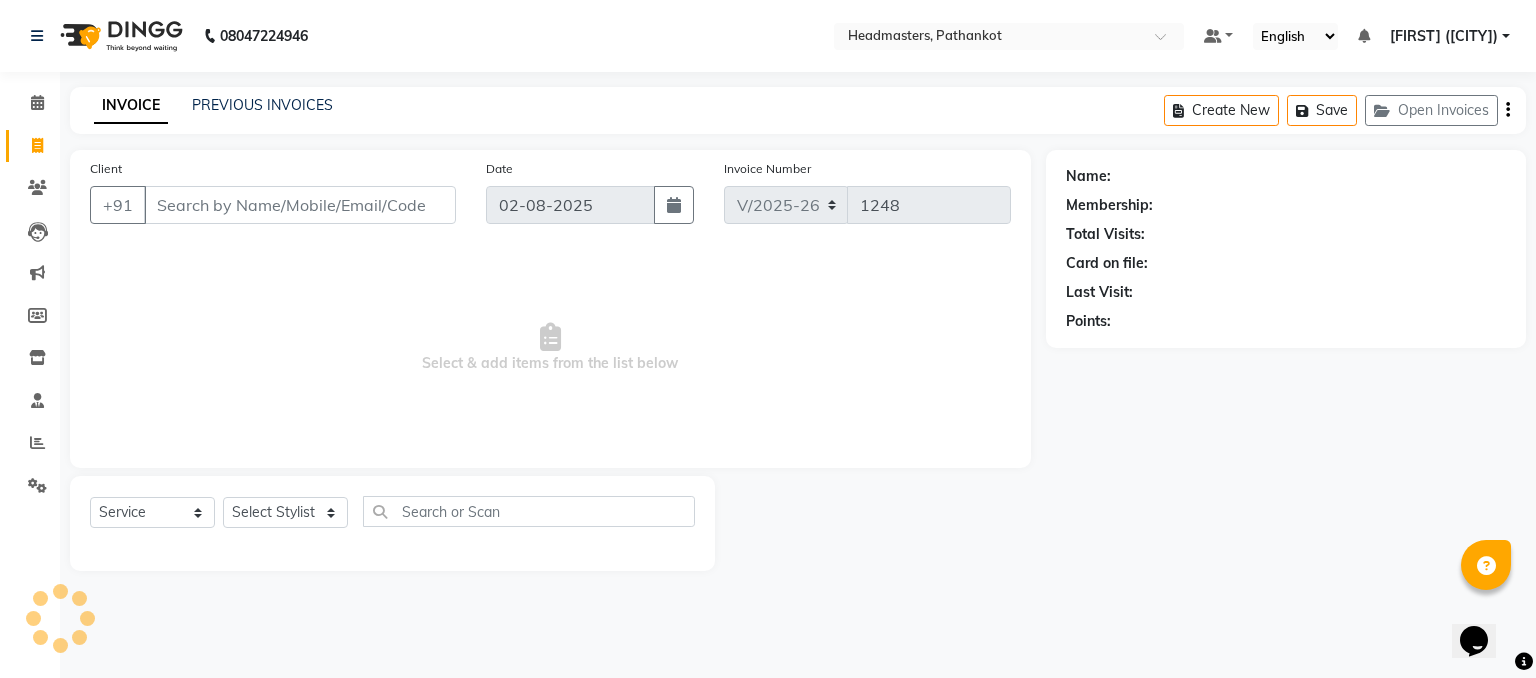 select on "66904" 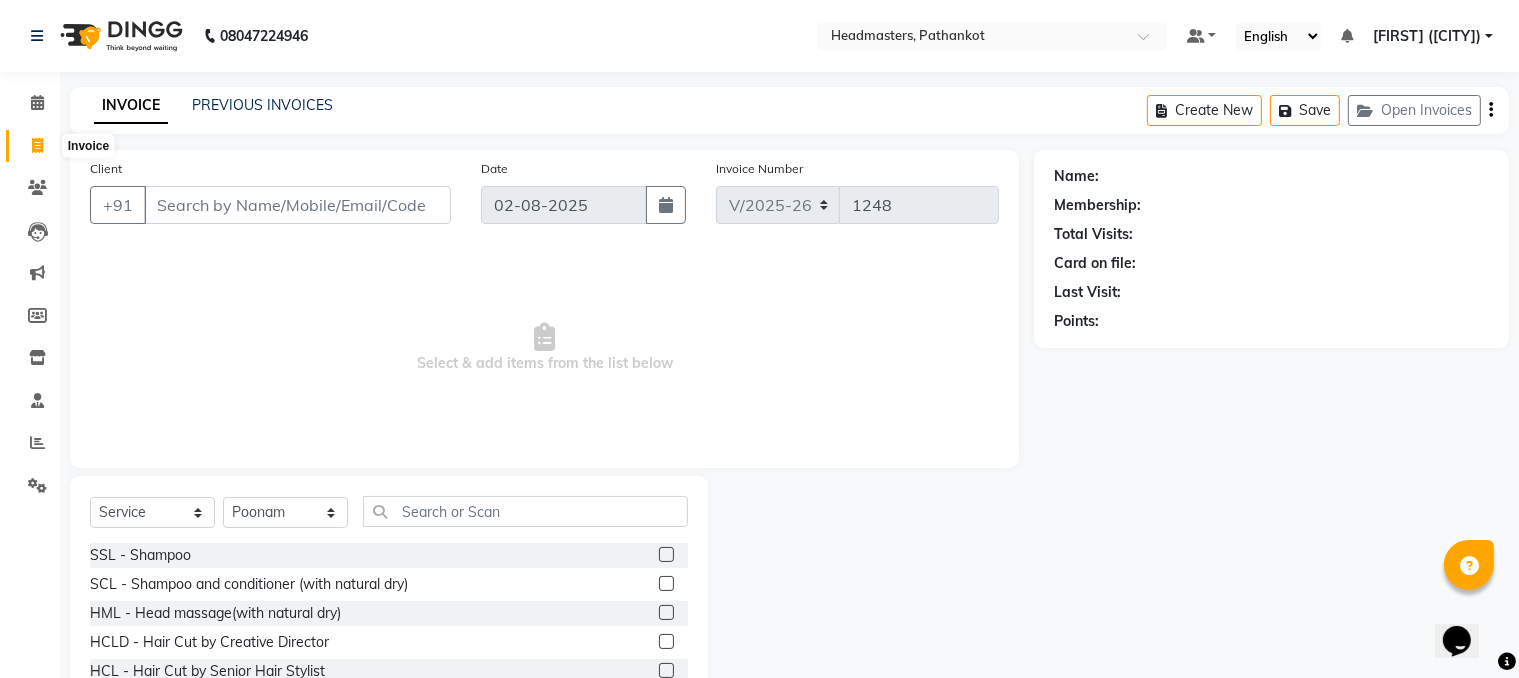 click 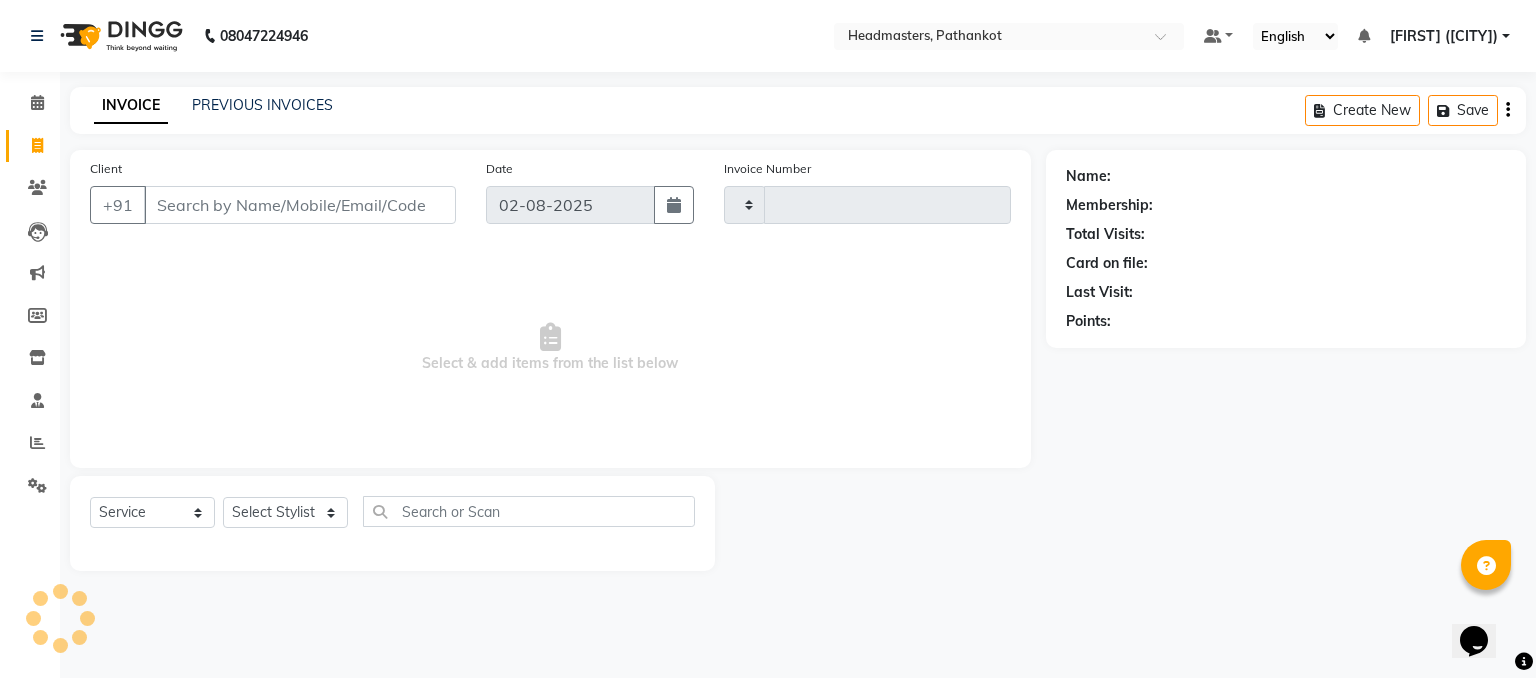 type on "1248" 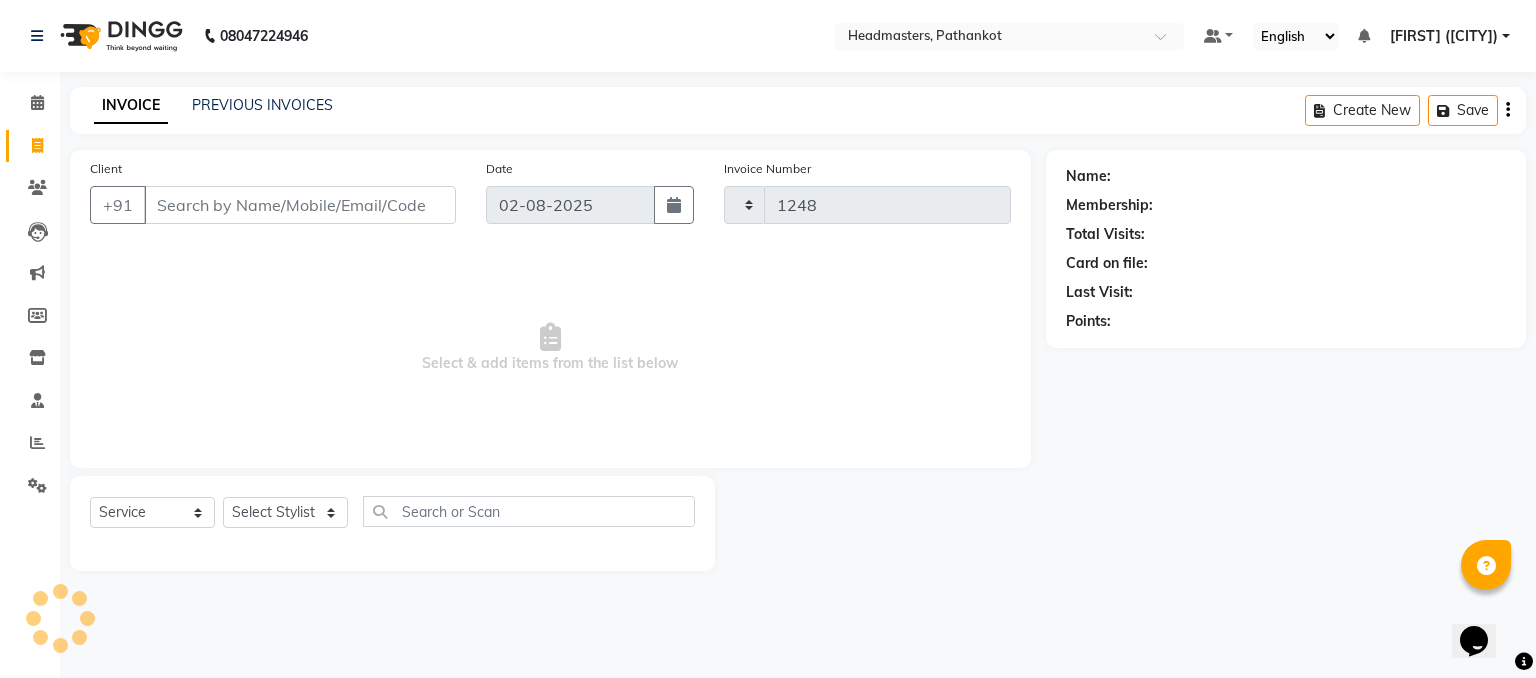 select on "7530" 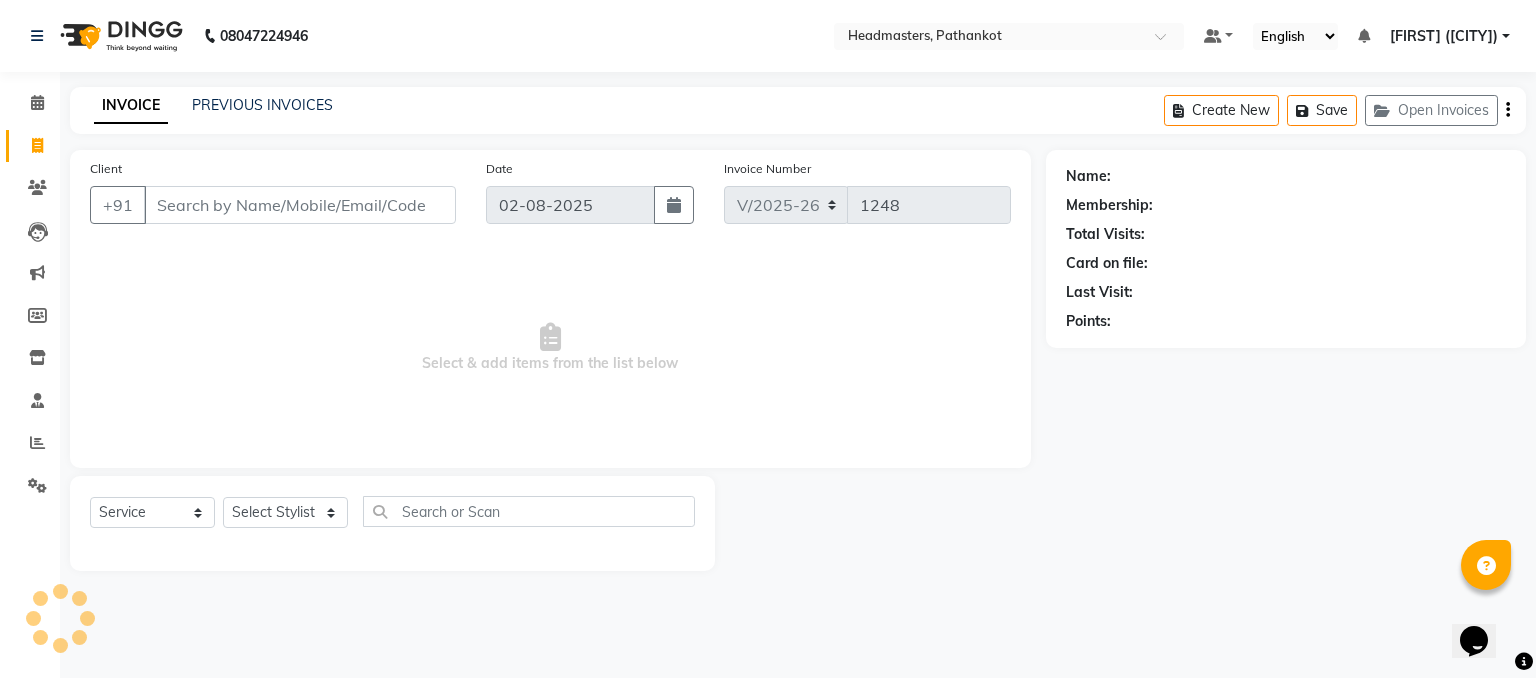 click on "Client" at bounding box center [300, 205] 